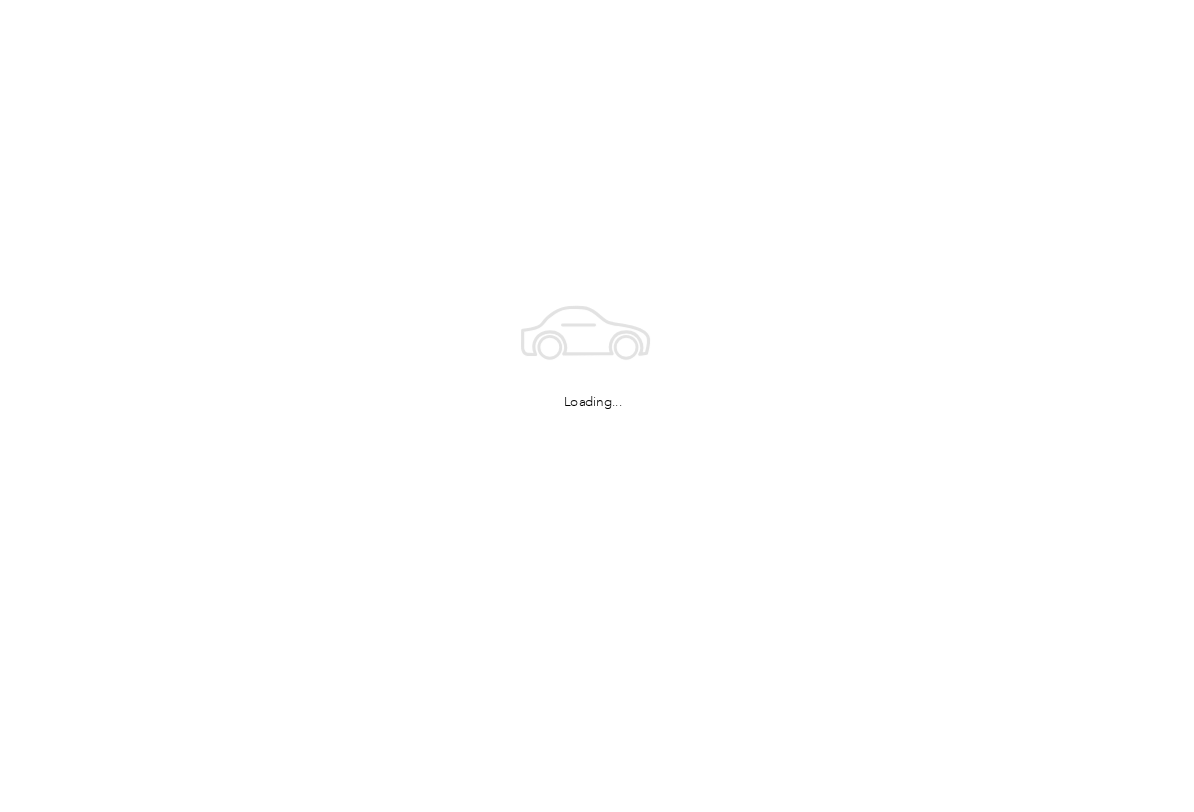 scroll, scrollTop: 0, scrollLeft: 0, axis: both 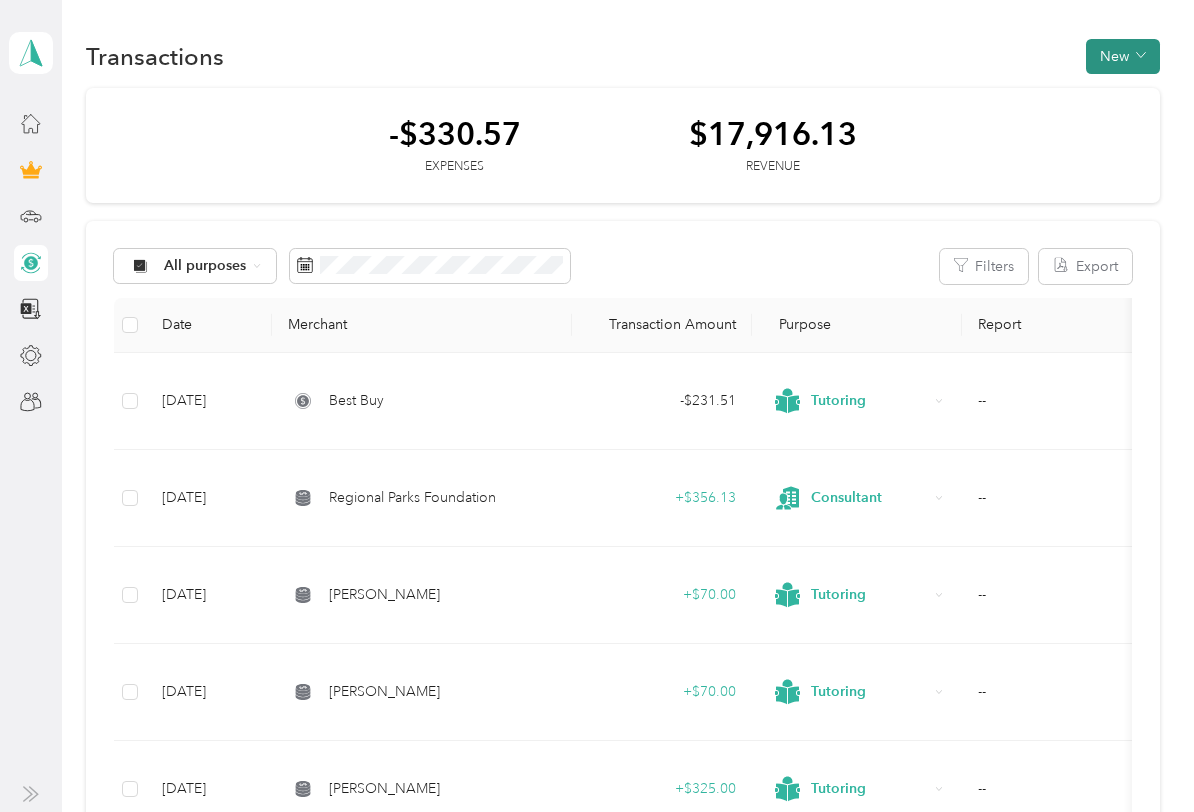 click on "New" at bounding box center (1123, 56) 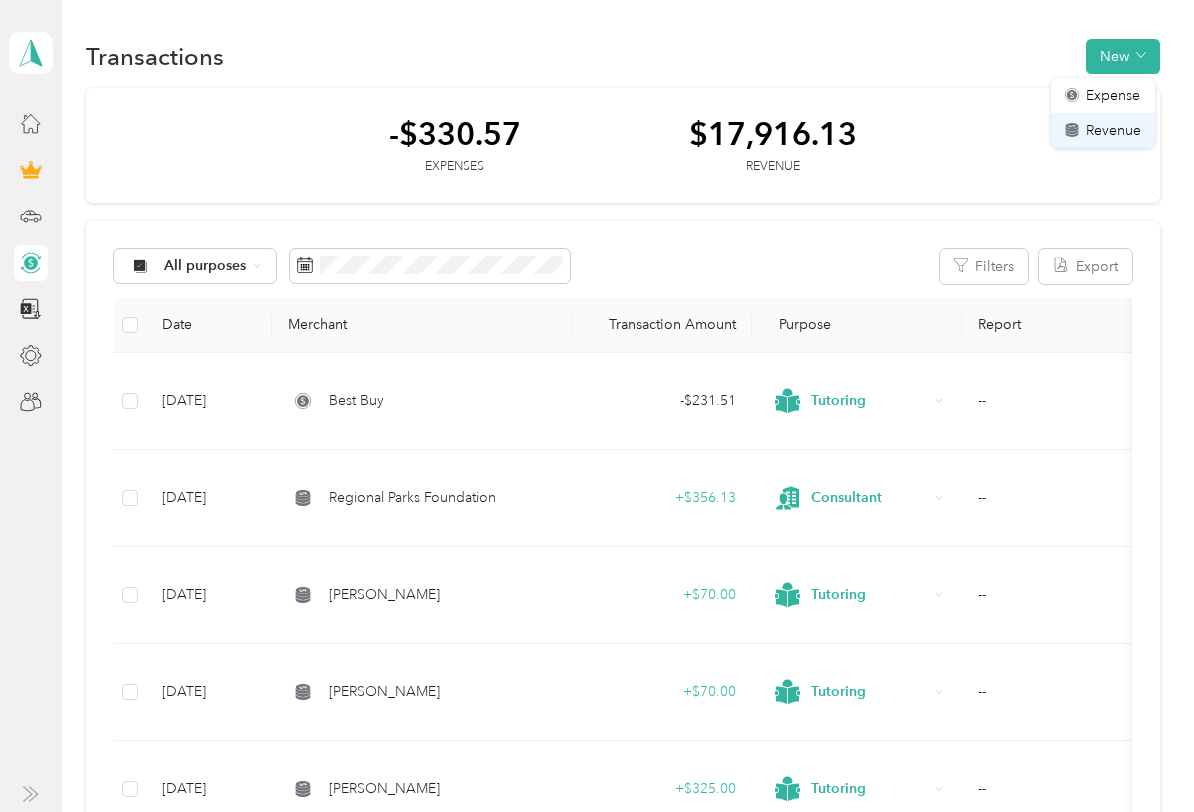 click on "Revenue" at bounding box center [1113, 130] 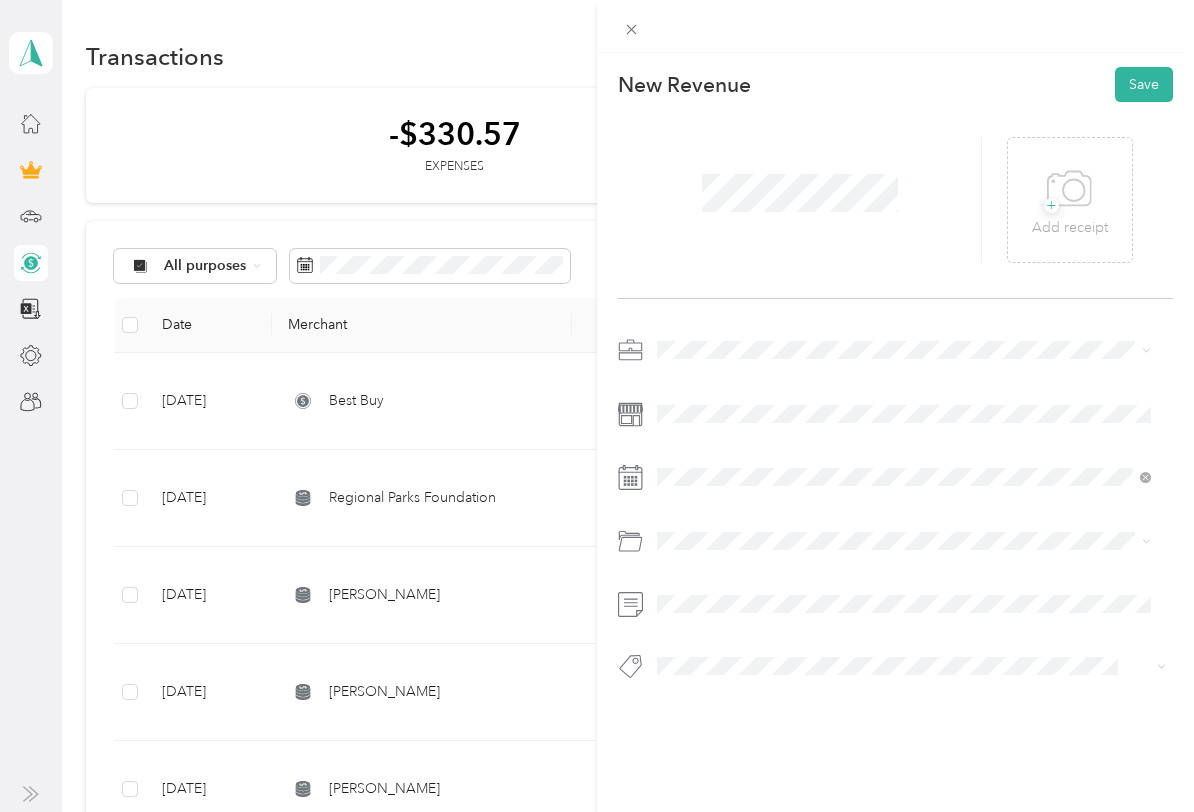 click on "Tutoring" at bounding box center [904, 489] 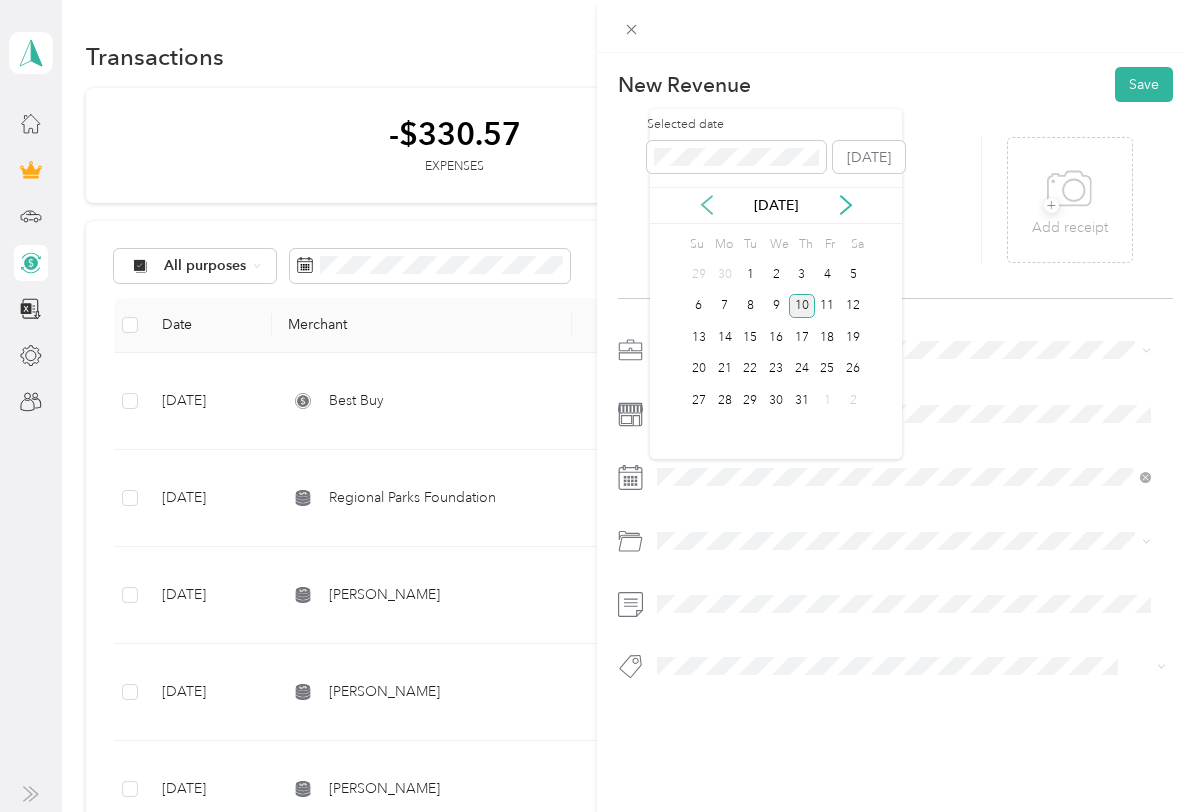 click 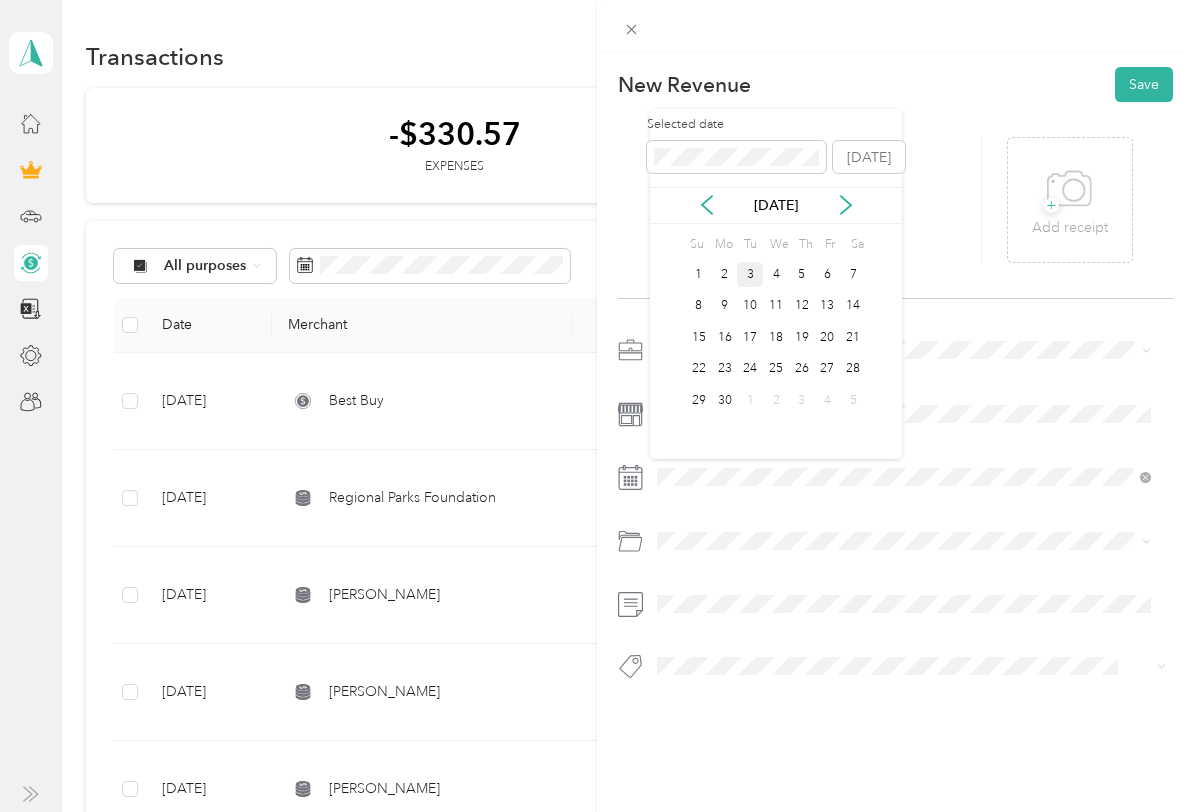 click on "3" at bounding box center (750, 274) 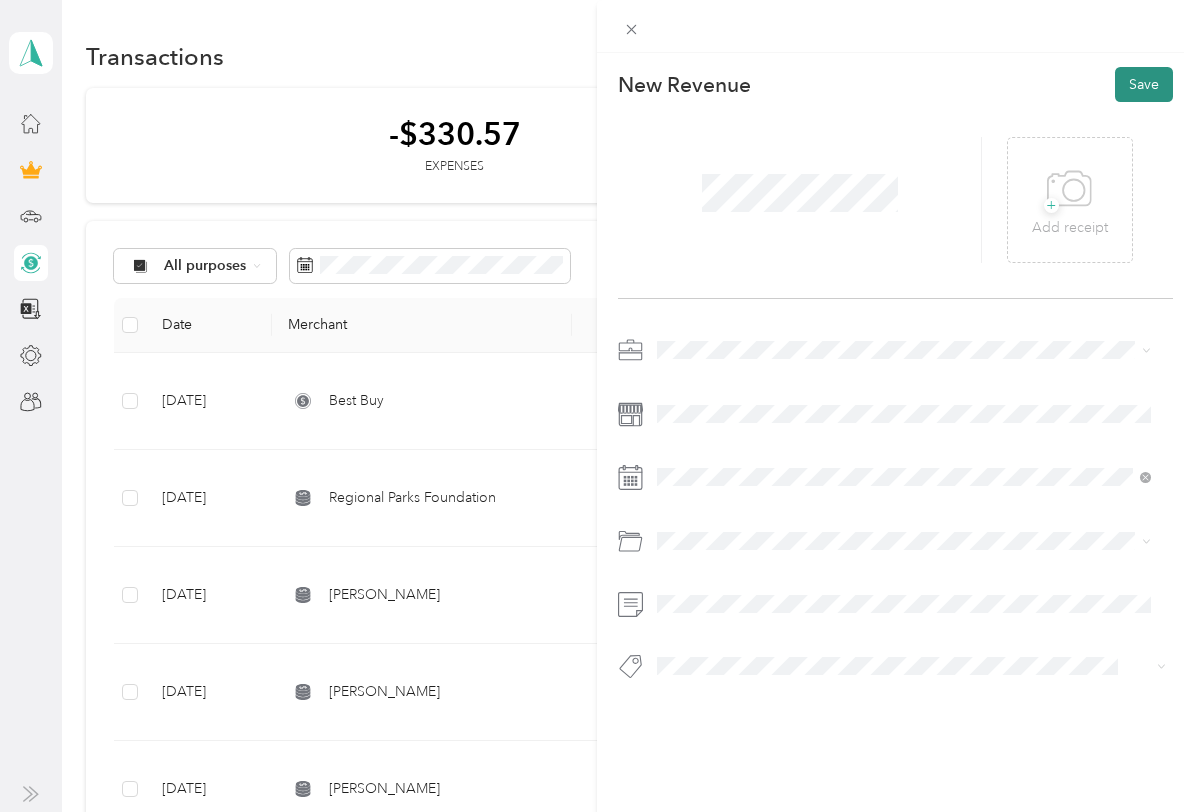 click on "Save" at bounding box center (1144, 84) 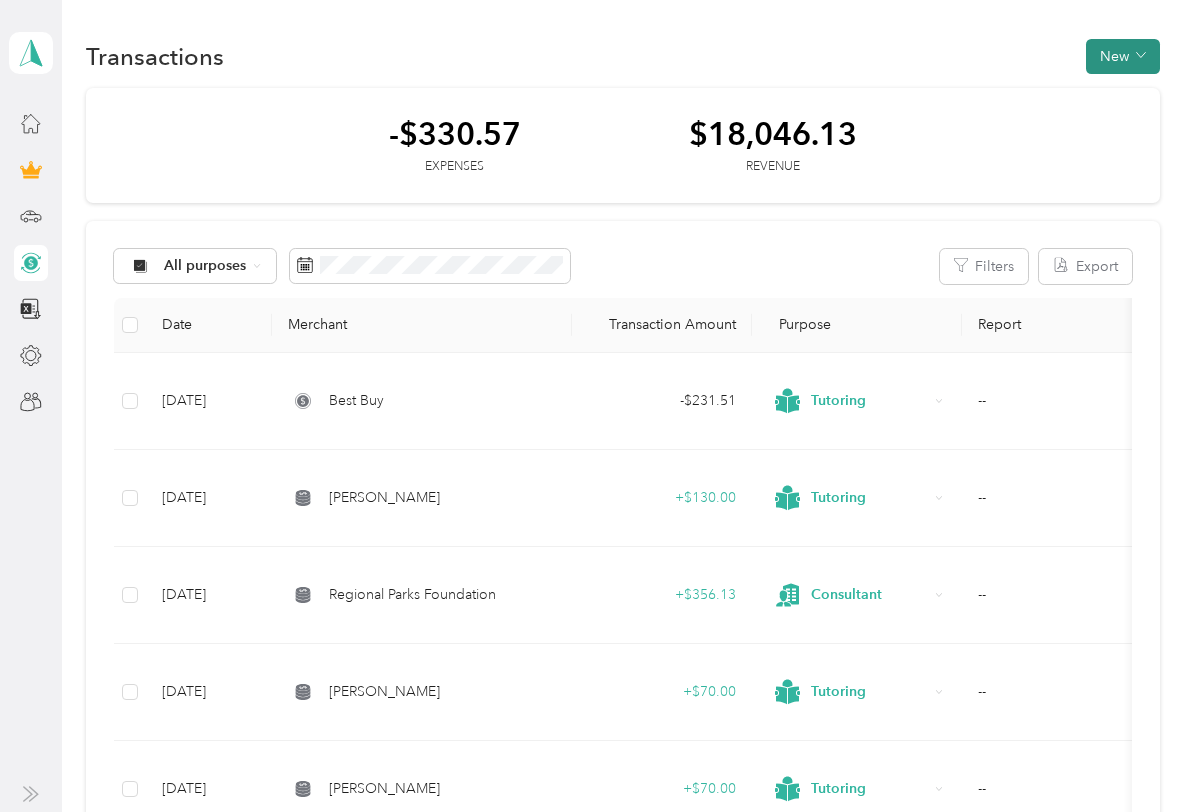 click on "New" at bounding box center (1123, 56) 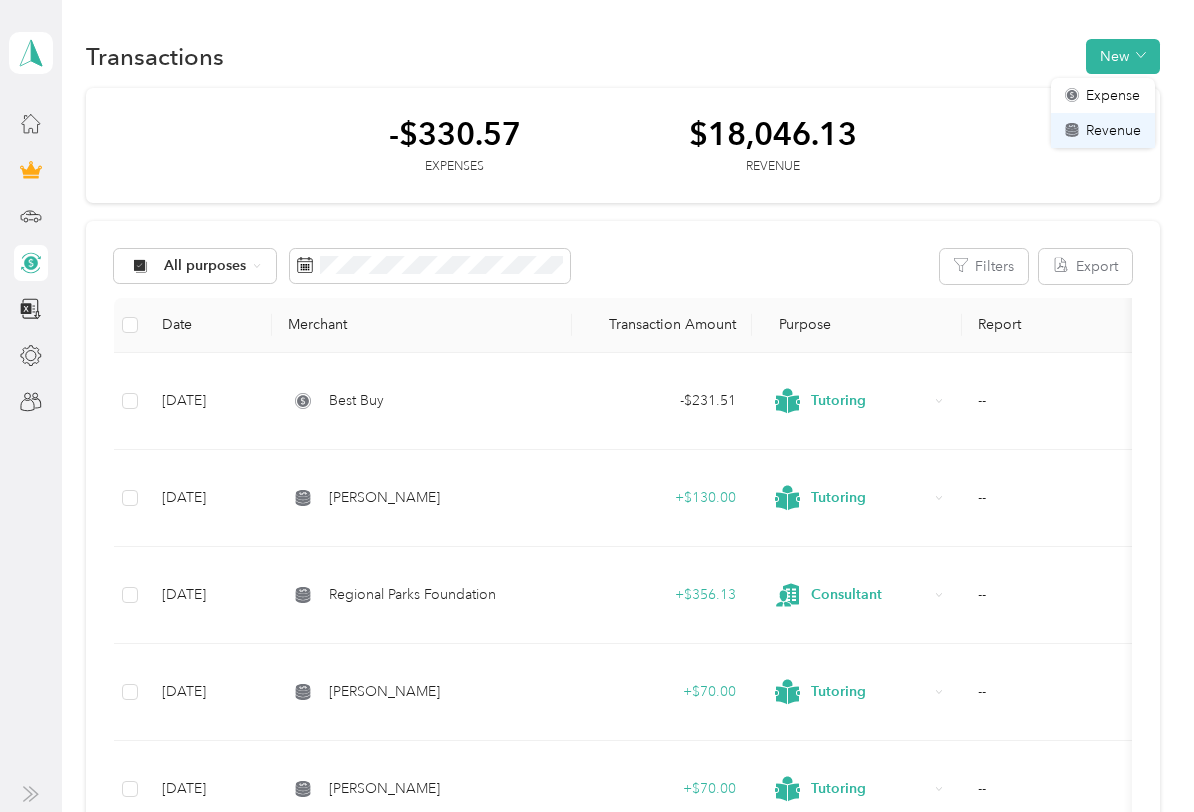 click 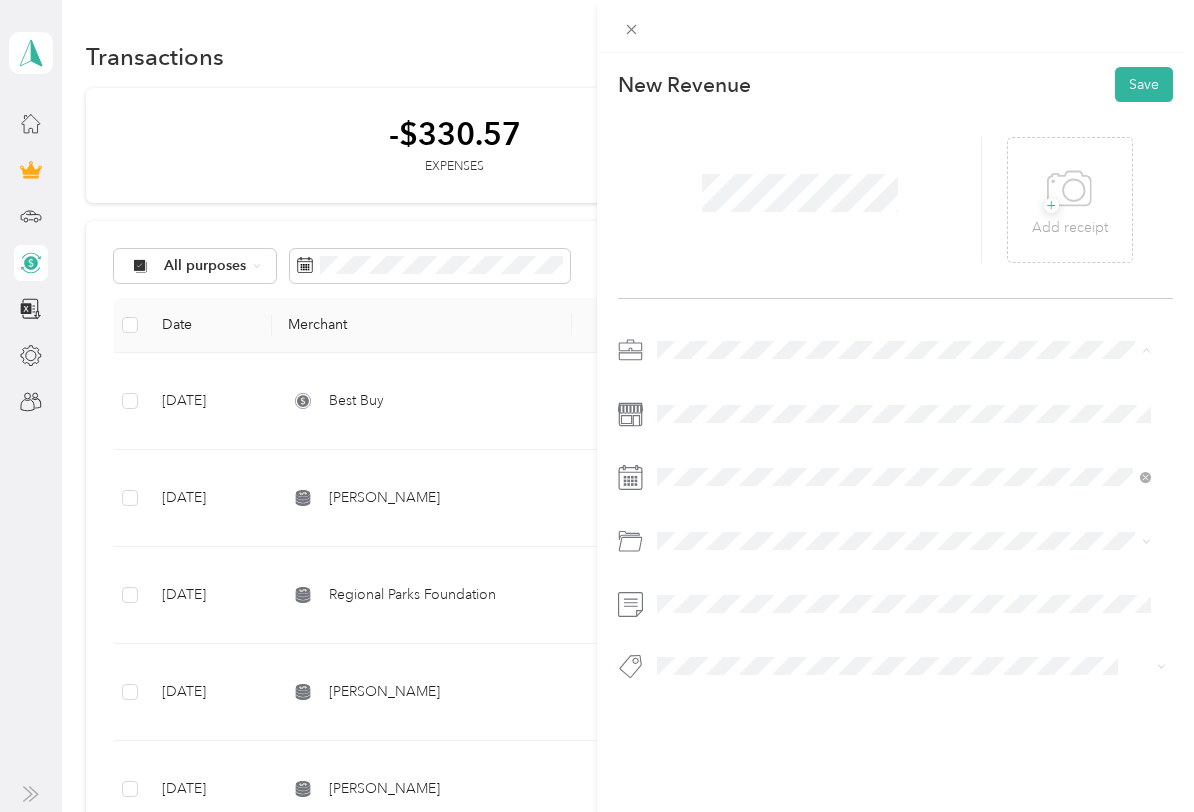 click on "Tutoring" at bounding box center (904, 490) 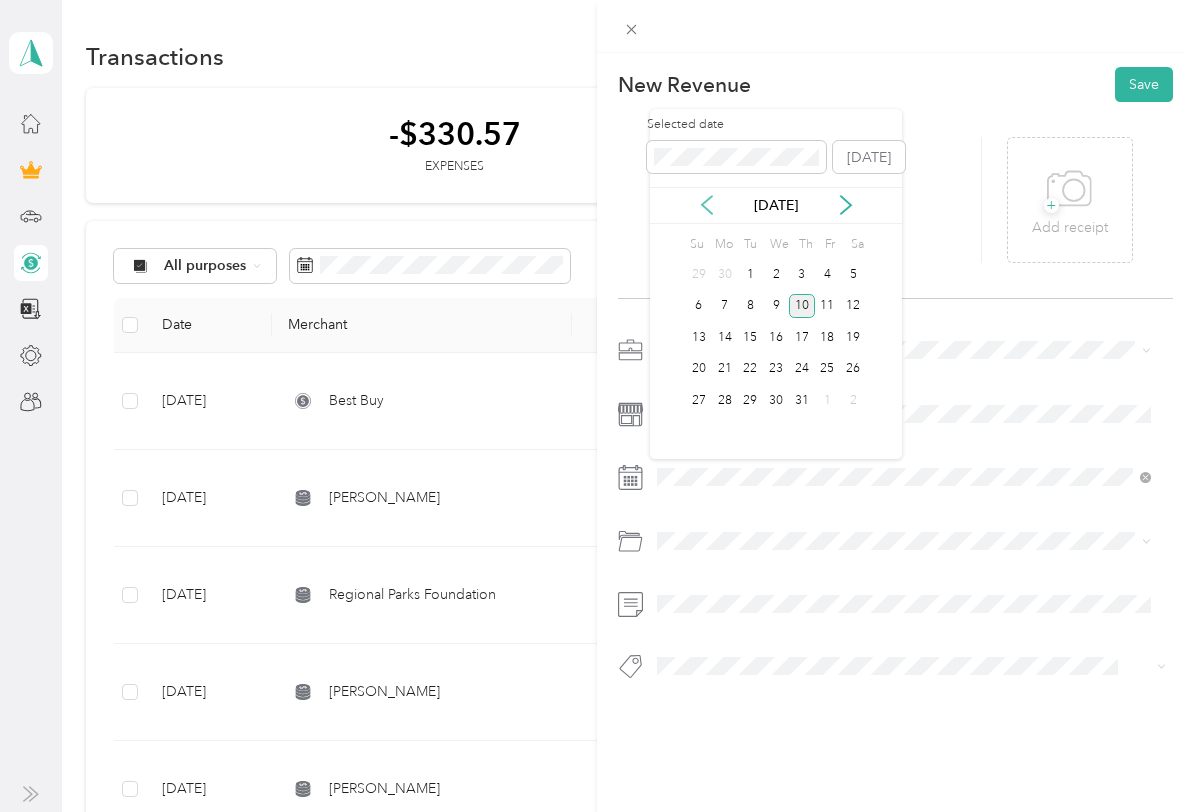 click 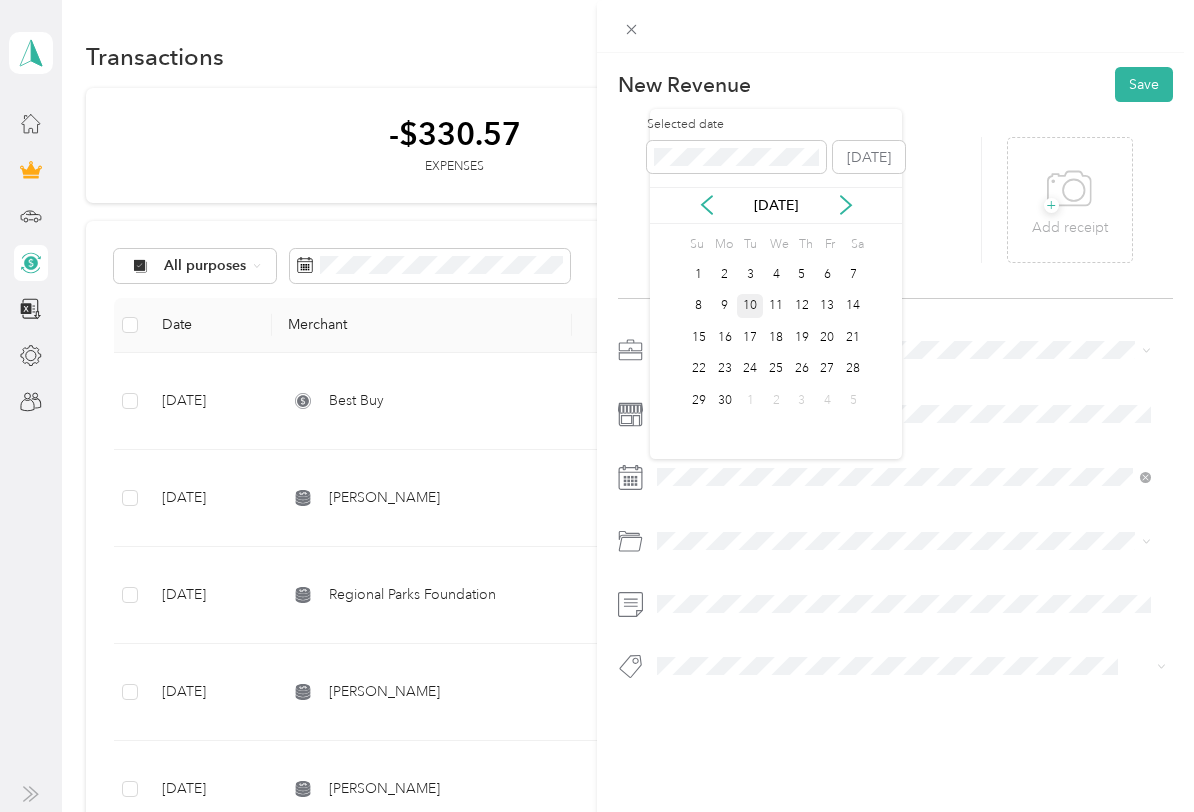 click on "10" at bounding box center [750, 306] 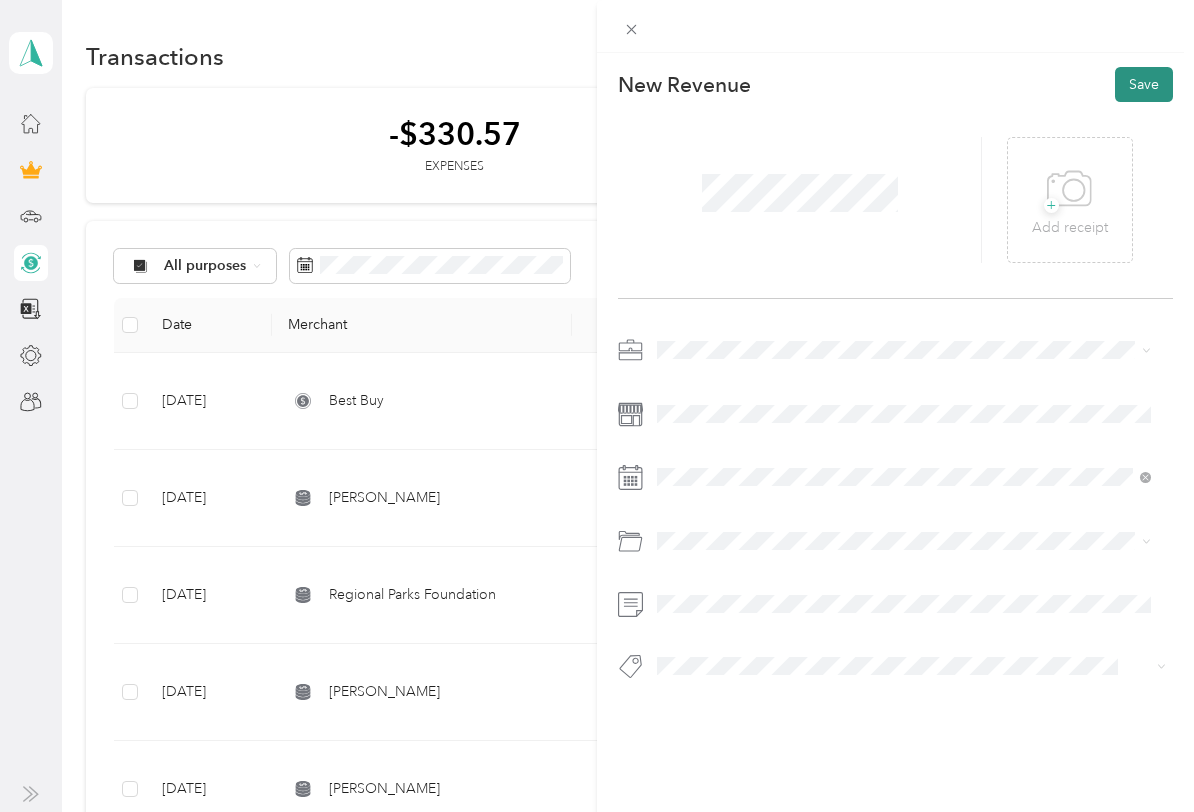 click on "Save" at bounding box center (1144, 84) 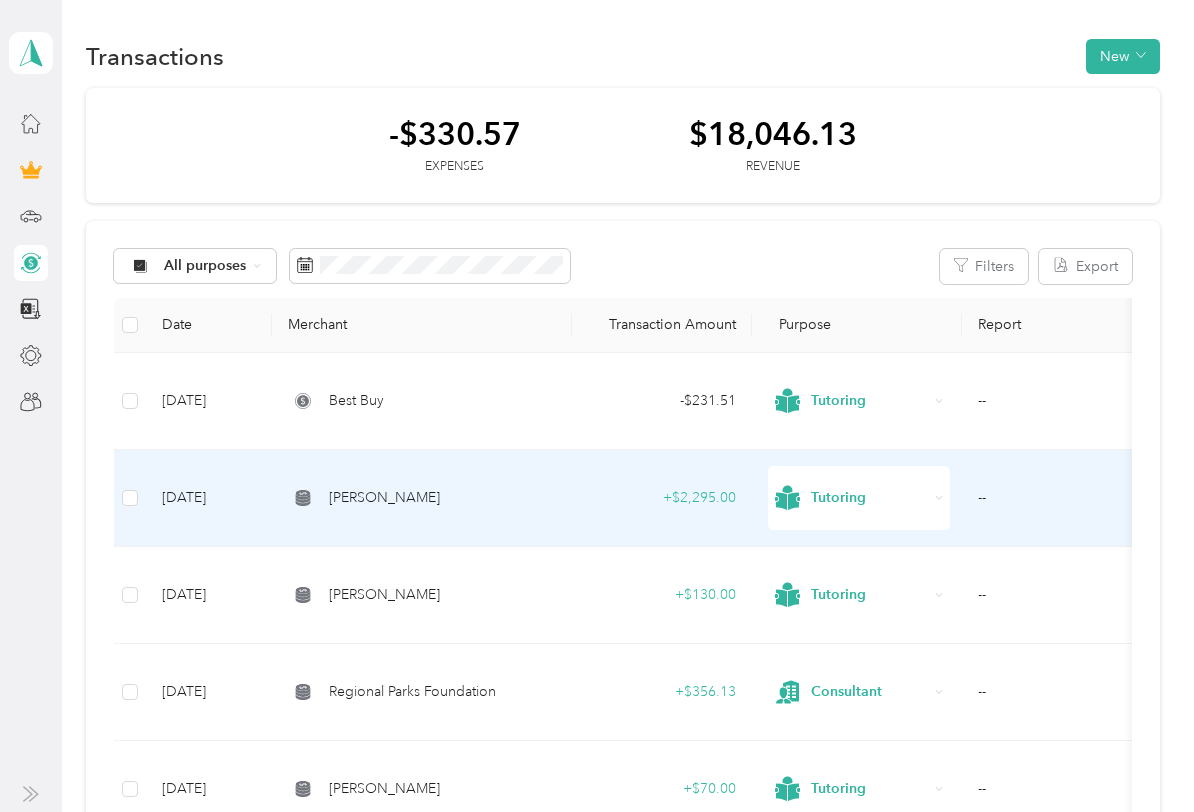 click on "Tutoring" at bounding box center (851, 498) 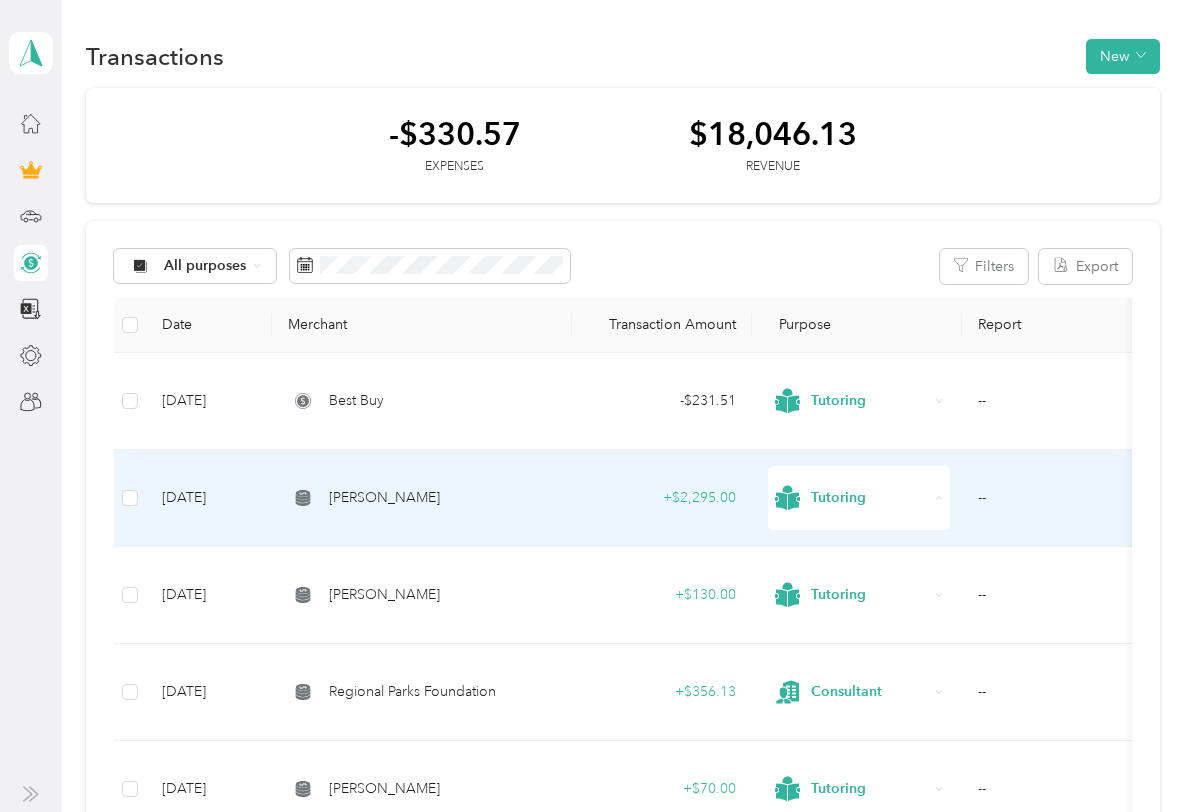 click on "Tutoring" at bounding box center (866, 358) 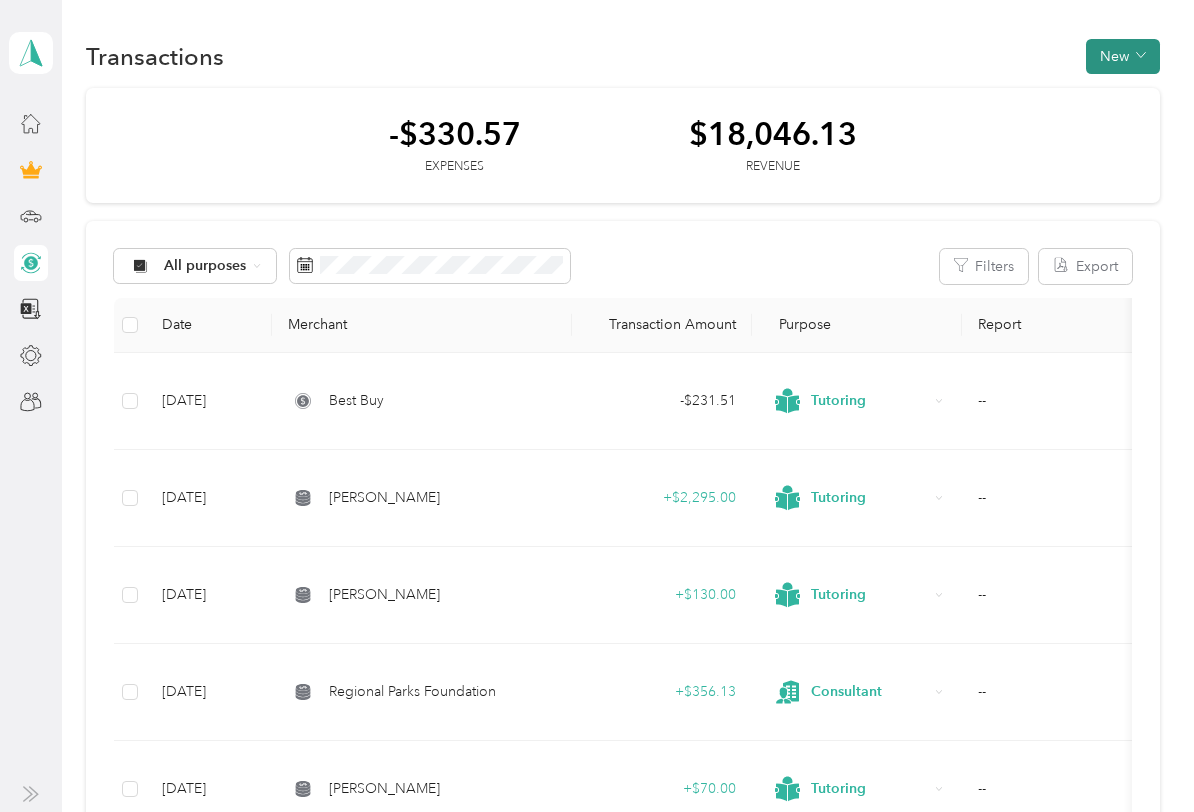 click on "New" at bounding box center [1123, 56] 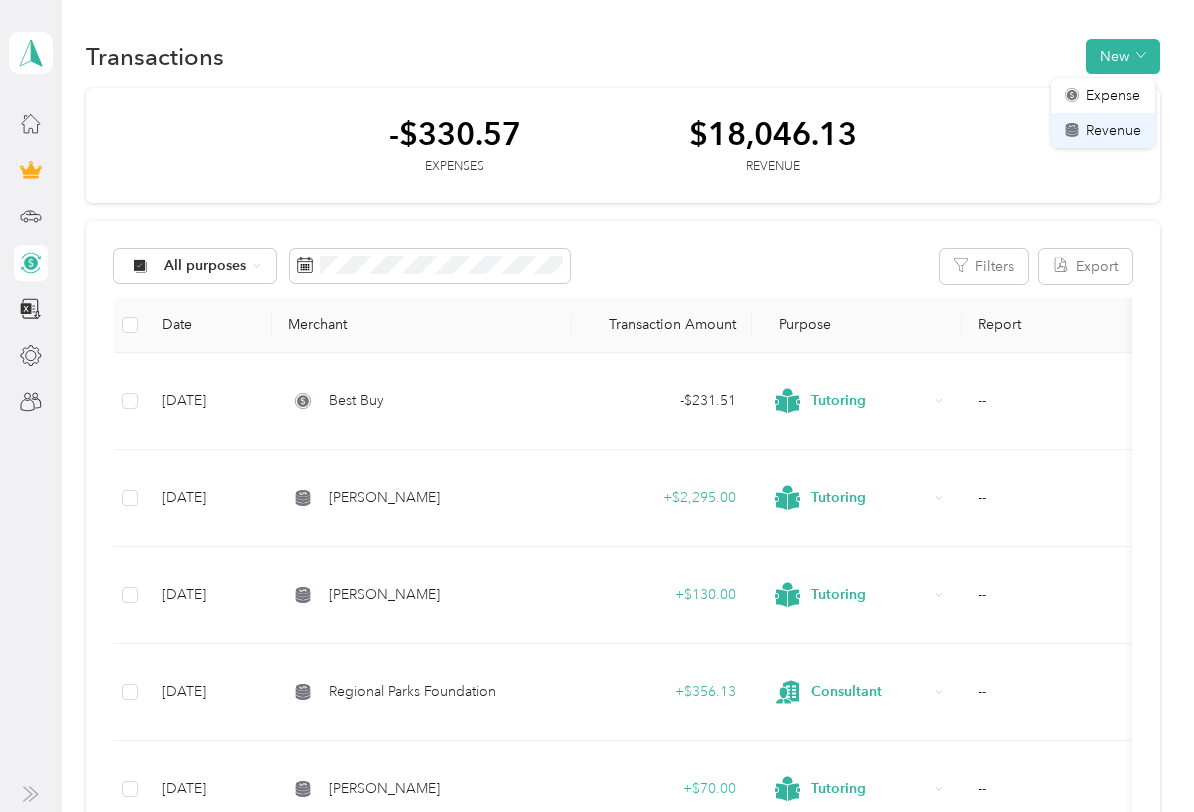 click on "Revenue" at bounding box center [1103, 130] 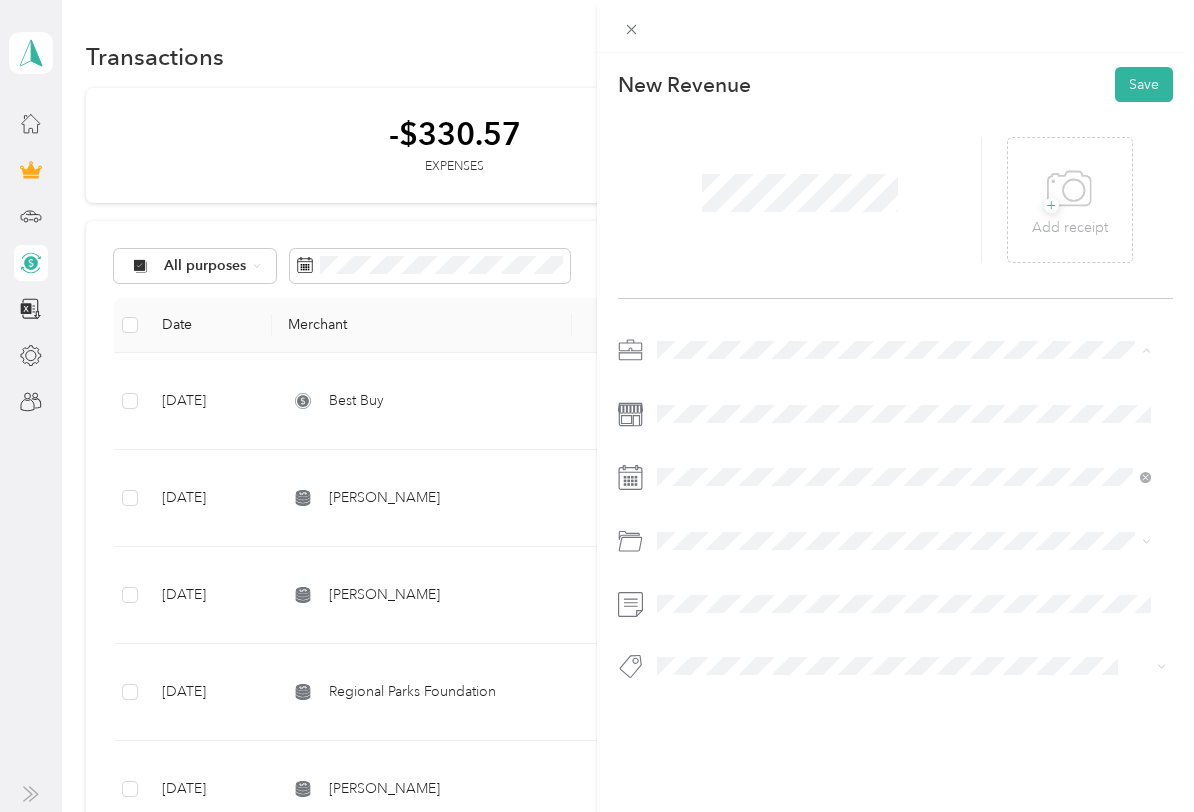 click on "Tutoring" at bounding box center (690, 490) 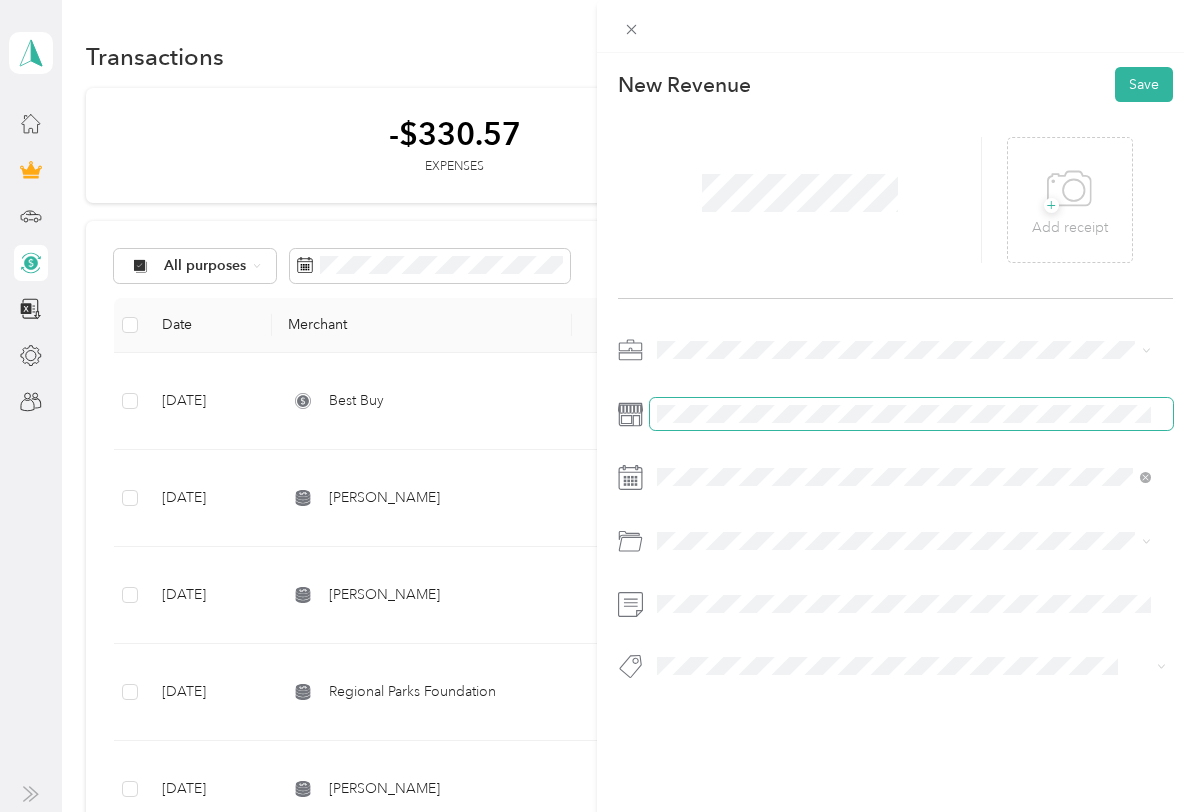 click at bounding box center (911, 414) 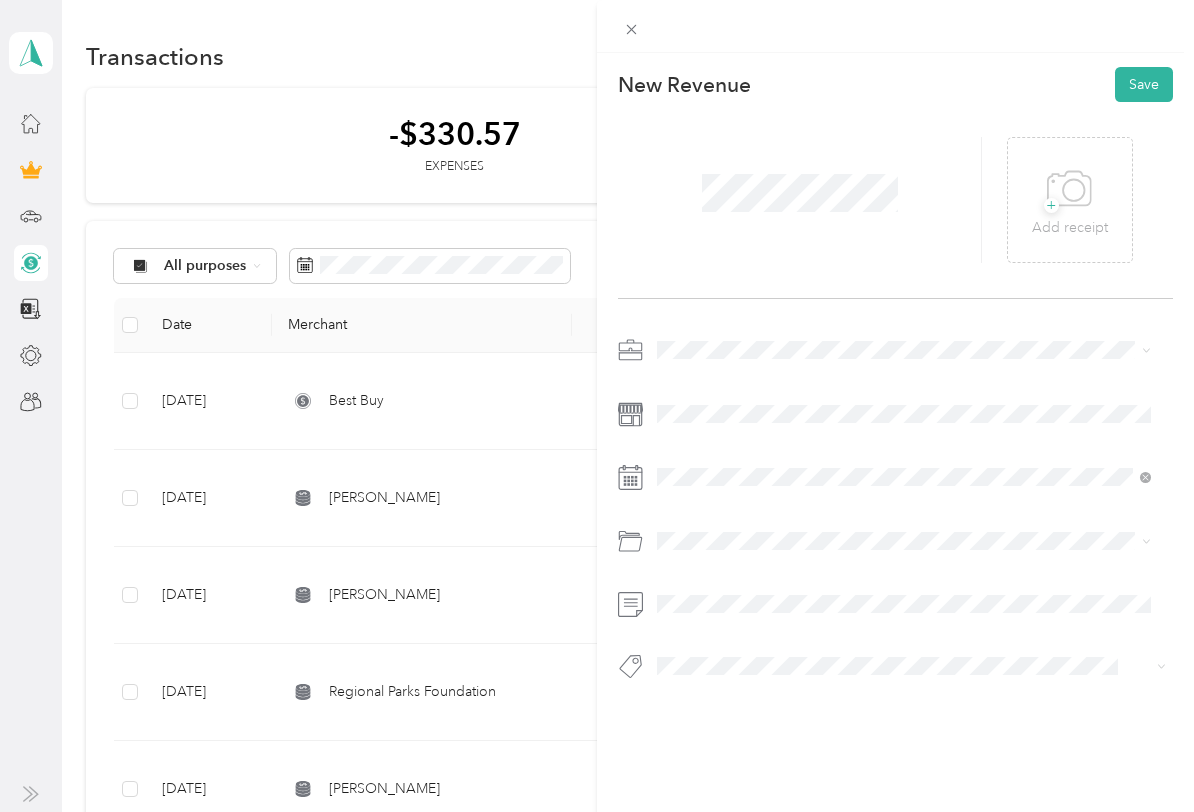 click 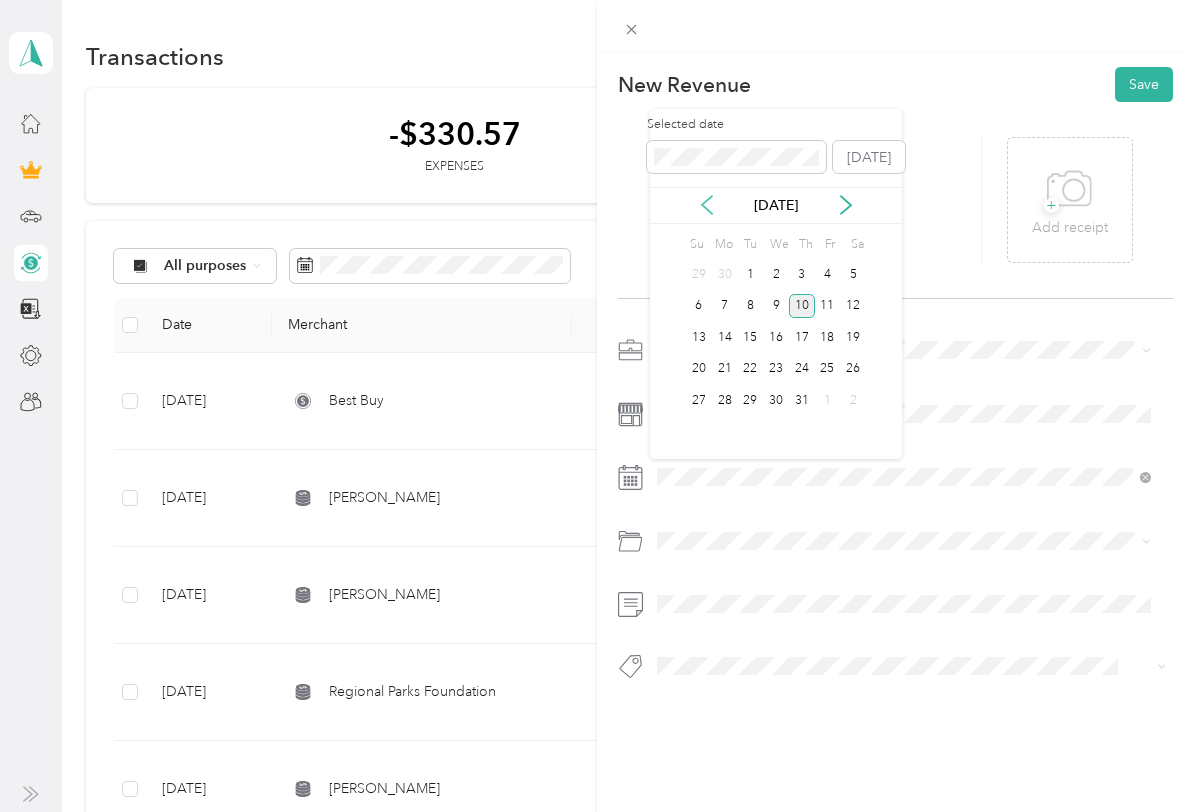 click 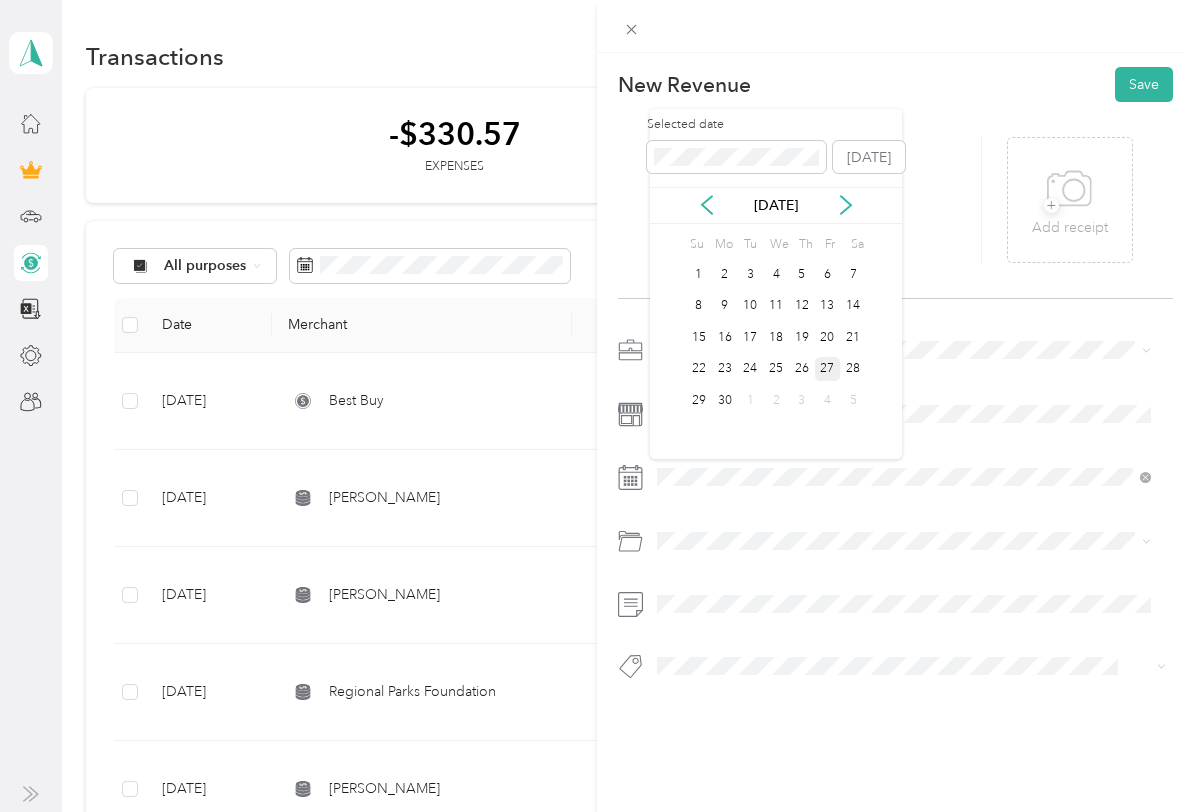 click on "27" at bounding box center [828, 369] 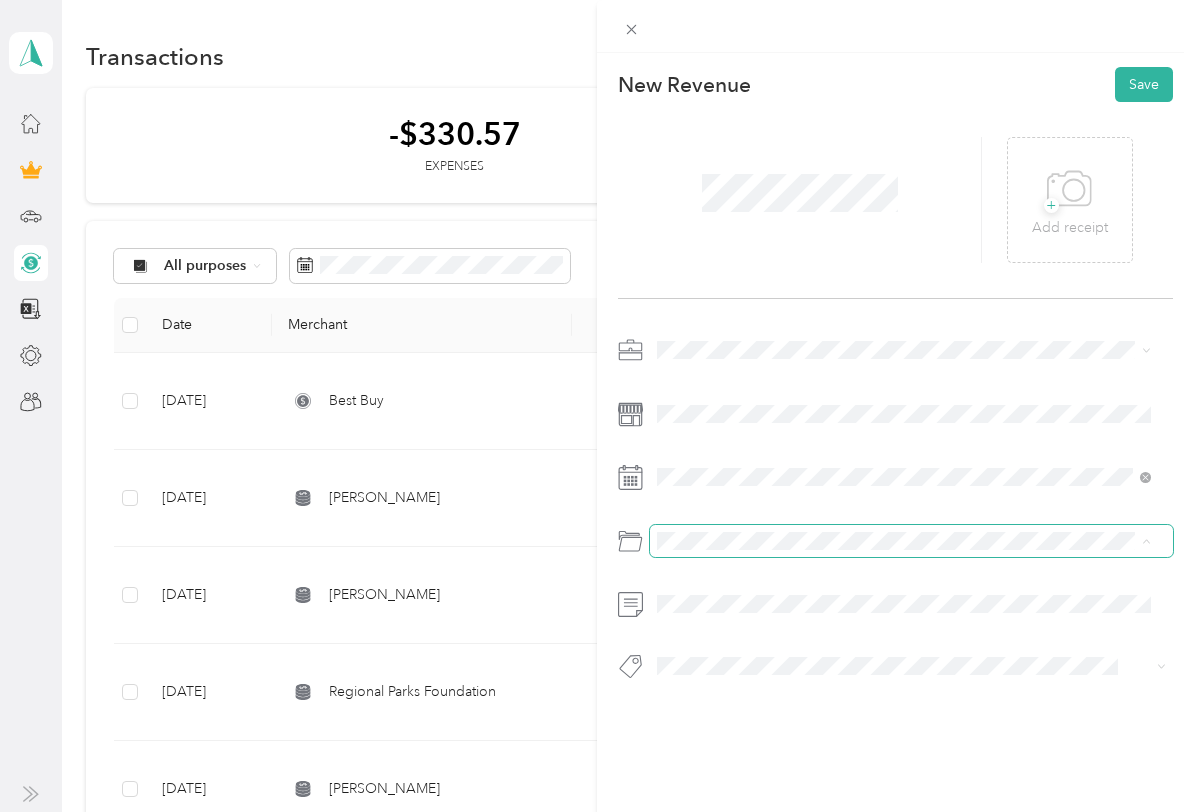 click at bounding box center [911, 541] 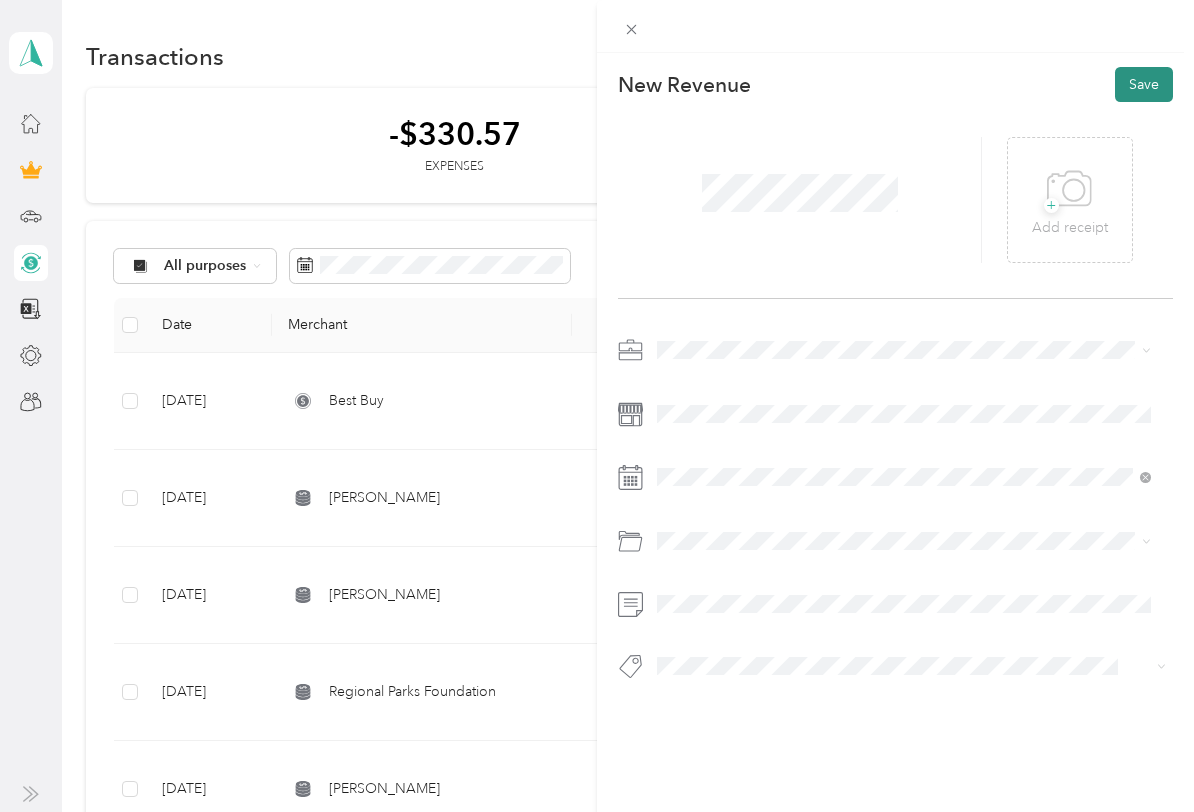 click on "Save" at bounding box center (1144, 84) 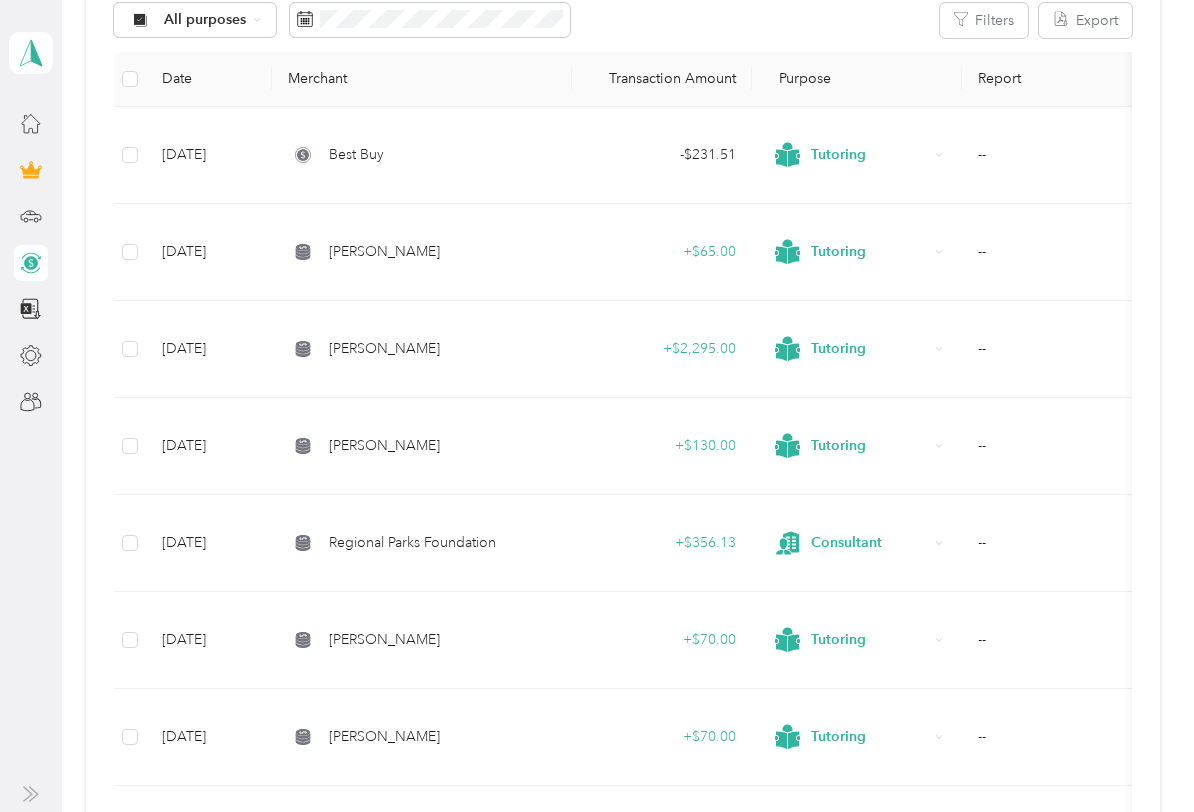 scroll, scrollTop: 0, scrollLeft: 0, axis: both 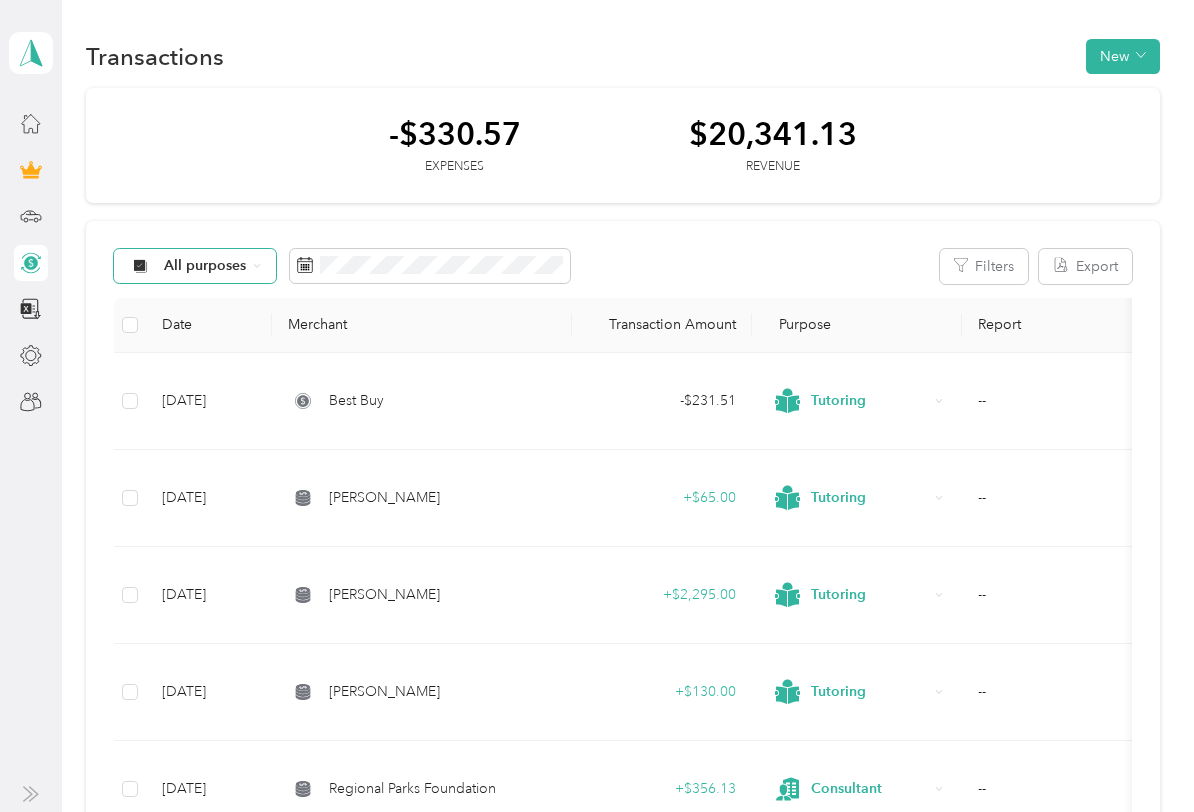 click 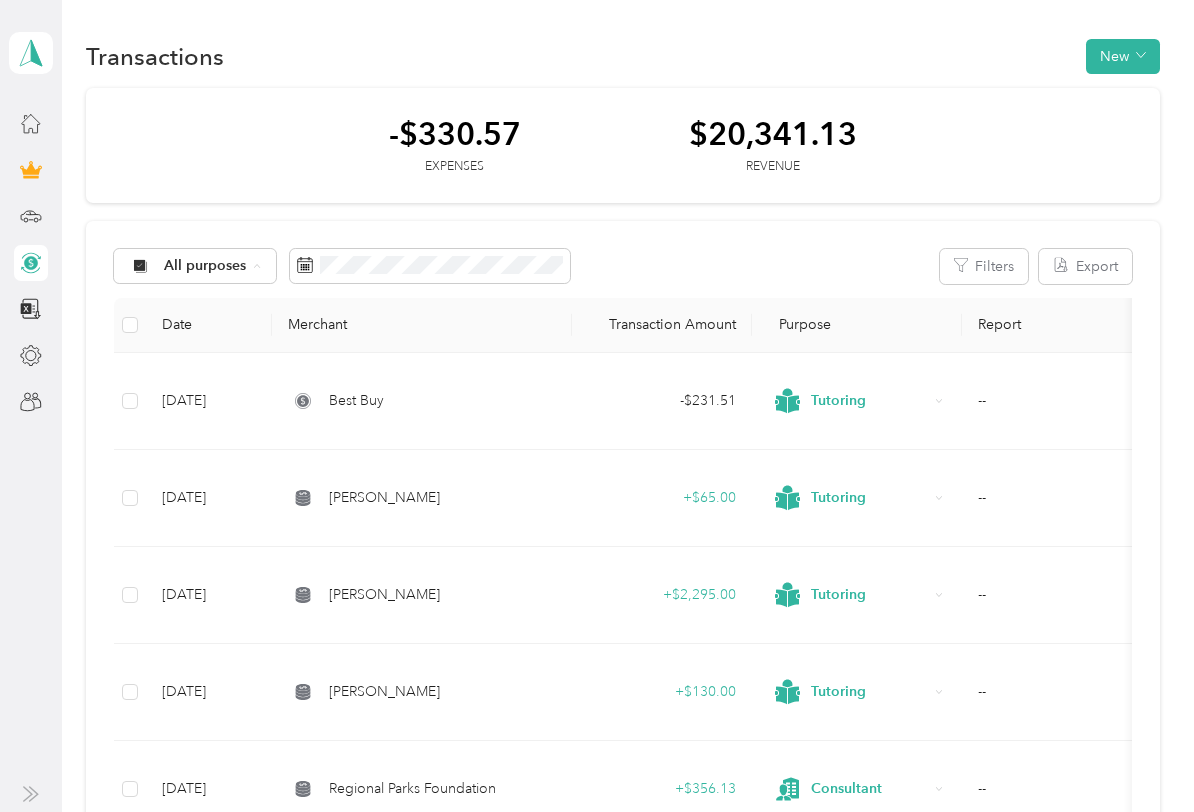 click on "Work" at bounding box center [212, 403] 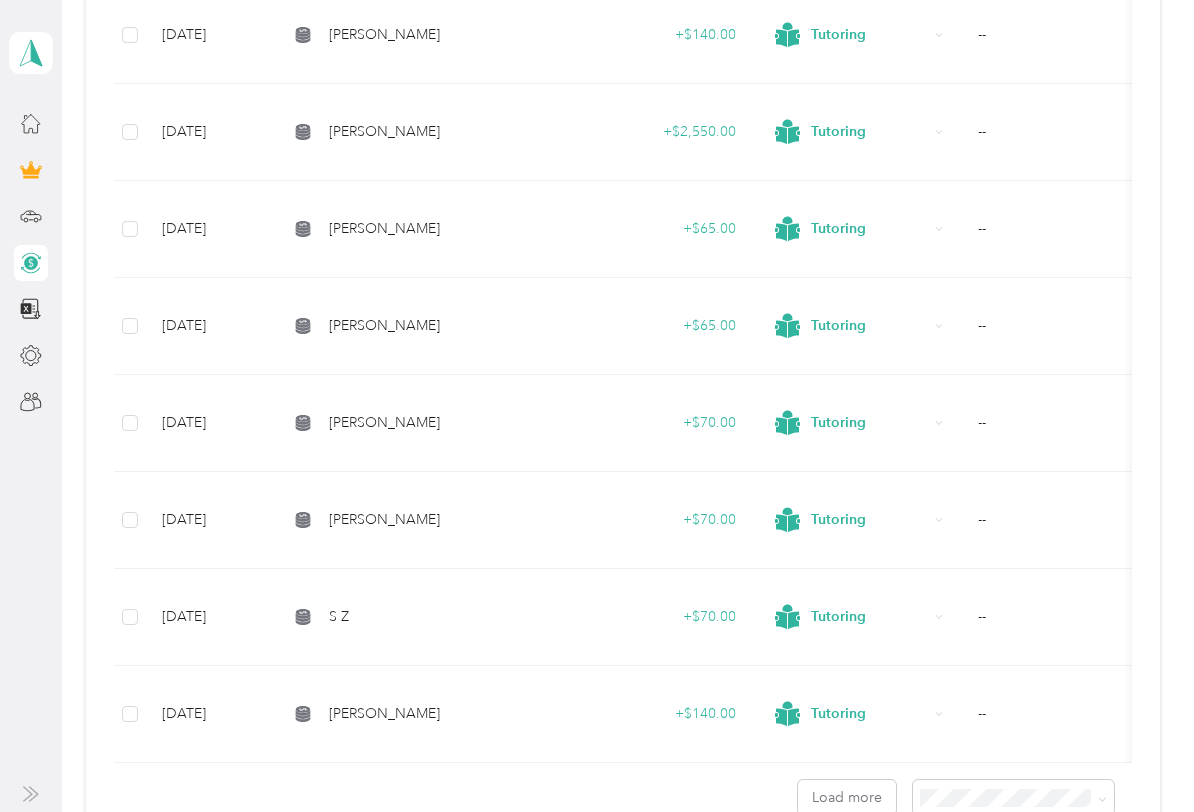 scroll, scrollTop: 2268, scrollLeft: 0, axis: vertical 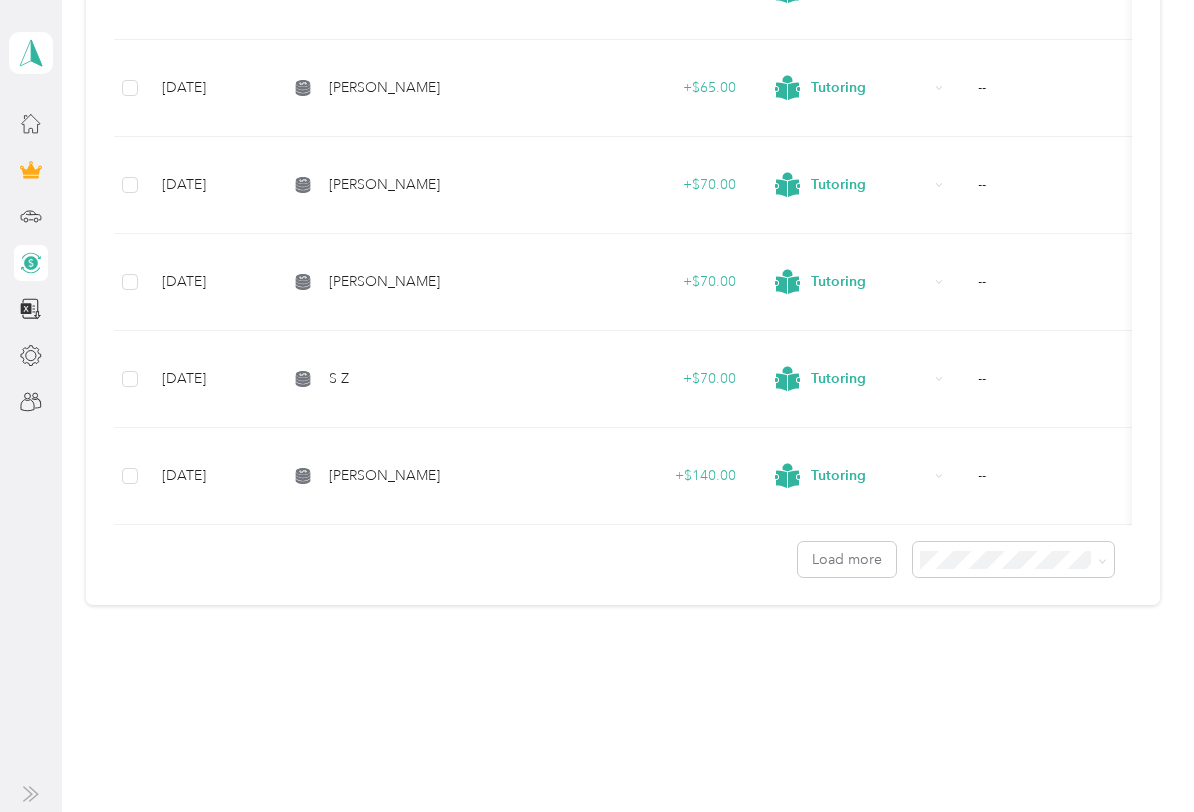 click on "Work Filters Export Date Merchant Transaction Amount Purpose Report             [DATE] Best Buy -  $231.51 Tutoring -- [DATE] [PERSON_NAME] +  $65.00 Tutoring -- [DATE] [PERSON_NAME] +  $2,295.00 Tutoring -- [DATE] [PERSON_NAME] +  $130.00 Tutoring -- [DATE] Regional Parks Foundation +  $356.13 Consultant -- [DATE] [PERSON_NAME] +  $70.00 Tutoring -- [DATE] [PERSON_NAME] +  $70.00 Tutoring -- [DATE] [PERSON_NAME] +  $325.00 Tutoring -- [DATE] [PERSON_NAME] +  $70.00 Tutoring -- [DATE] [PERSON_NAME] +  $70.00 Tutoring -- [DATE] [PERSON_NAME] +  $65.00 Tutoring -- [DATE] [PERSON_NAME] +  $70.00 Tutoring -- [DATE] [PERSON_NAME] +  $70.00 Tutoring -- [DATE] [PERSON_NAME] +  $65.00 Tutoring -- [DATE] Blick -  $2.76 Tutoring -- [DATE] [PERSON_NAME] +  $130.00 Tutoring -- [DATE] [PERSON_NAME] +  $70.00 Tutoring -- [DATE] [PERSON_NAME] +  $140.00 Tutoring -- [DATE] [PERSON_NAME] +  $2,550.00 -- +" at bounding box center (622, -713) 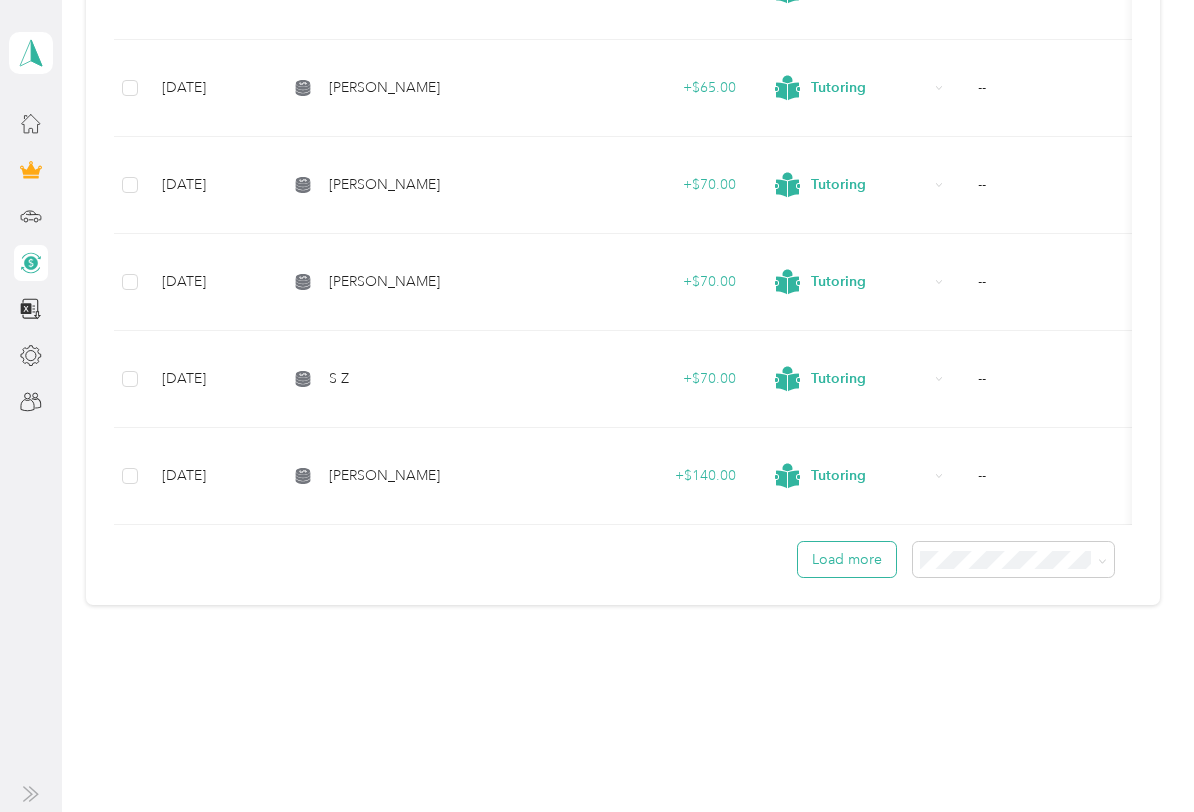 click on "Load more" at bounding box center [847, 559] 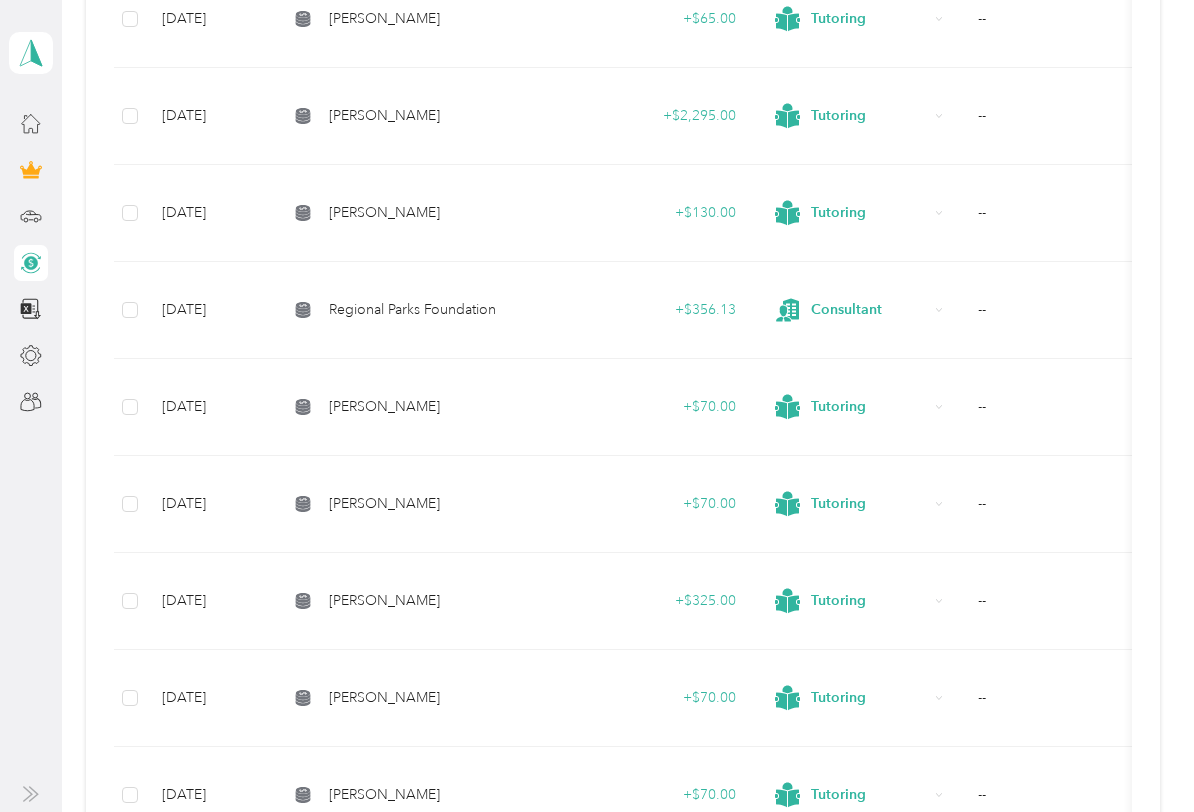 scroll, scrollTop: 0, scrollLeft: 0, axis: both 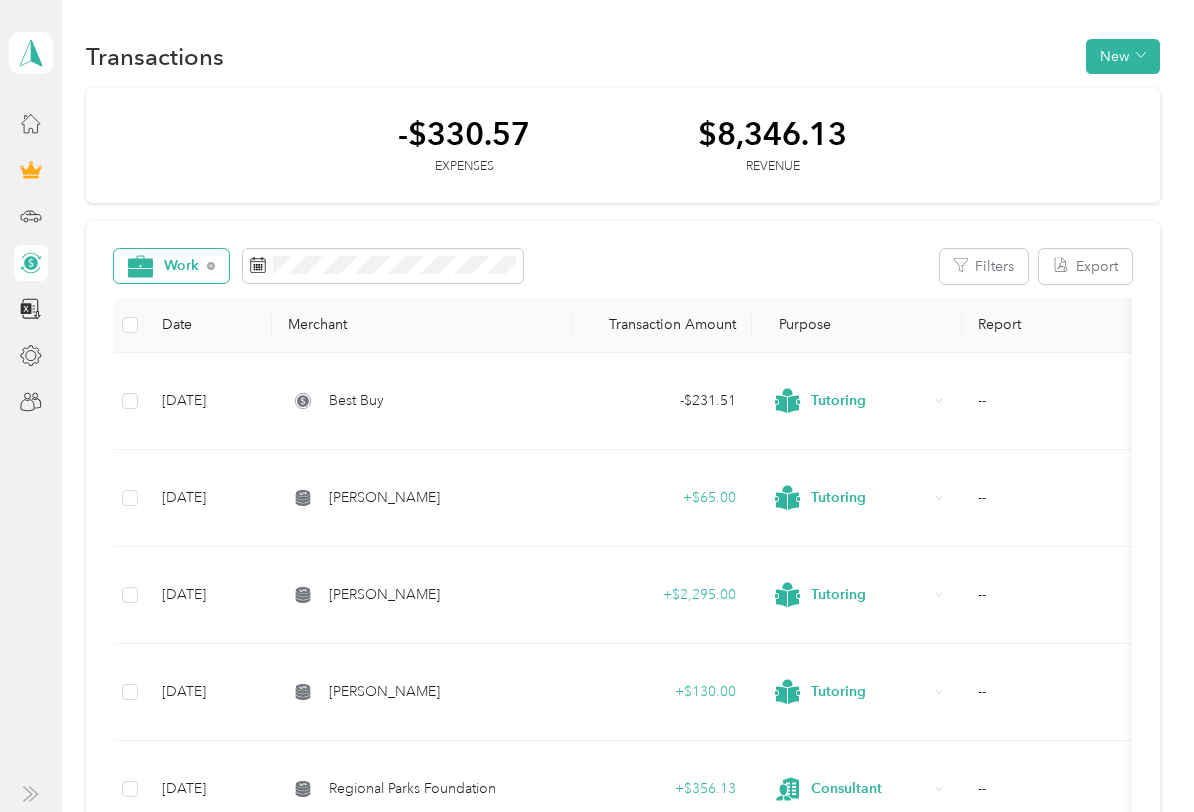 click 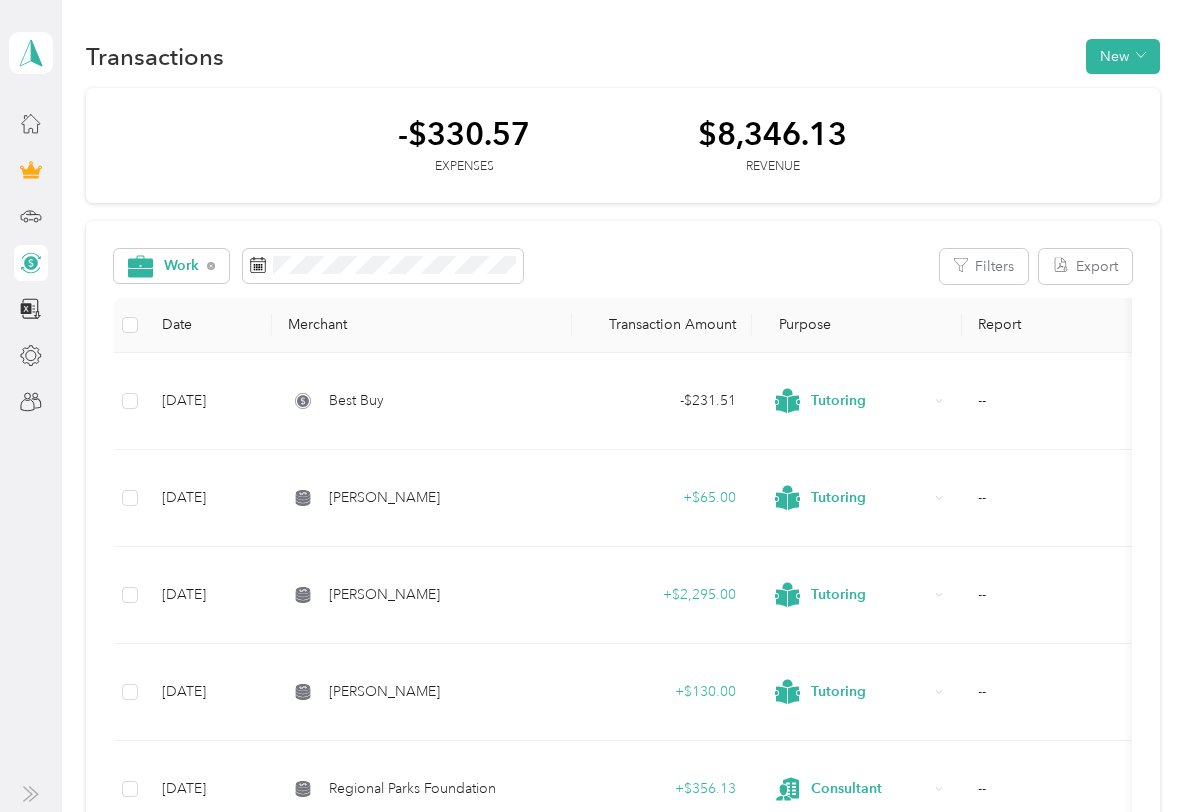 click on "Consultant" at bounding box center (187, 494) 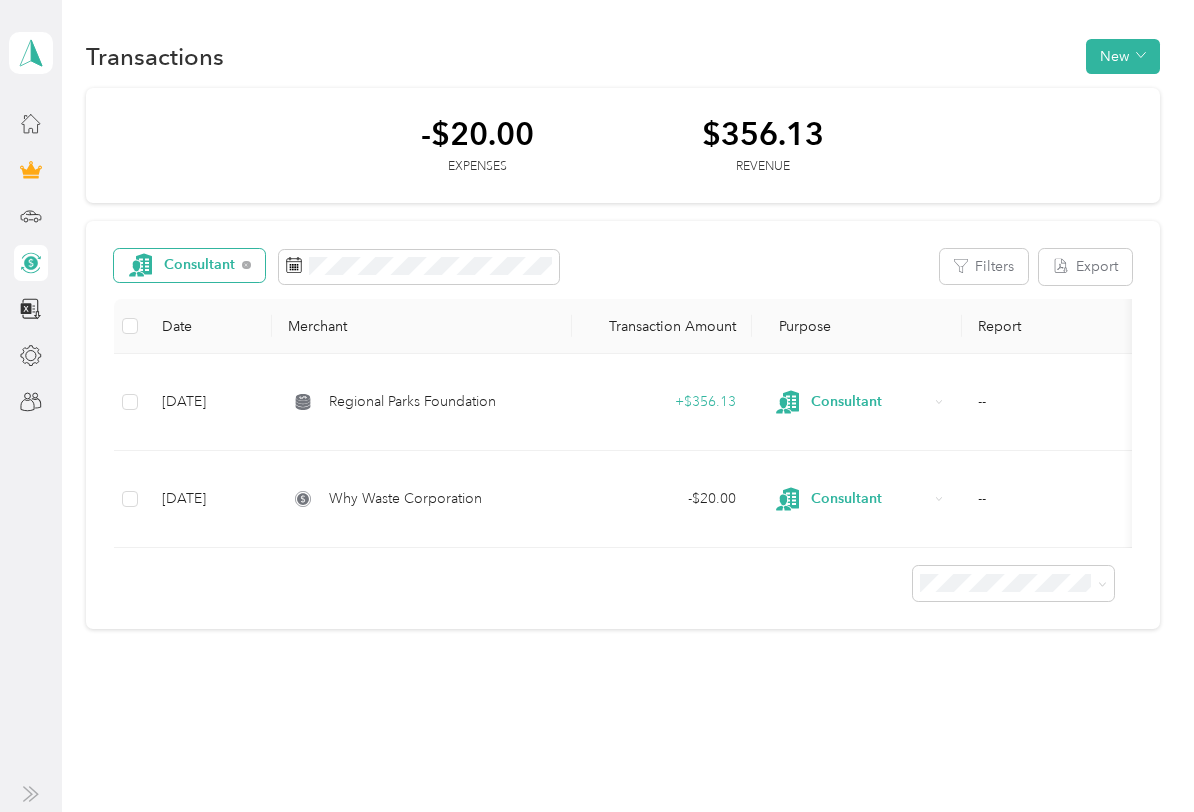 click 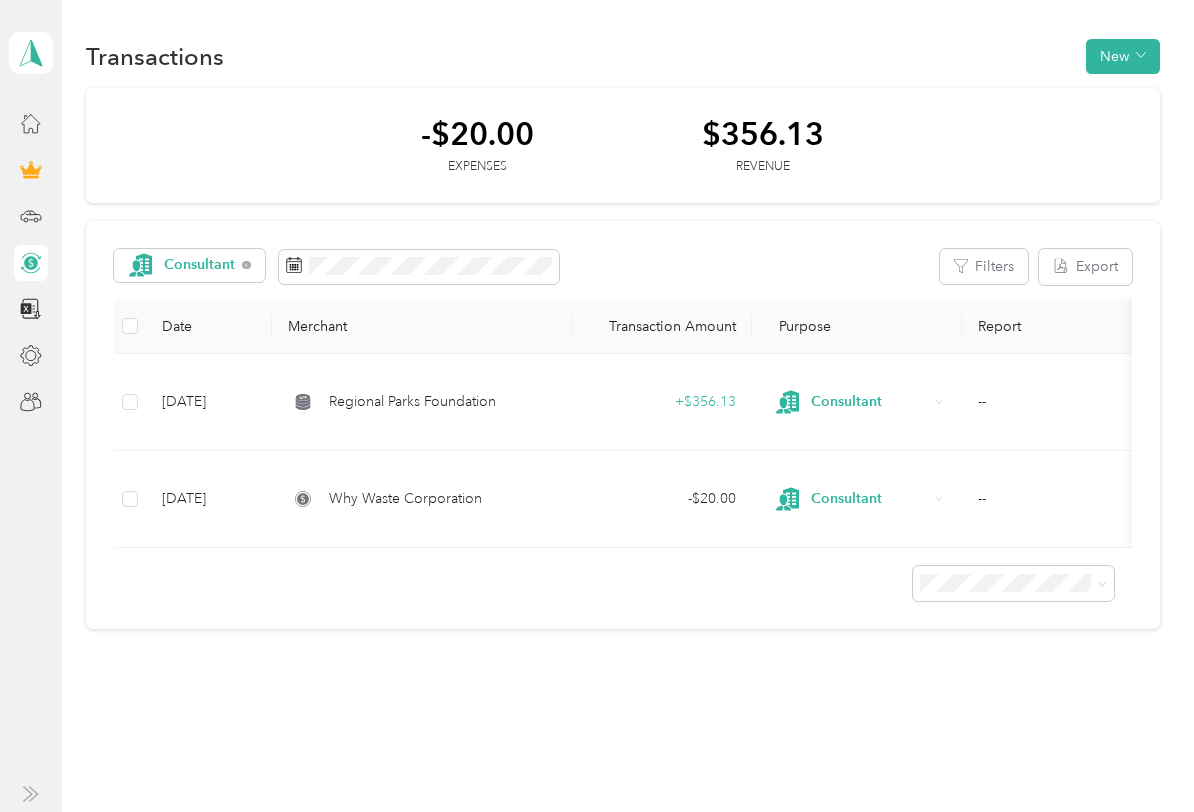 click on "[PERSON_NAME] Personal dashboard Transactions New -$20.00 Expenses $356.13 Revenue Consultant Filters Export Date Merchant Transaction Amount Purpose Report             [DATE] Regional Parks Foundation +  $356.13 Consultant -- [DATE] Why Waste Corporation -  $20.00 Consultant -- All purposes Unclassified Work Personal Consultant Tutoring Other Charity Medical Moving Commute" at bounding box center (592, 406) 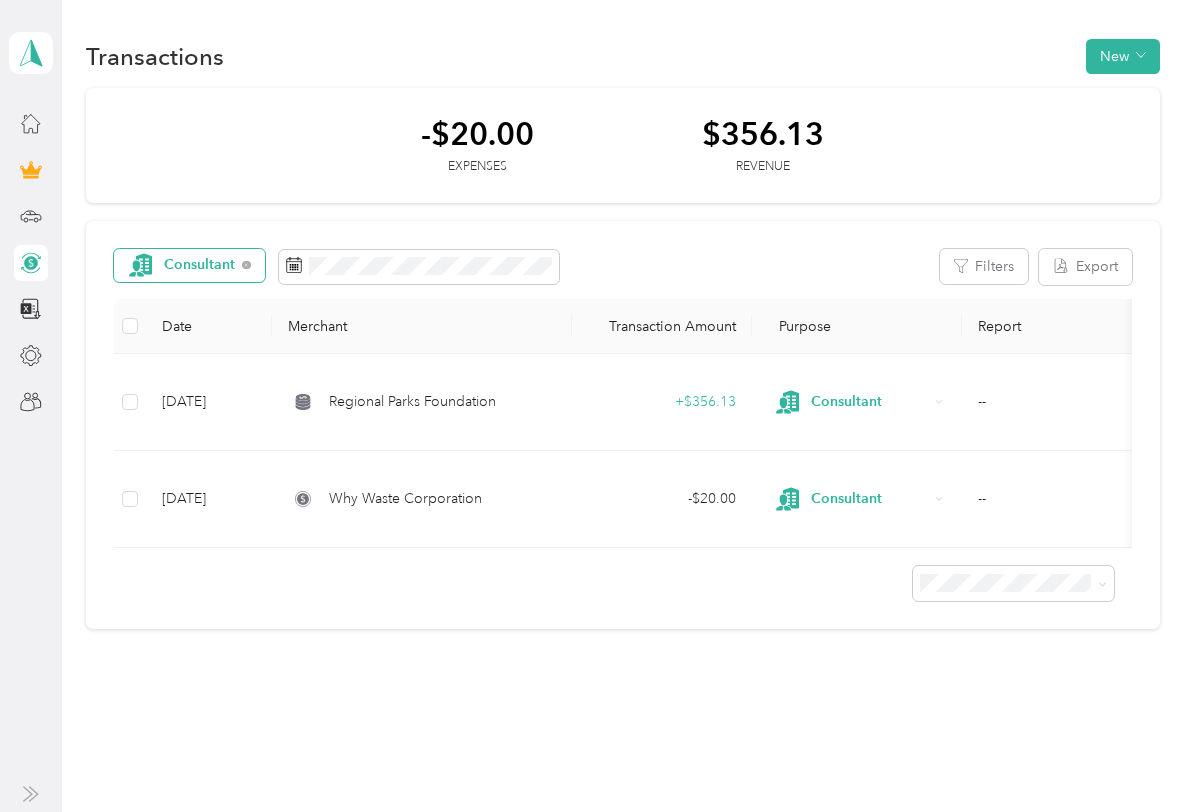 click on "Consultant" at bounding box center [200, 265] 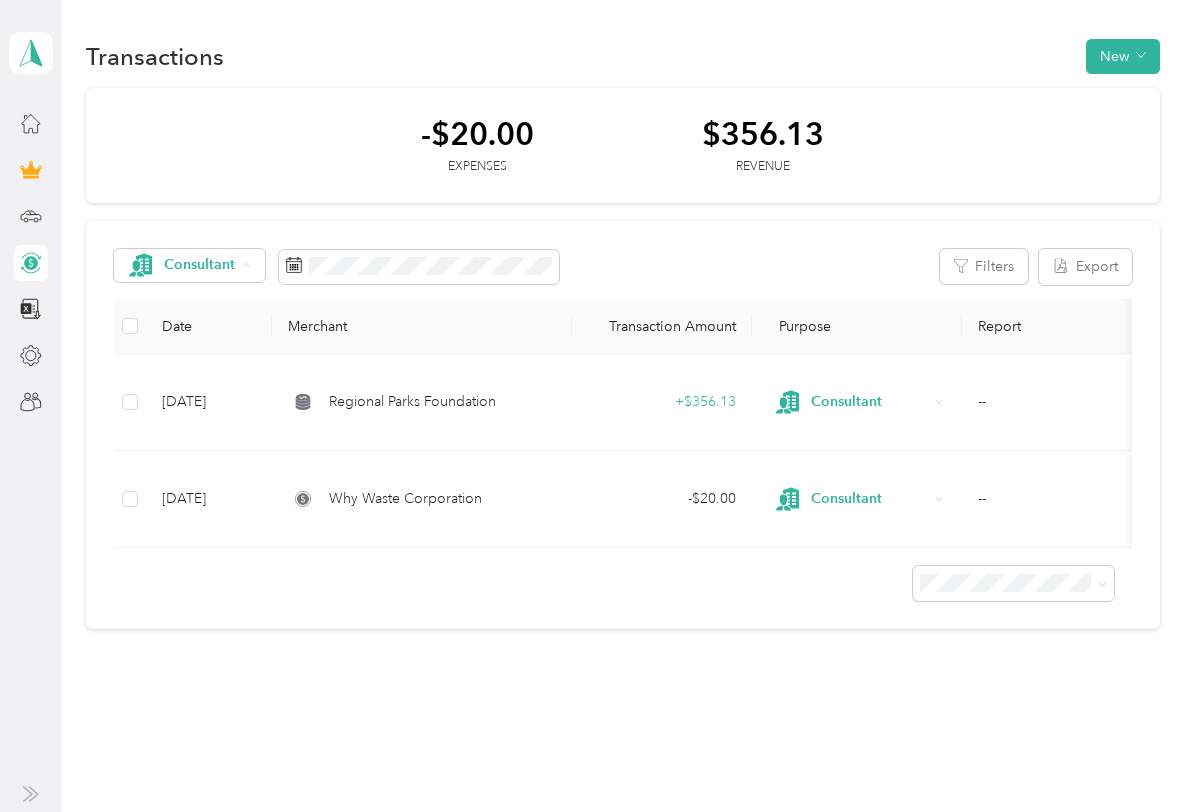 click on "Tutoring" at bounding box center [193, 557] 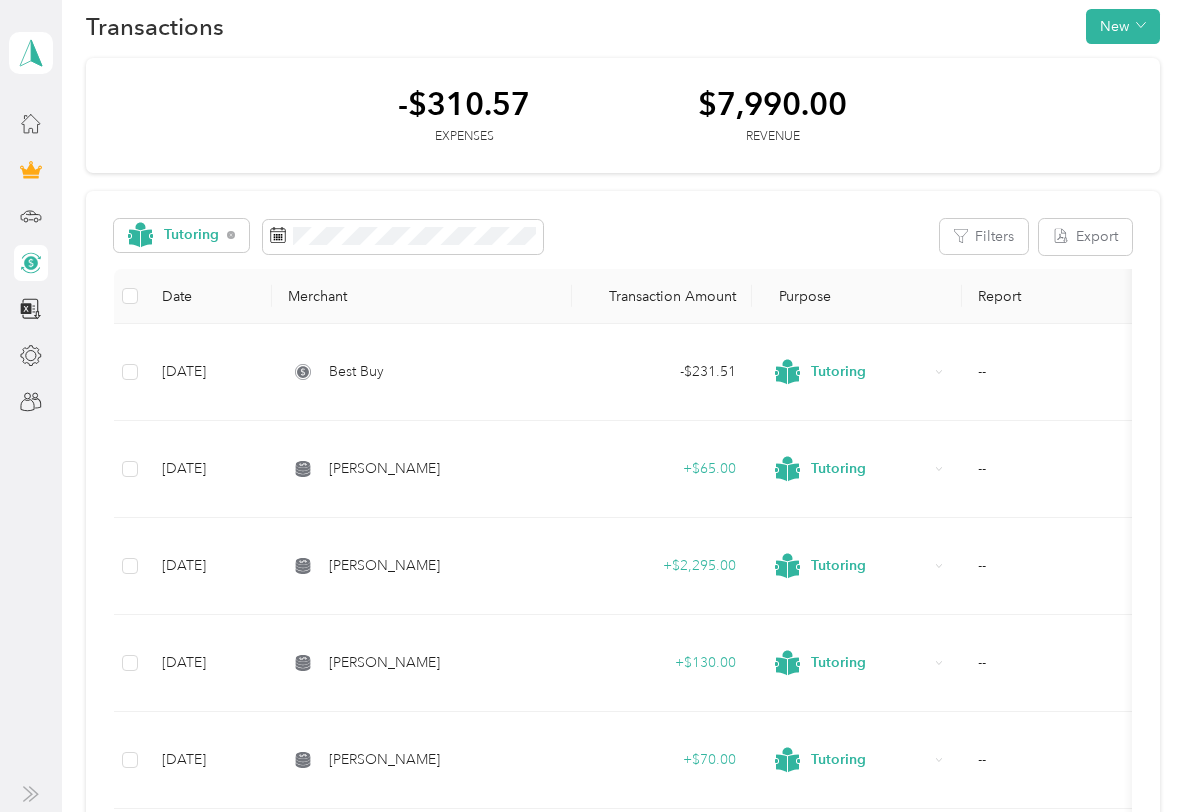 scroll, scrollTop: 0, scrollLeft: 0, axis: both 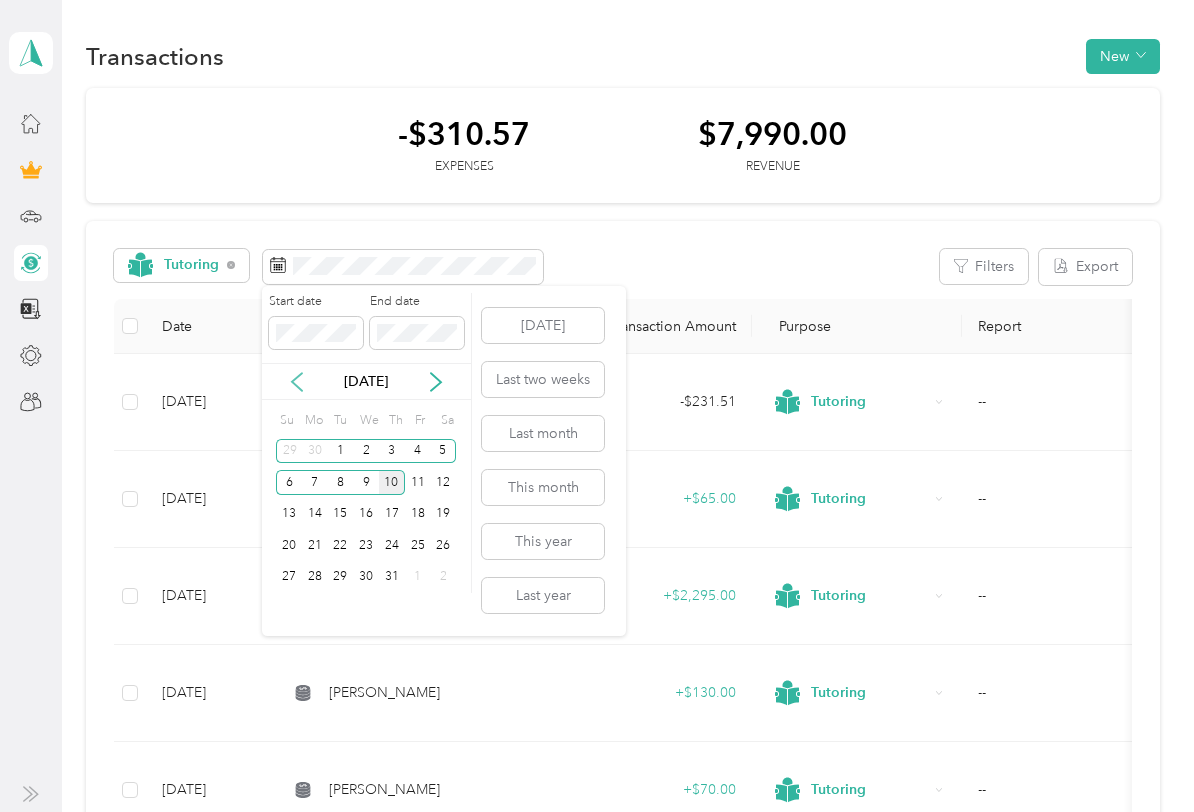 click 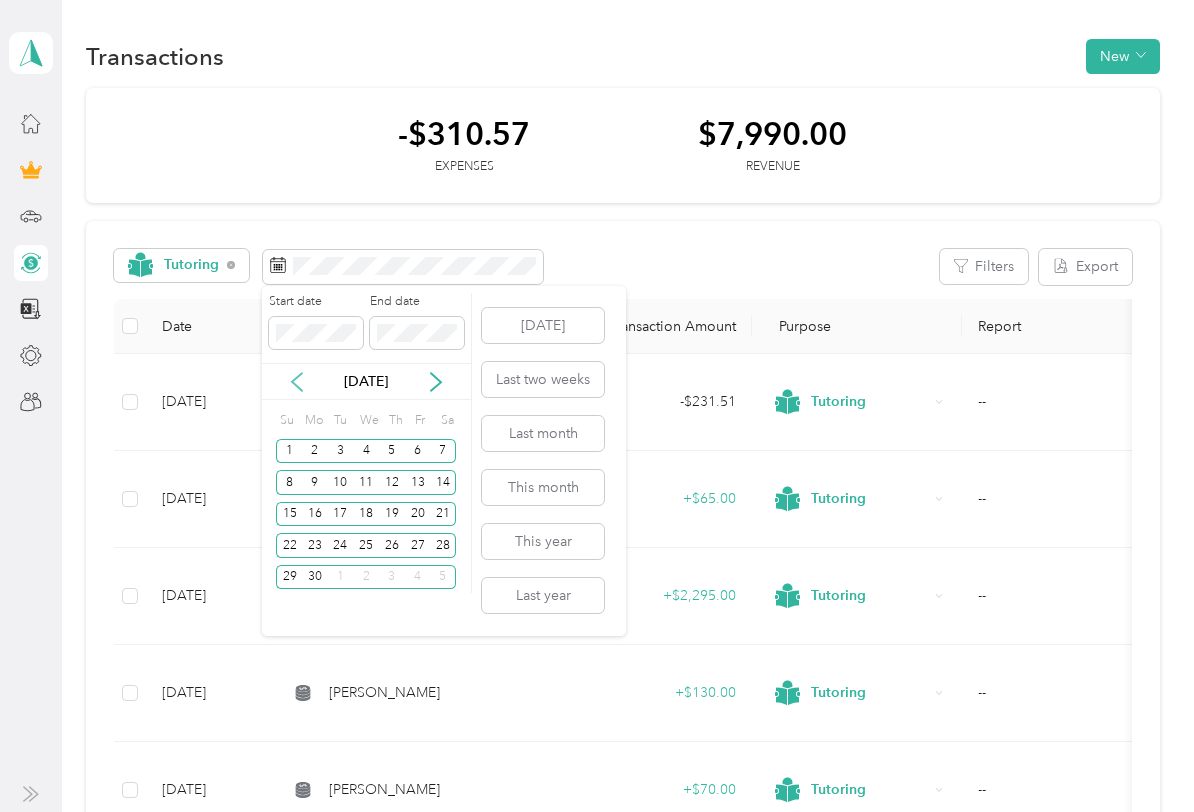 click 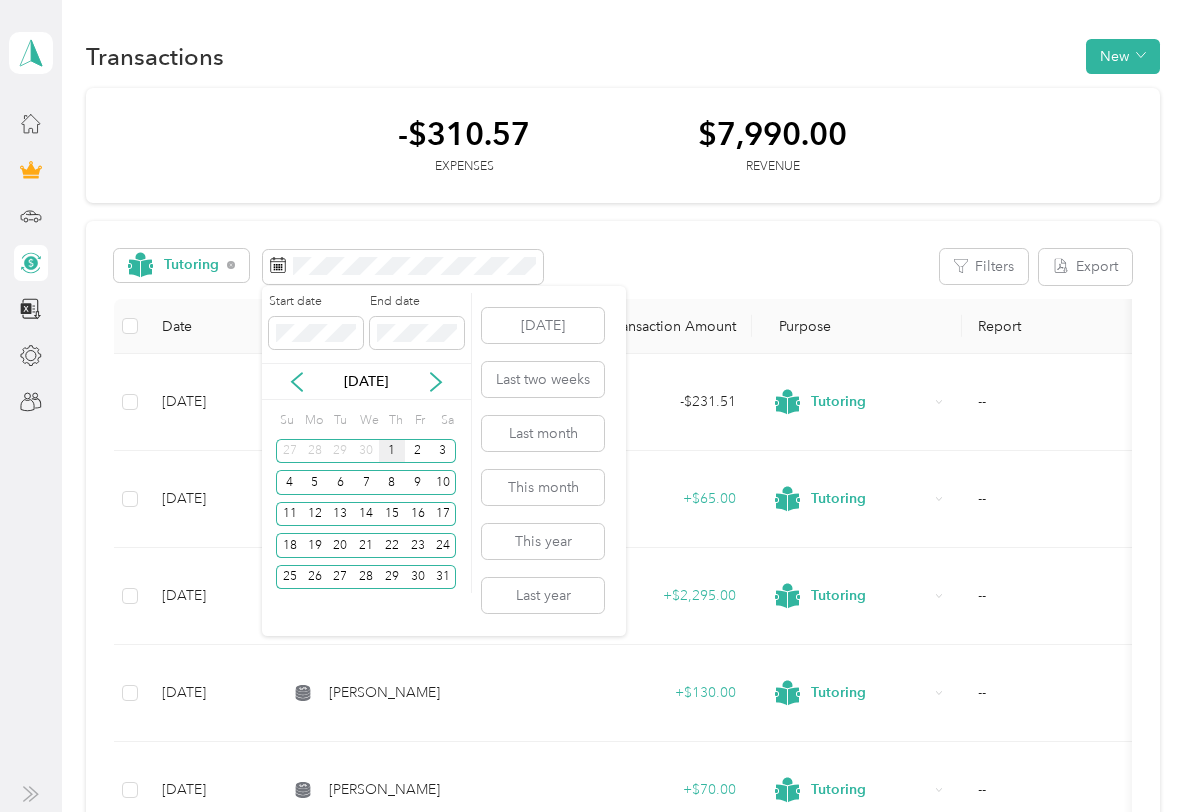 click on "1" at bounding box center (392, 451) 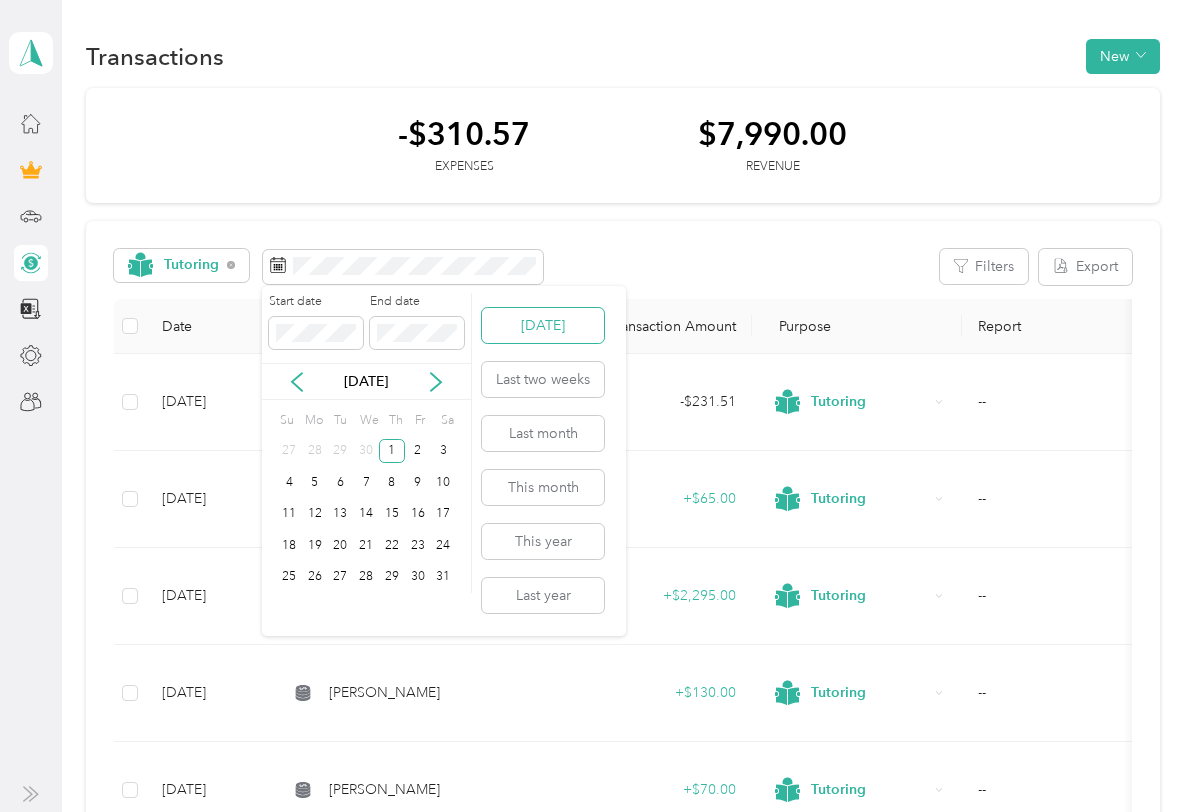 click on "[DATE]" at bounding box center [543, 325] 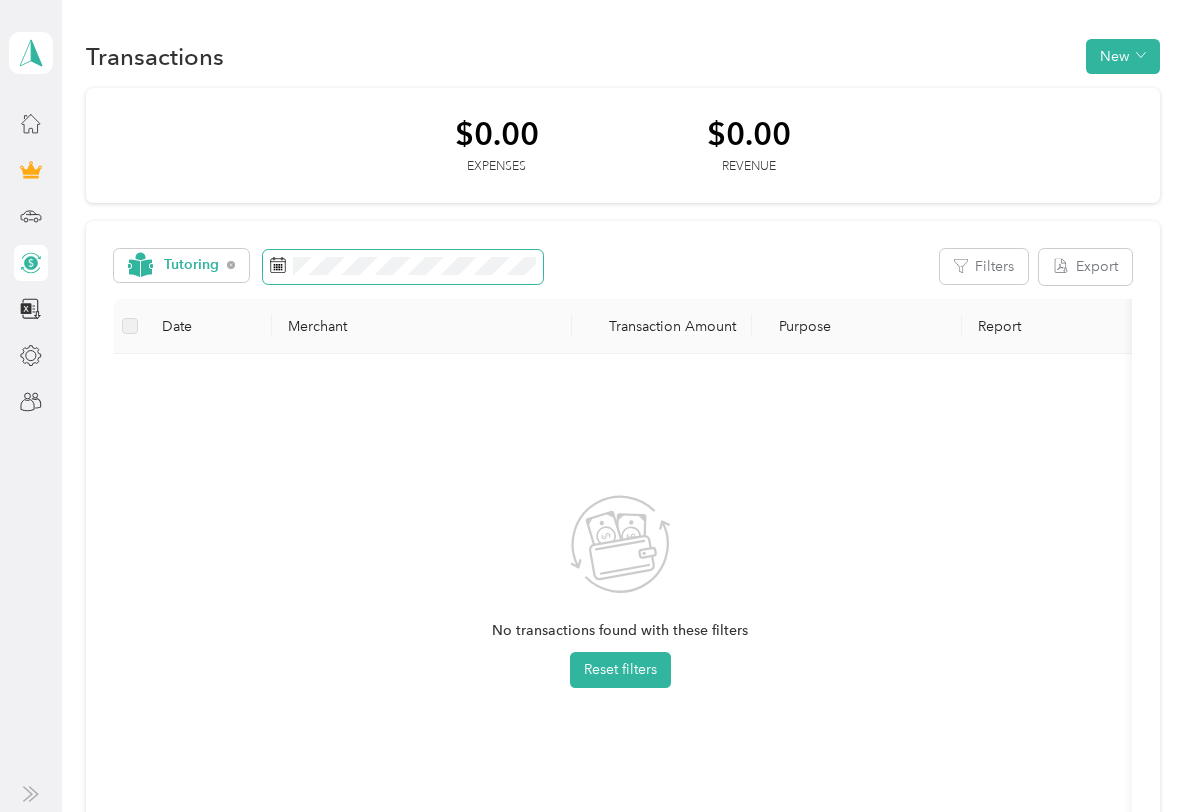 click 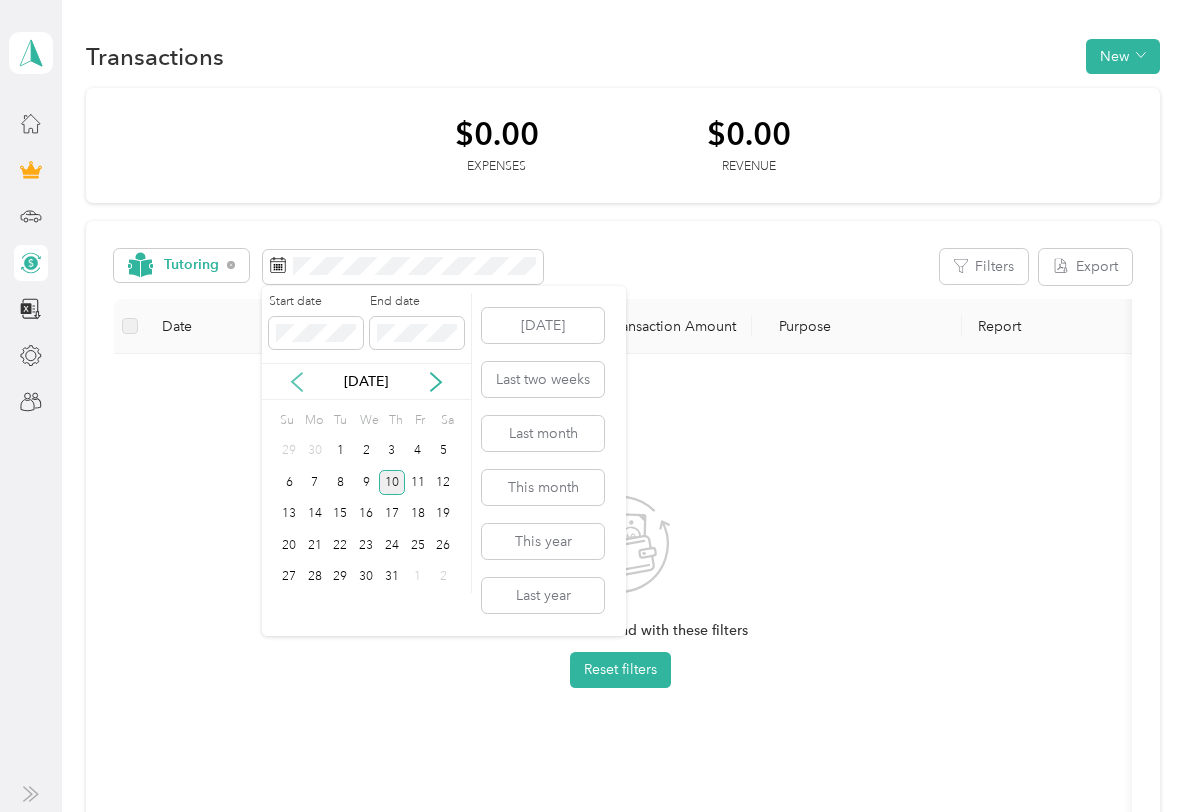 click on "[DATE]" at bounding box center [366, 381] 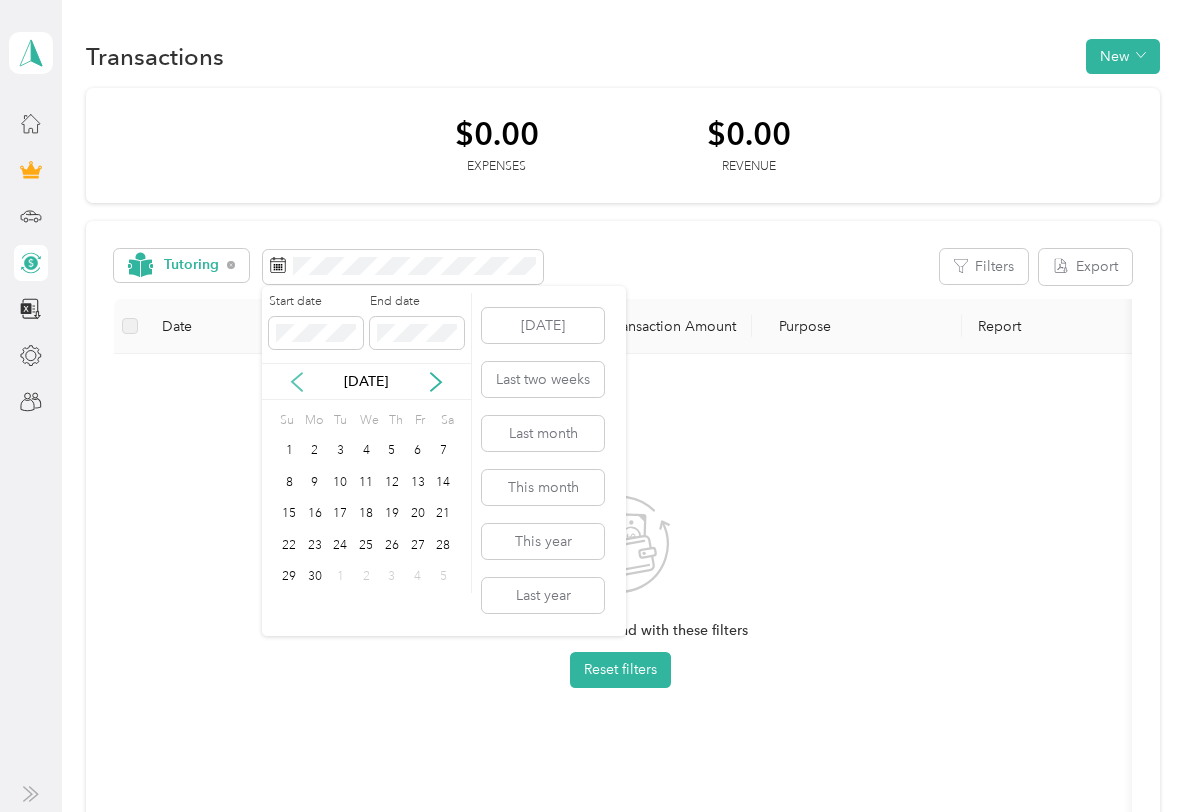 click 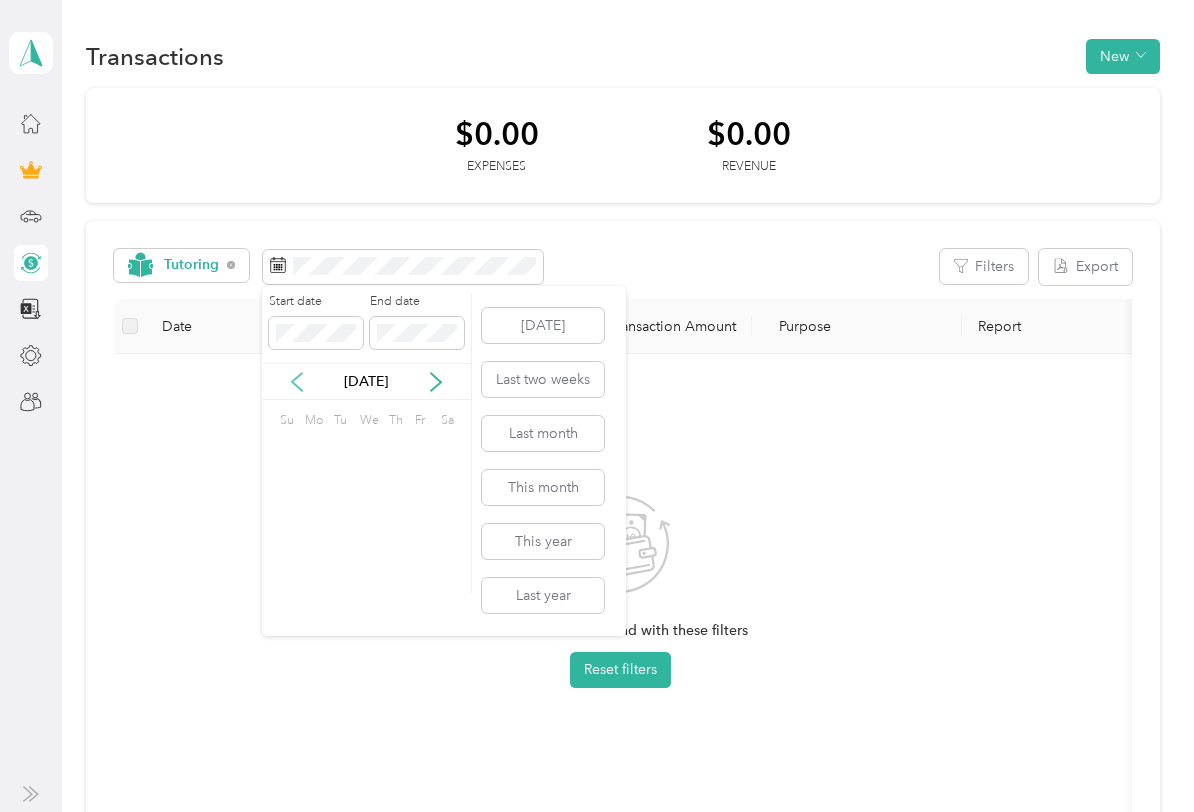 click 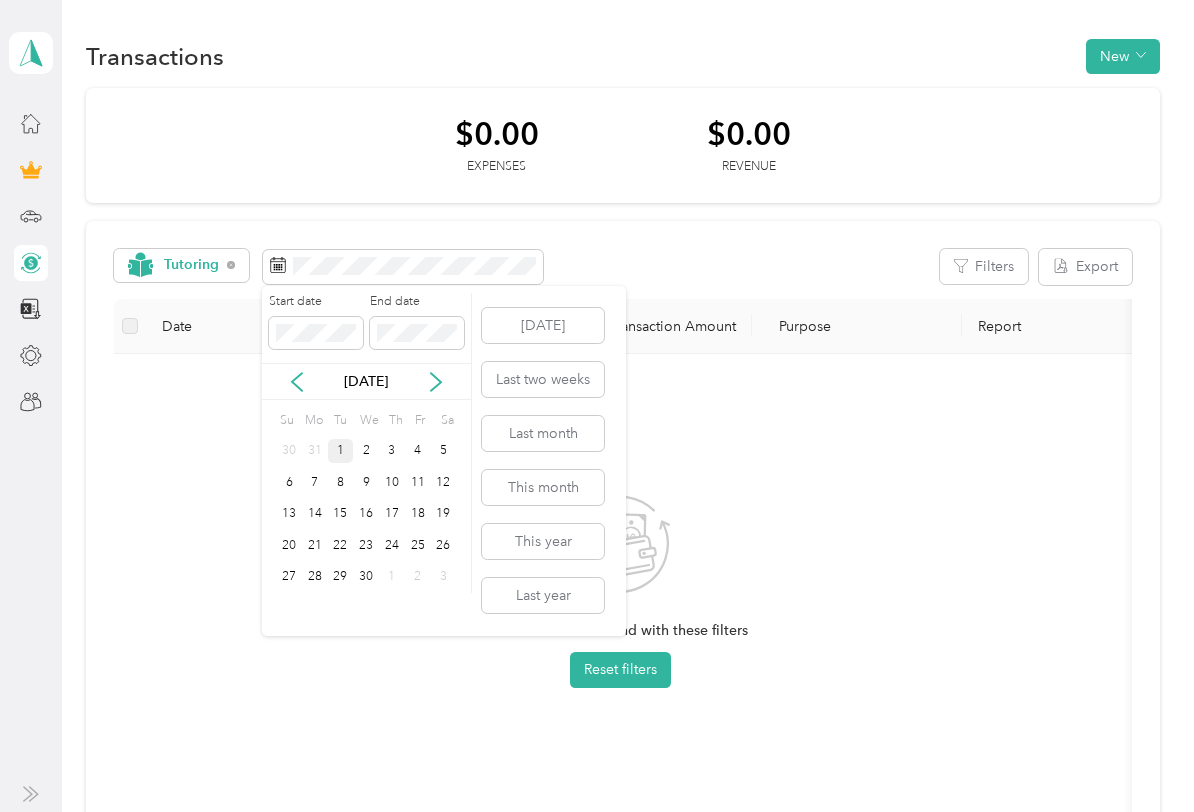 click on "1" at bounding box center (341, 451) 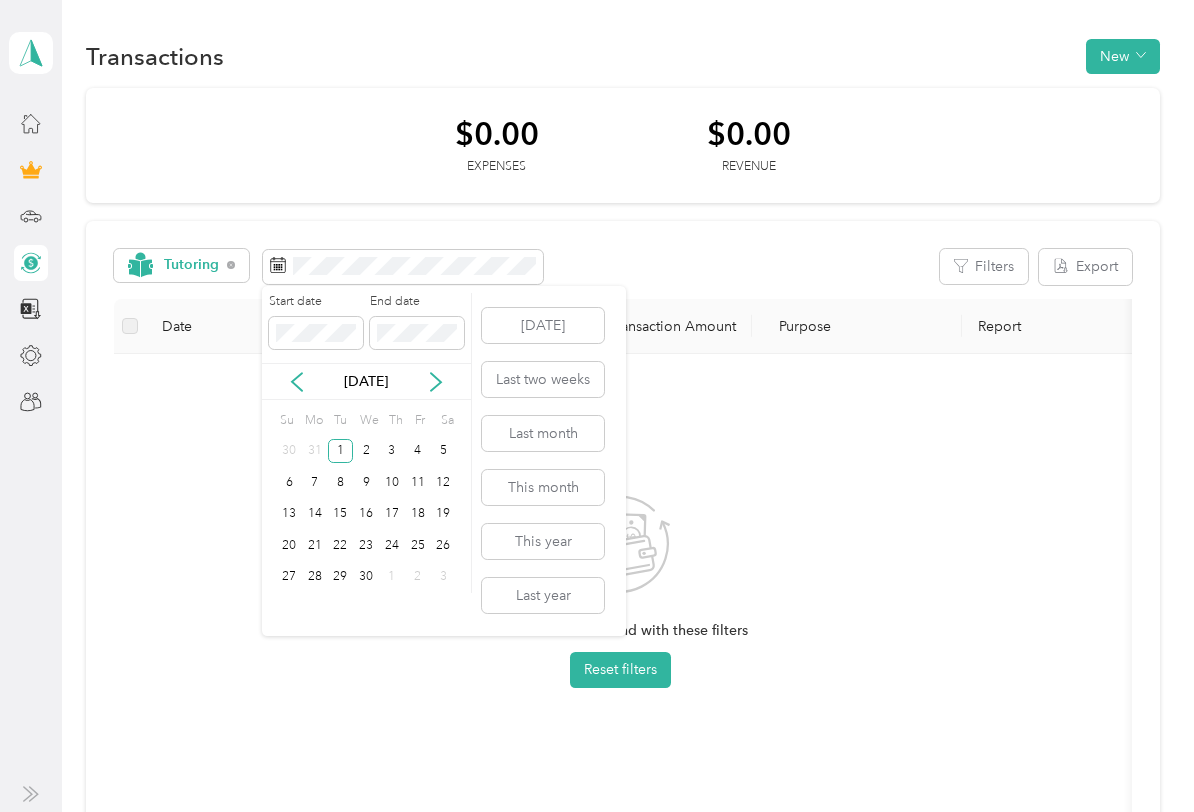 click on "End date" at bounding box center (417, 321) 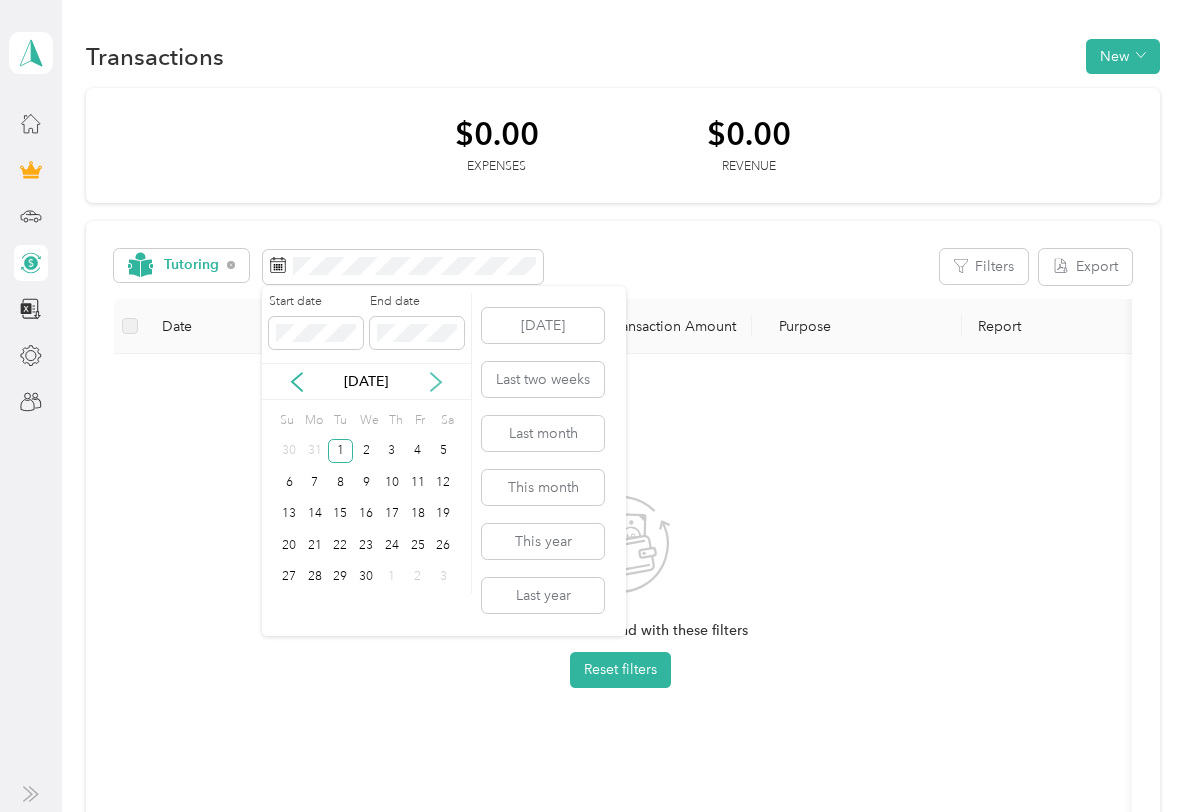 click 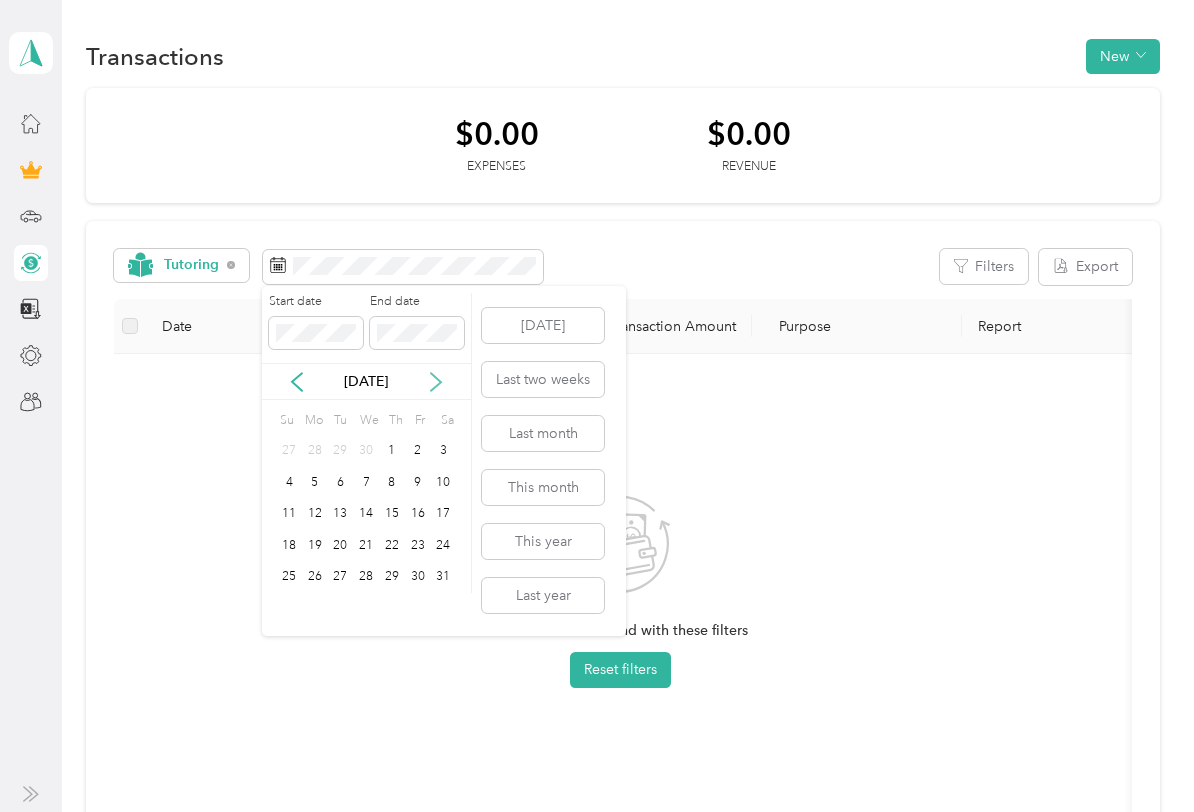 click 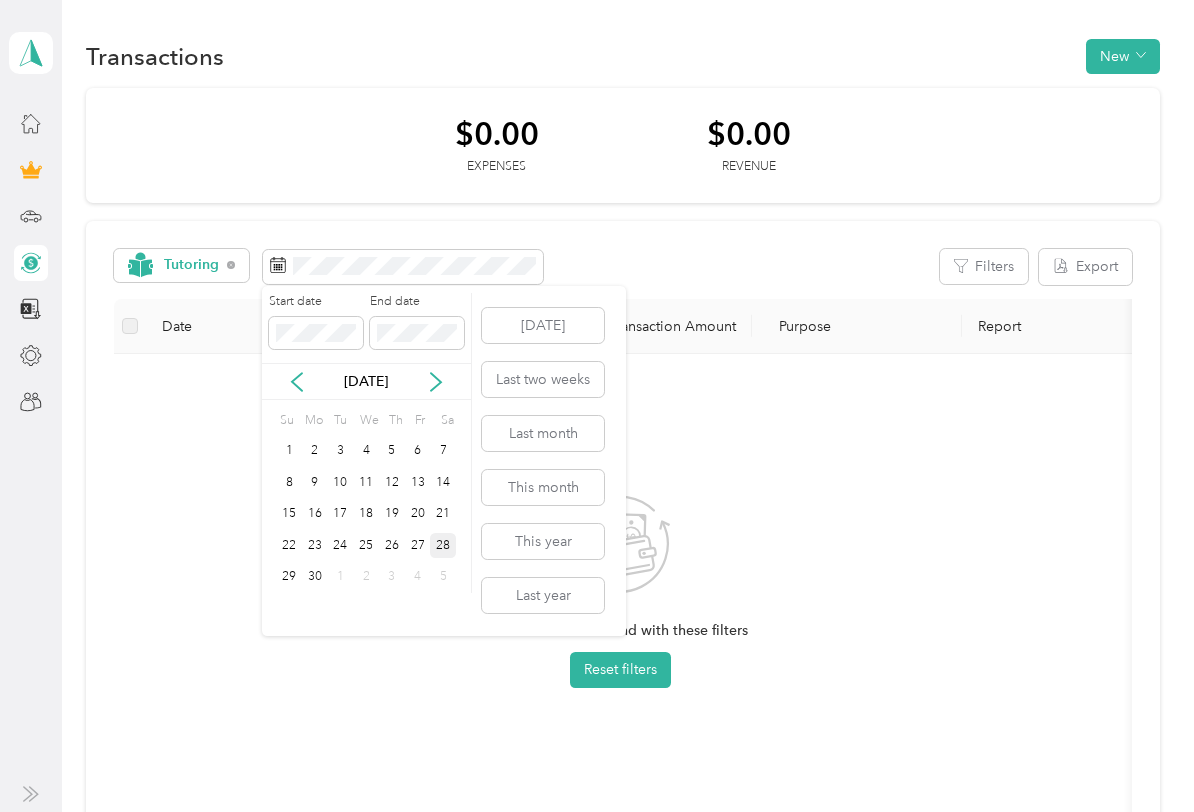 click on "28" at bounding box center (443, 545) 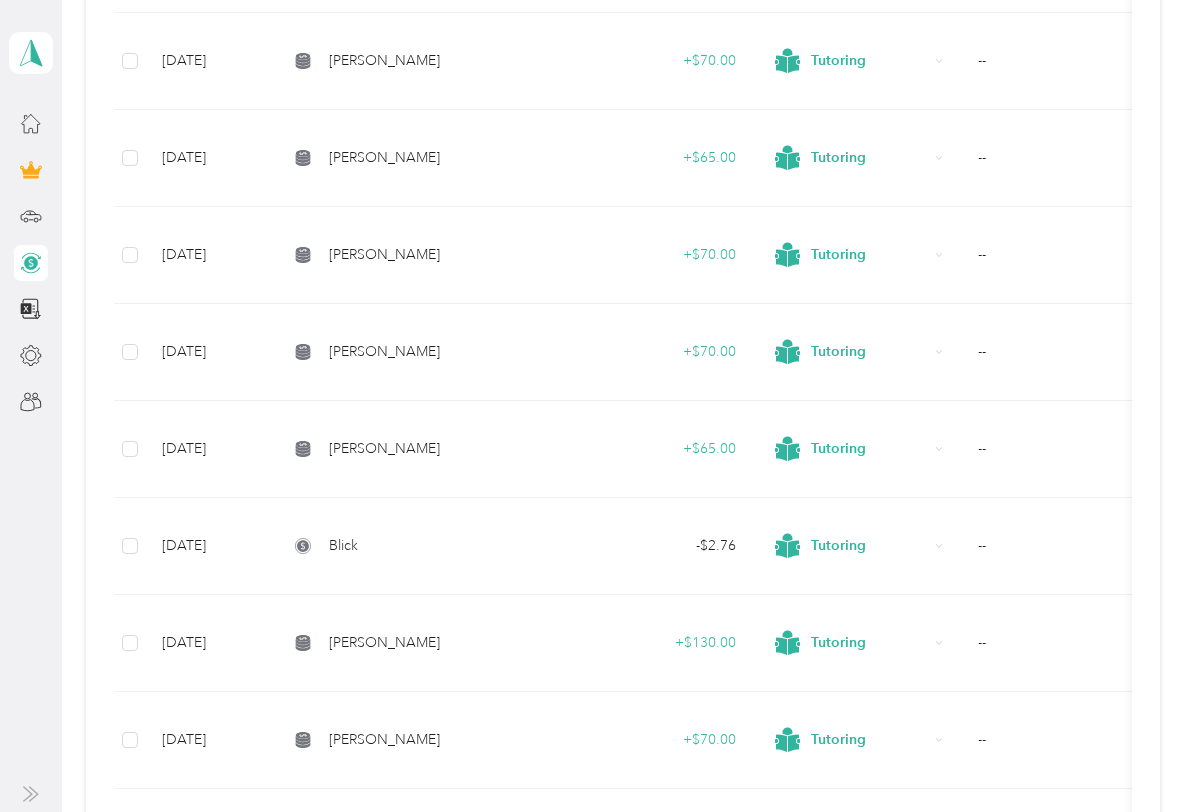 scroll, scrollTop: 0, scrollLeft: 0, axis: both 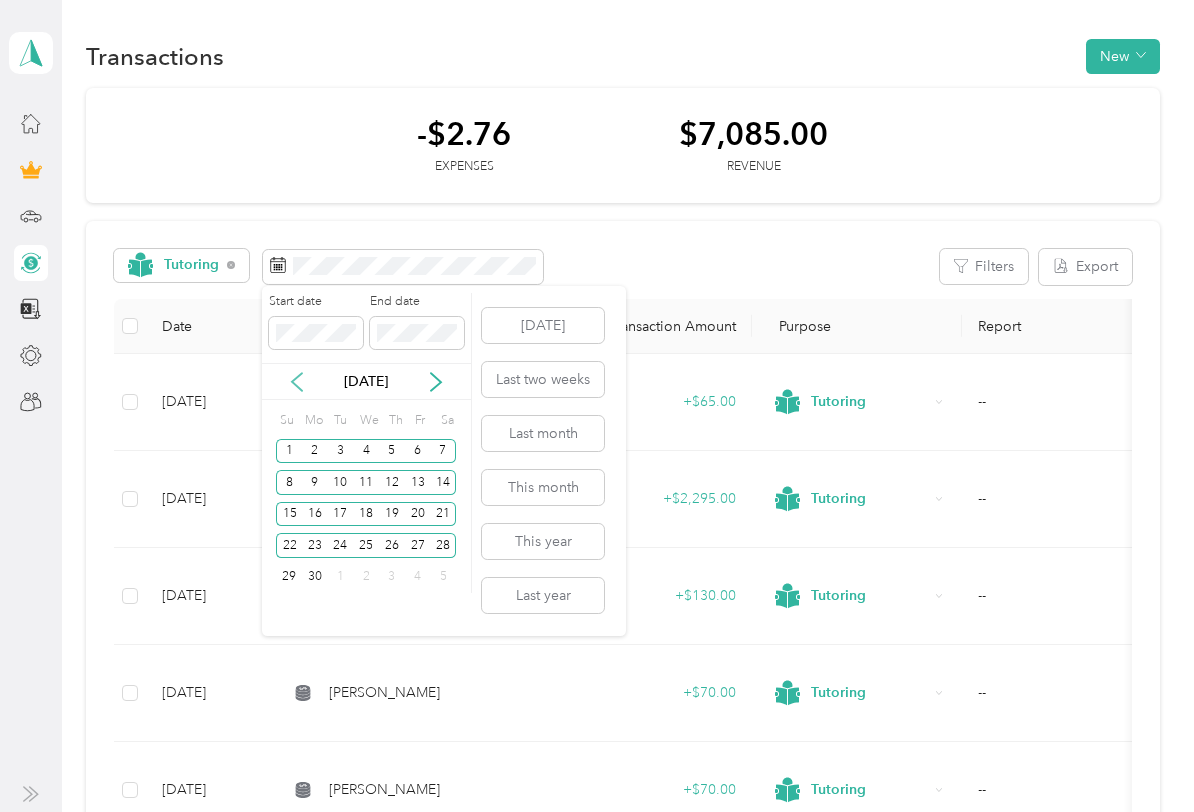 click 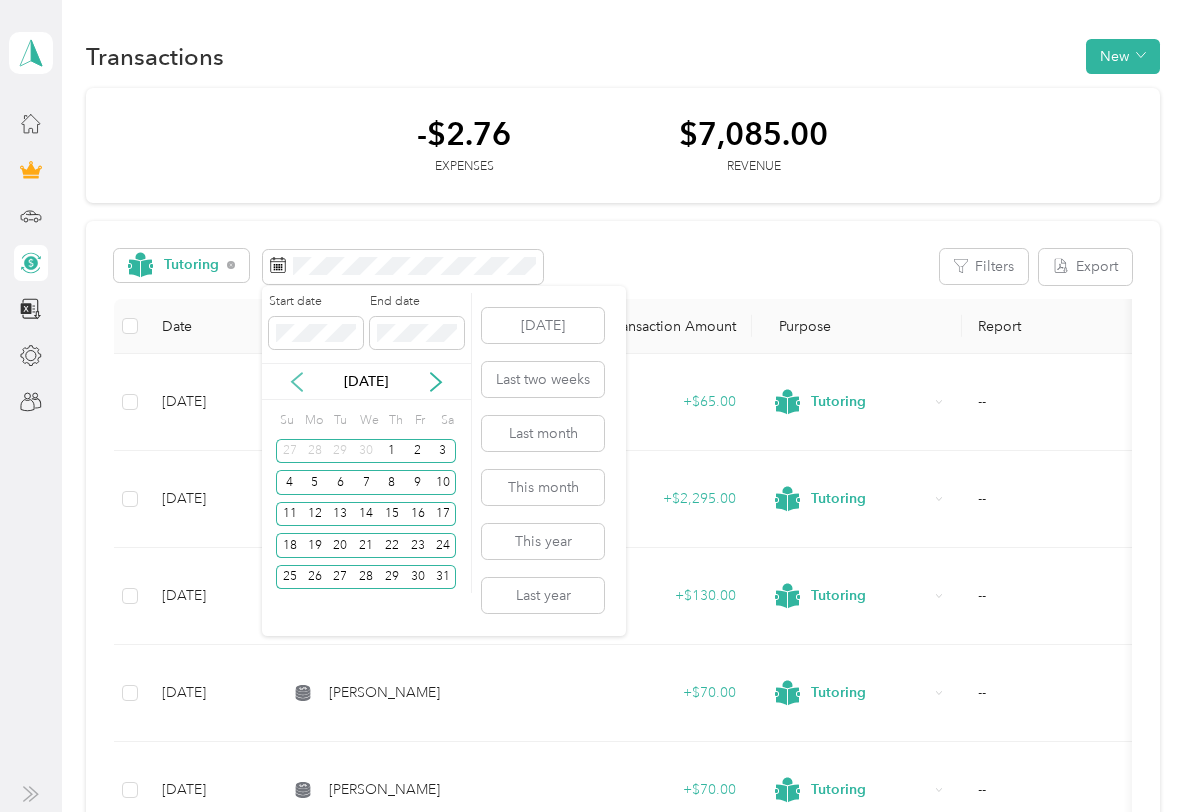 click 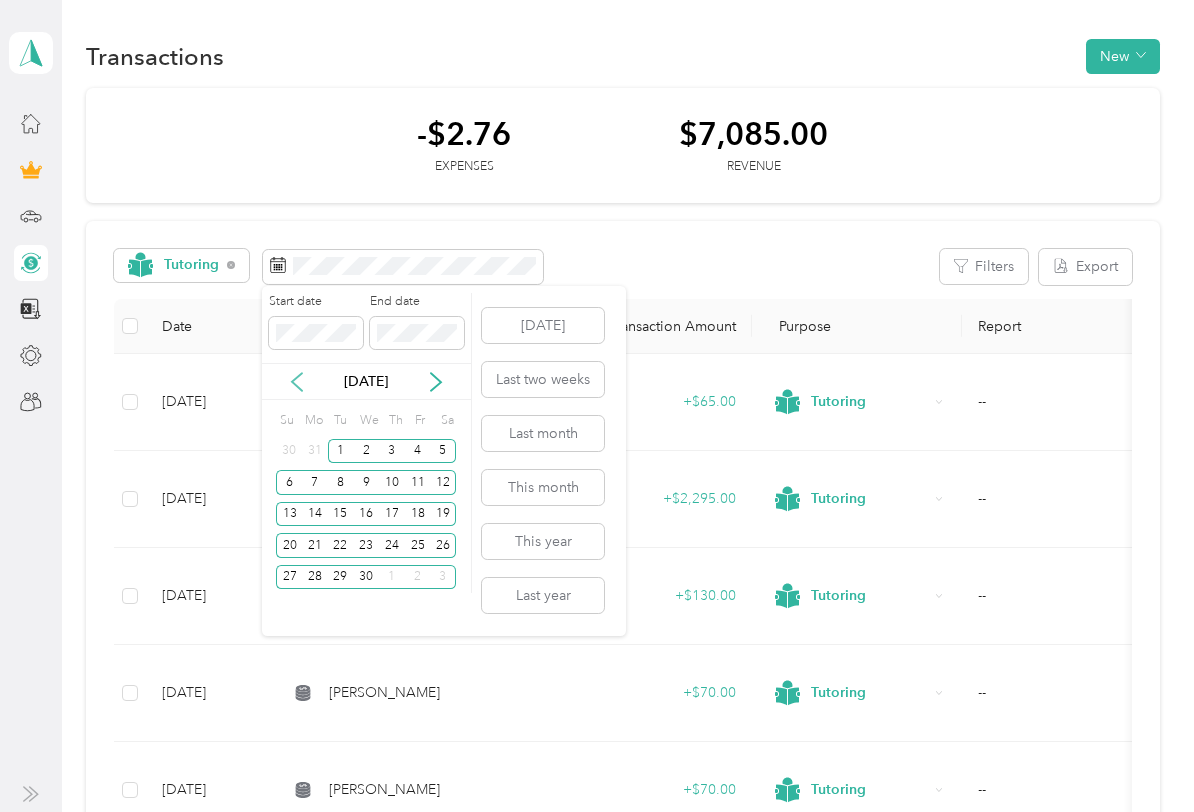click 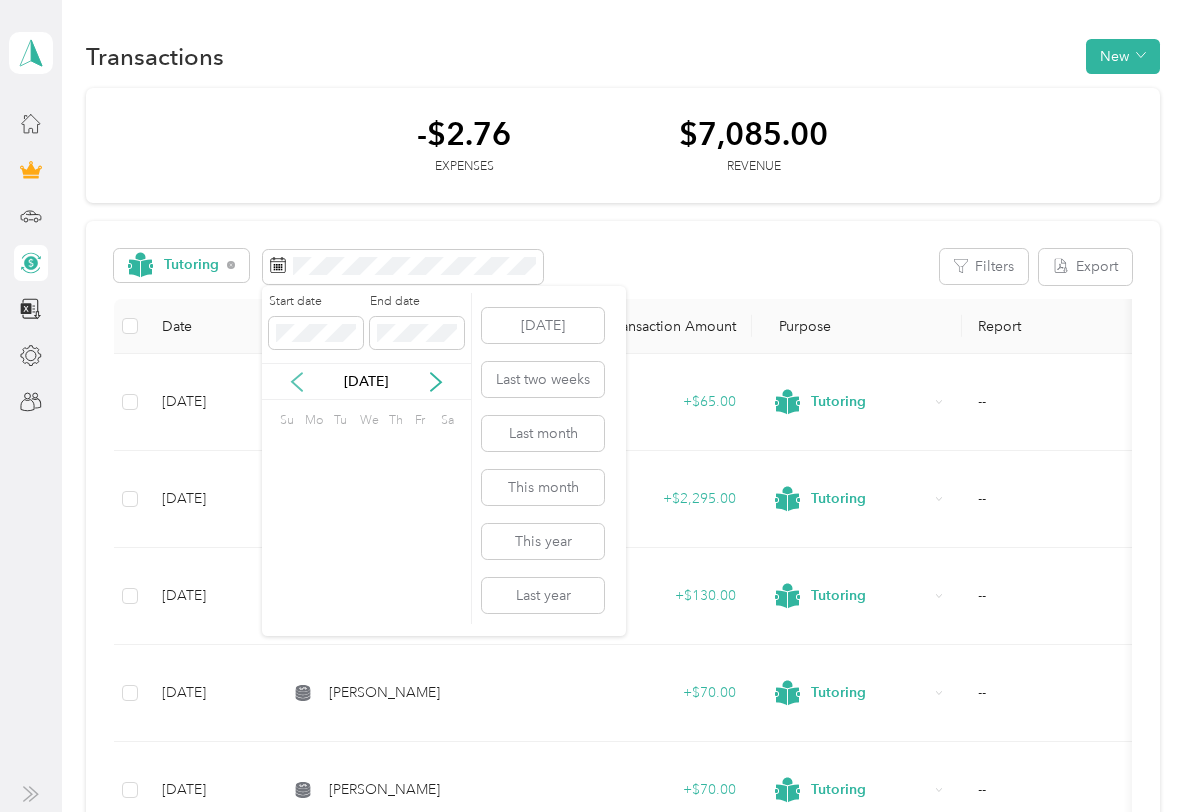 click 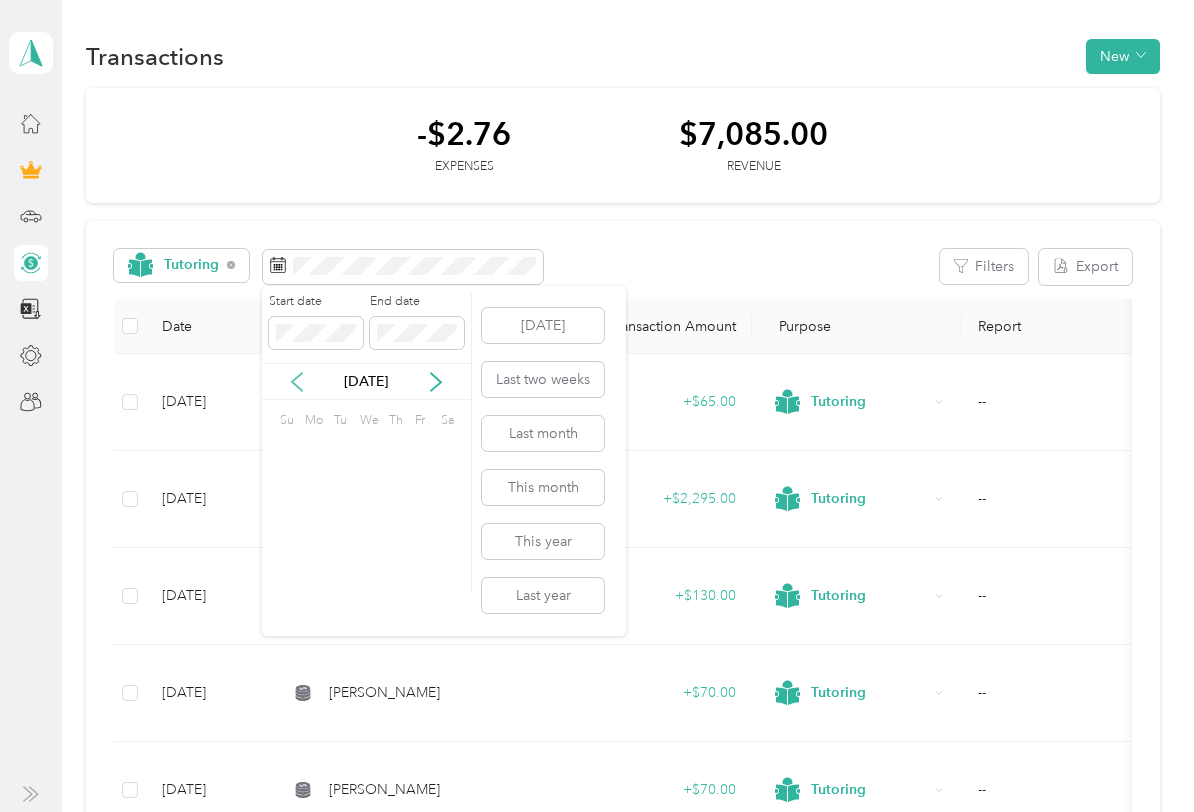 click 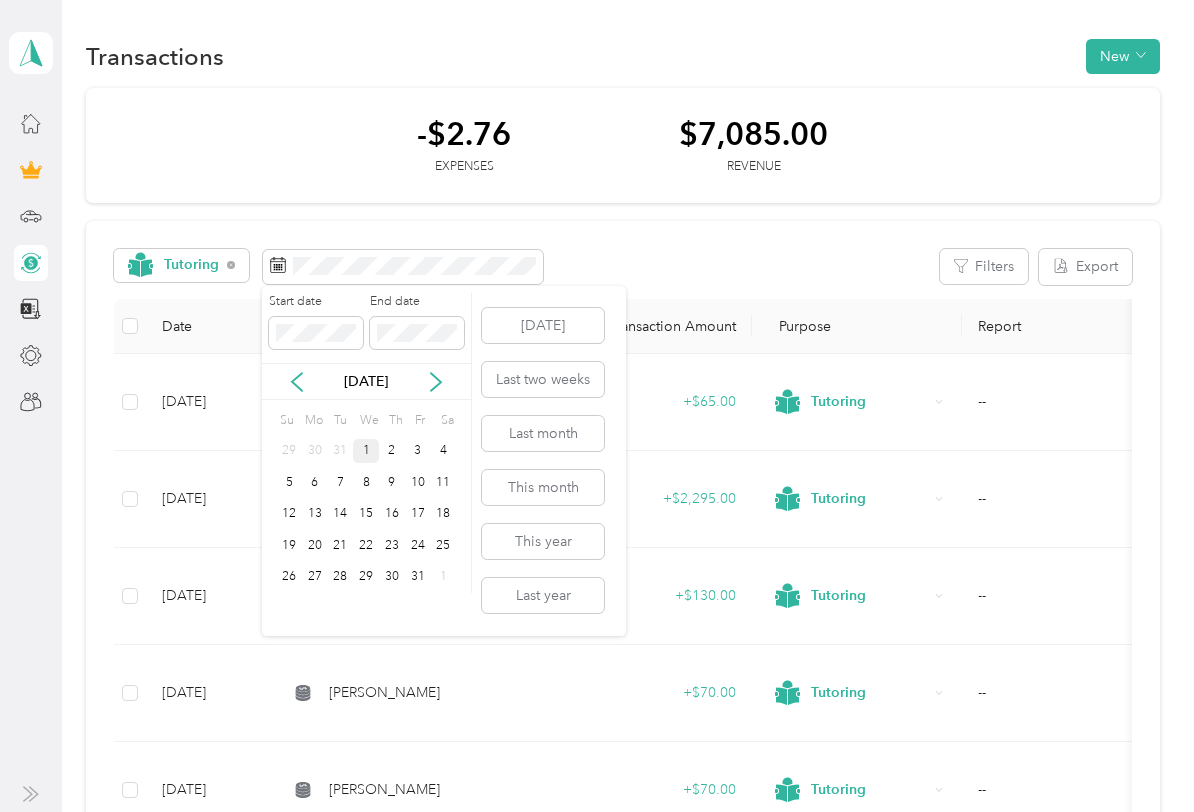 click on "1" at bounding box center (366, 451) 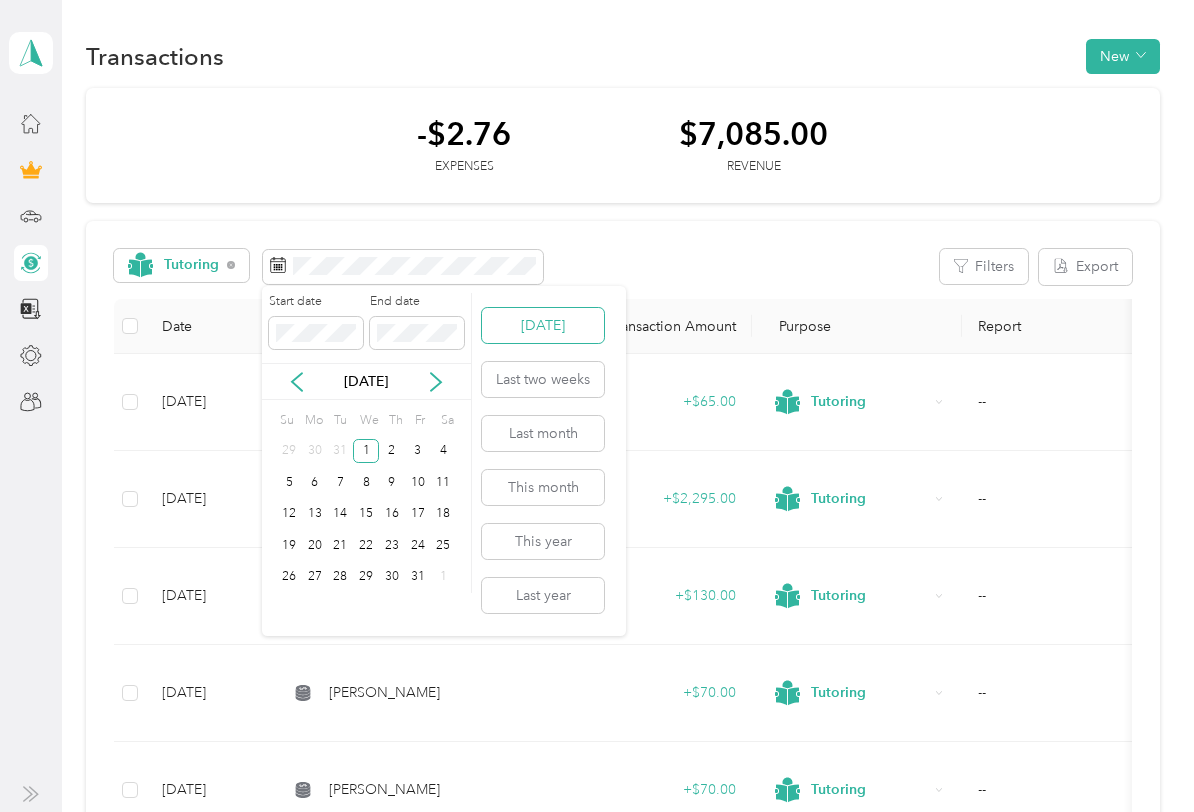 click on "[DATE]" at bounding box center (543, 325) 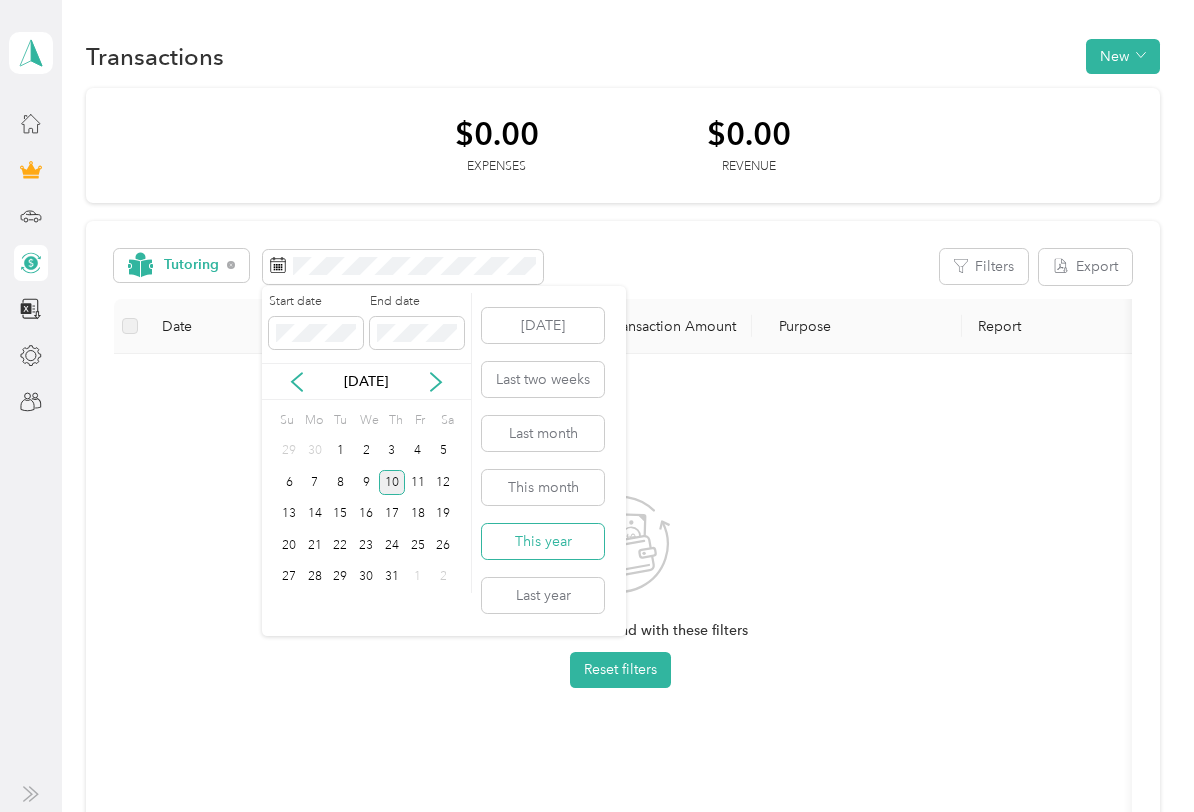 click on "This year" at bounding box center (543, 541) 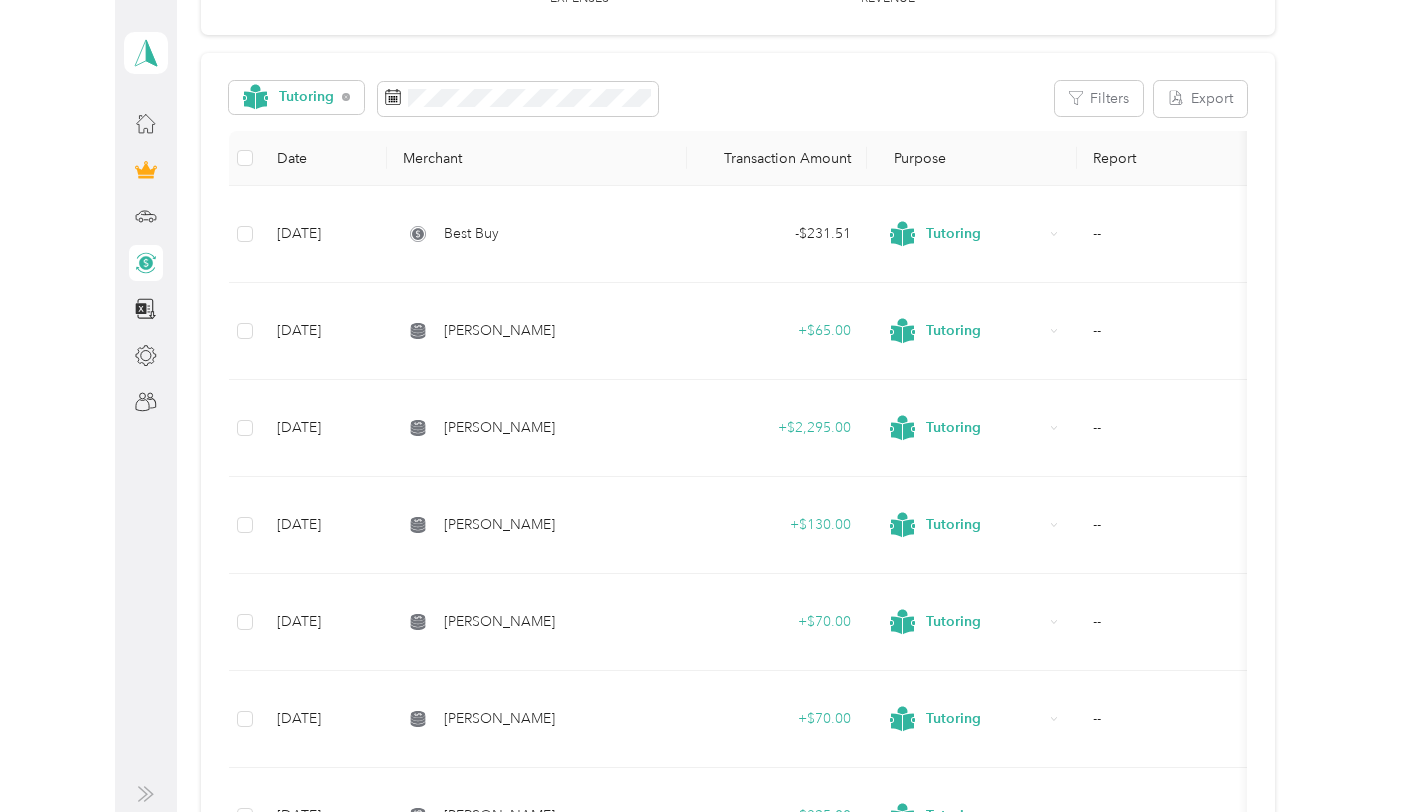 scroll, scrollTop: 0, scrollLeft: 0, axis: both 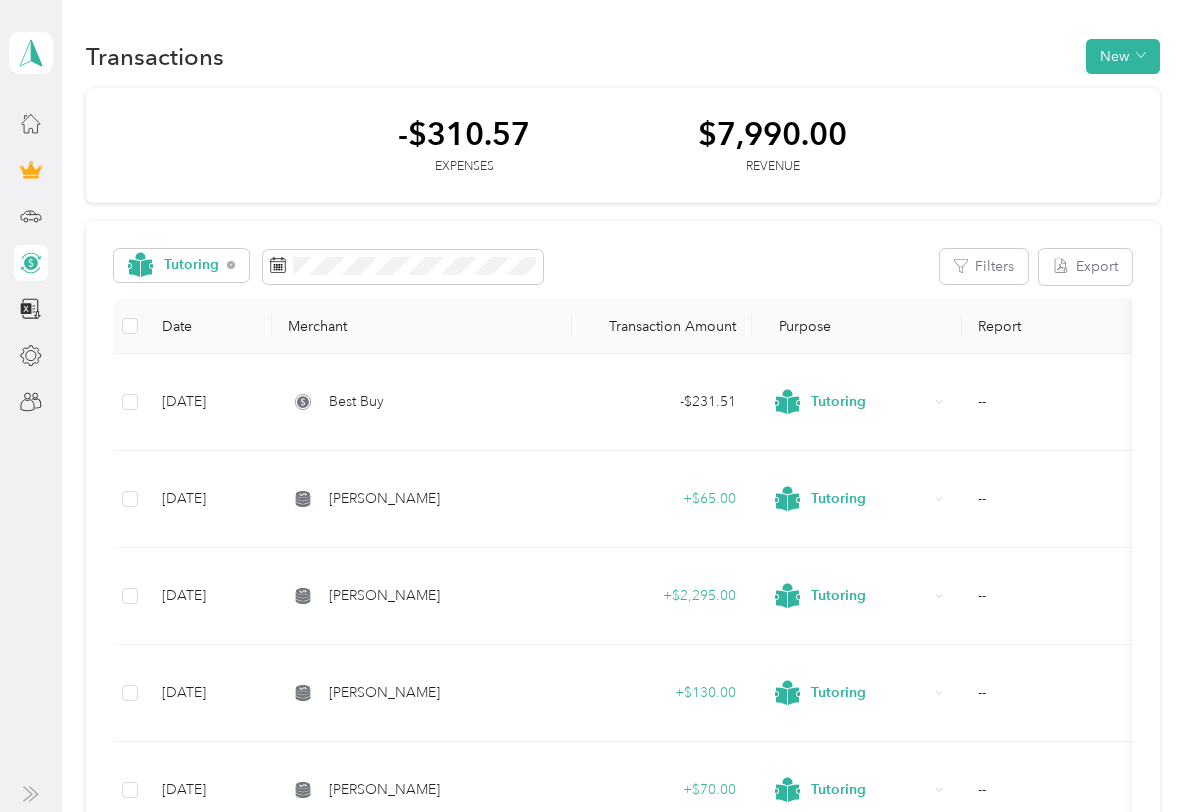 click on "Report" at bounding box center (1062, 326) 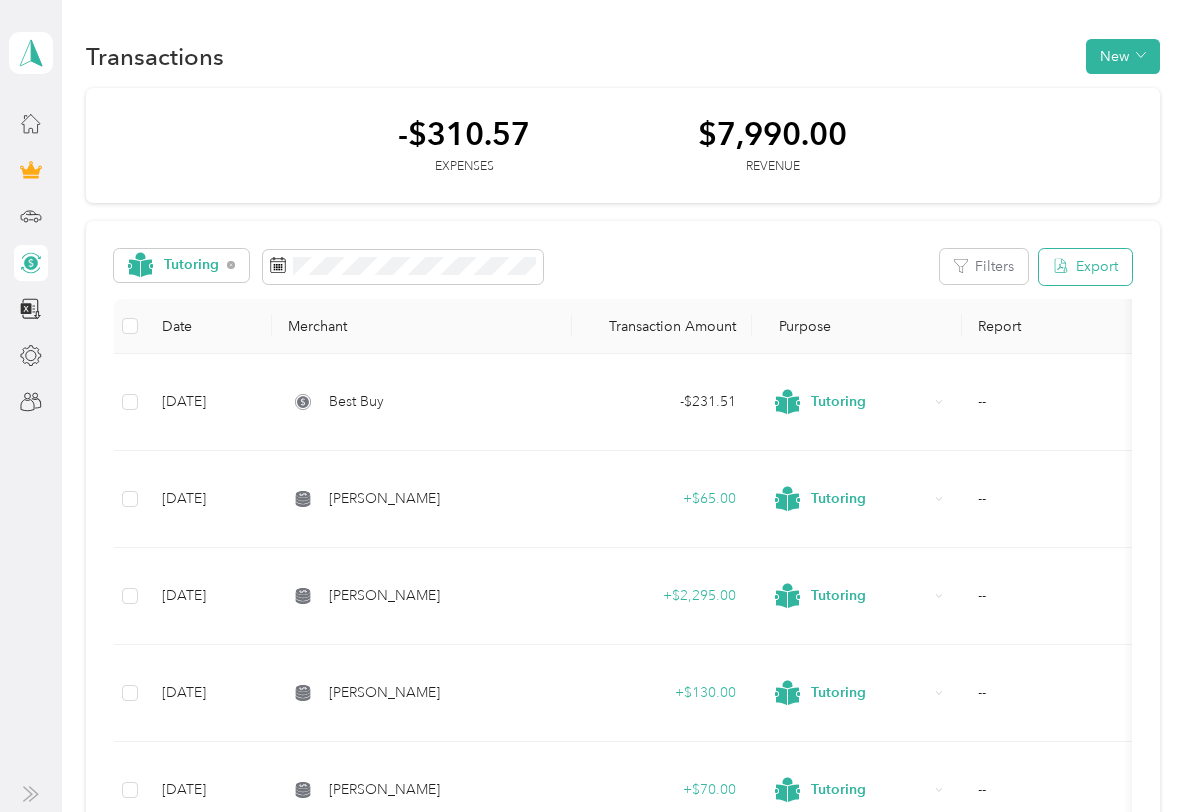 click on "Export" at bounding box center [1085, 266] 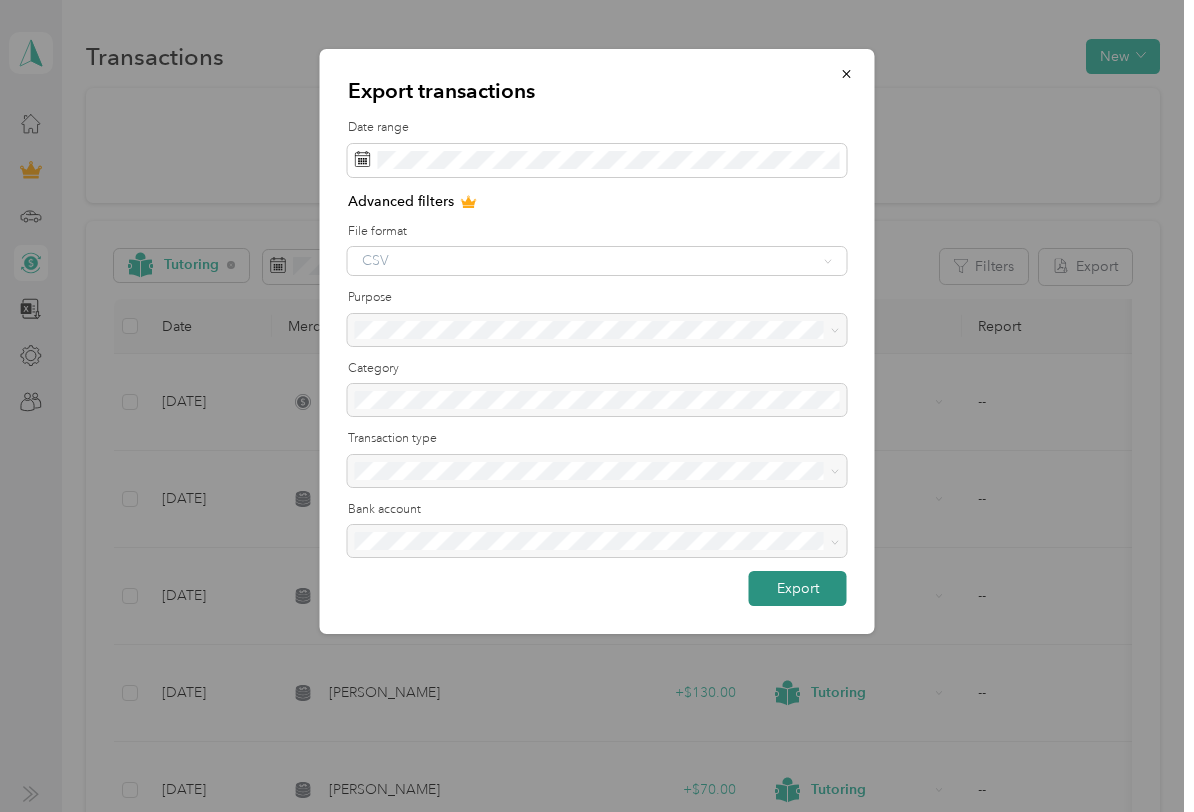 click on "Export" at bounding box center (798, 588) 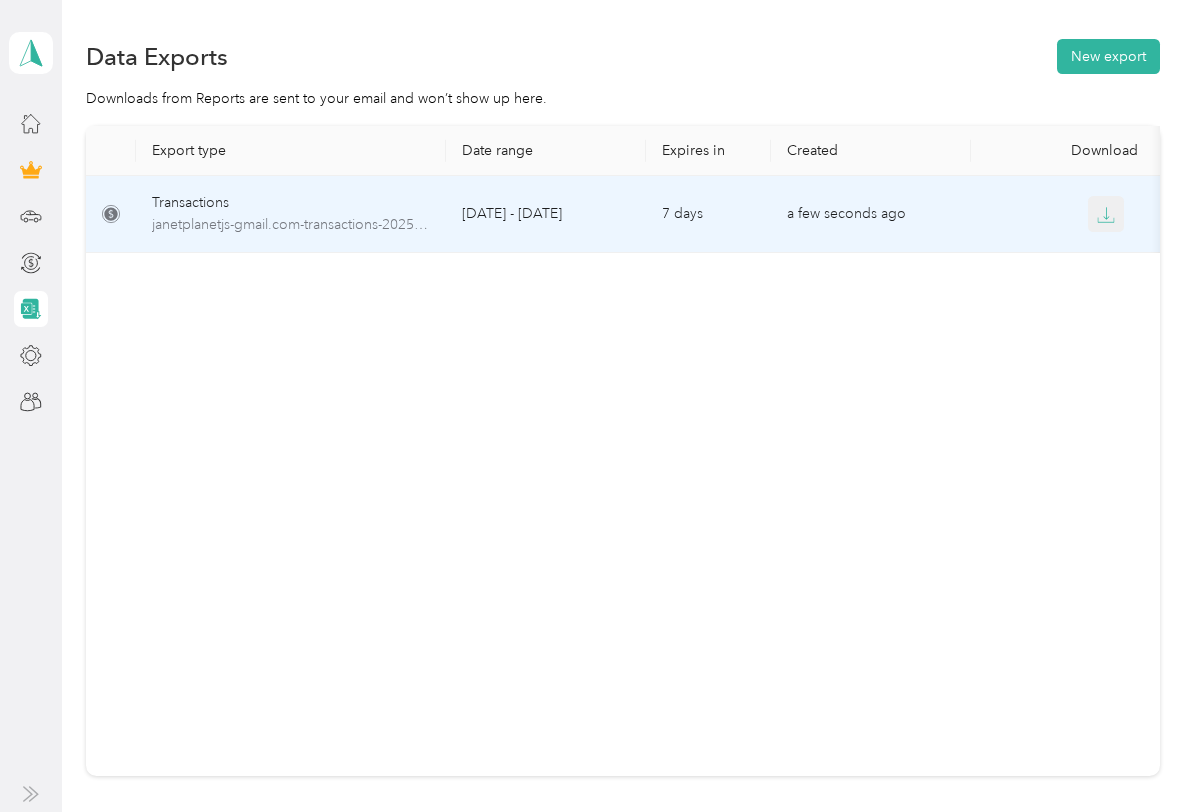 click 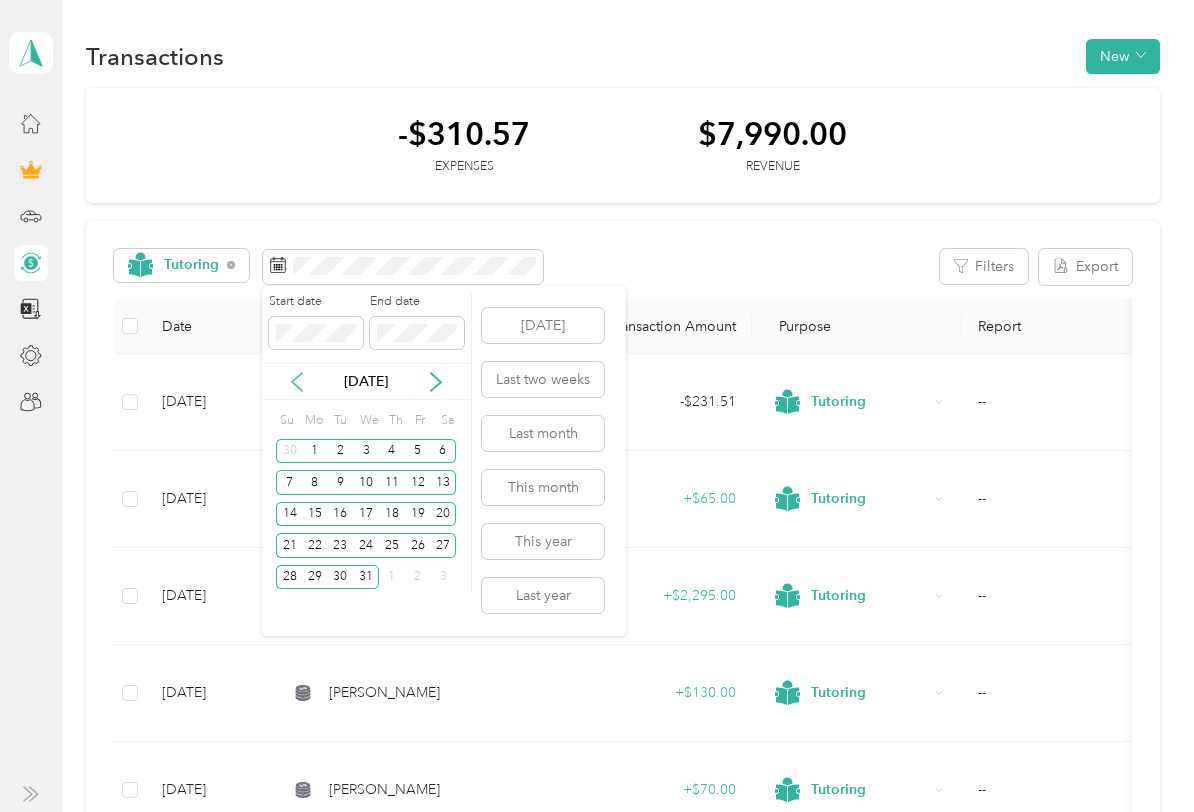 click 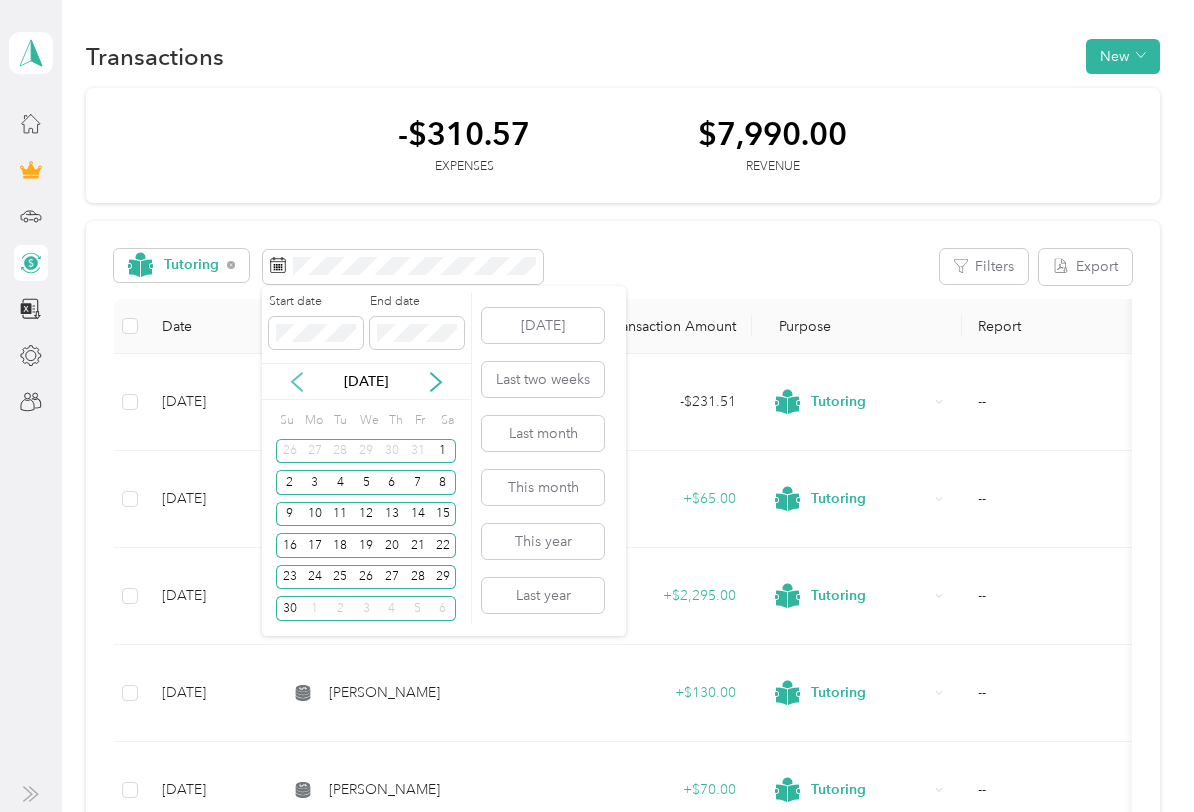 click 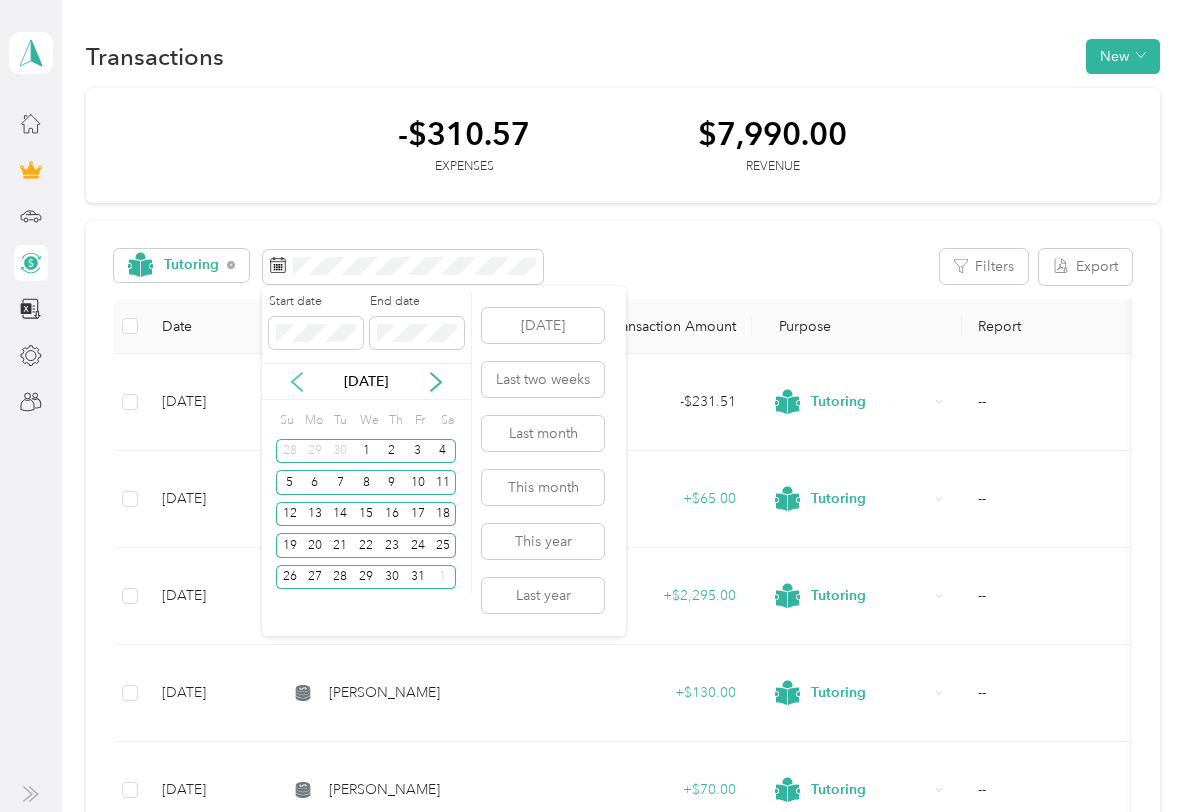 click 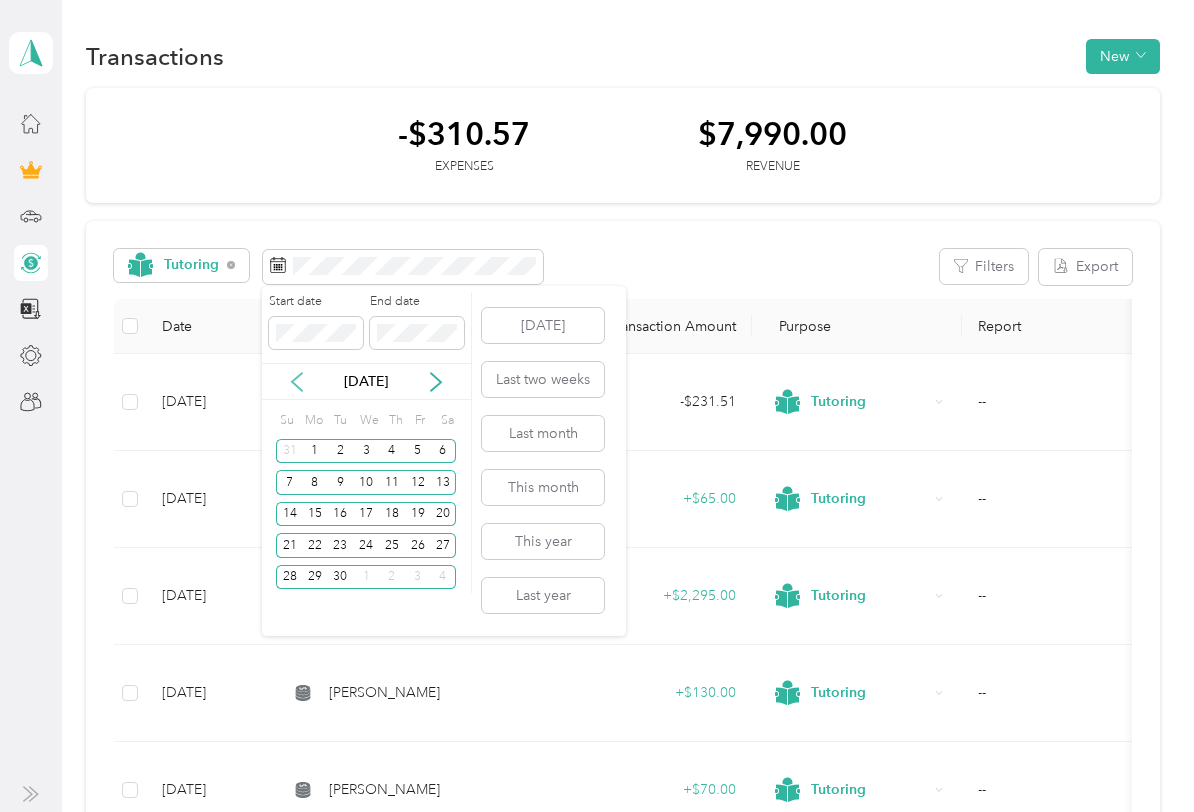 click 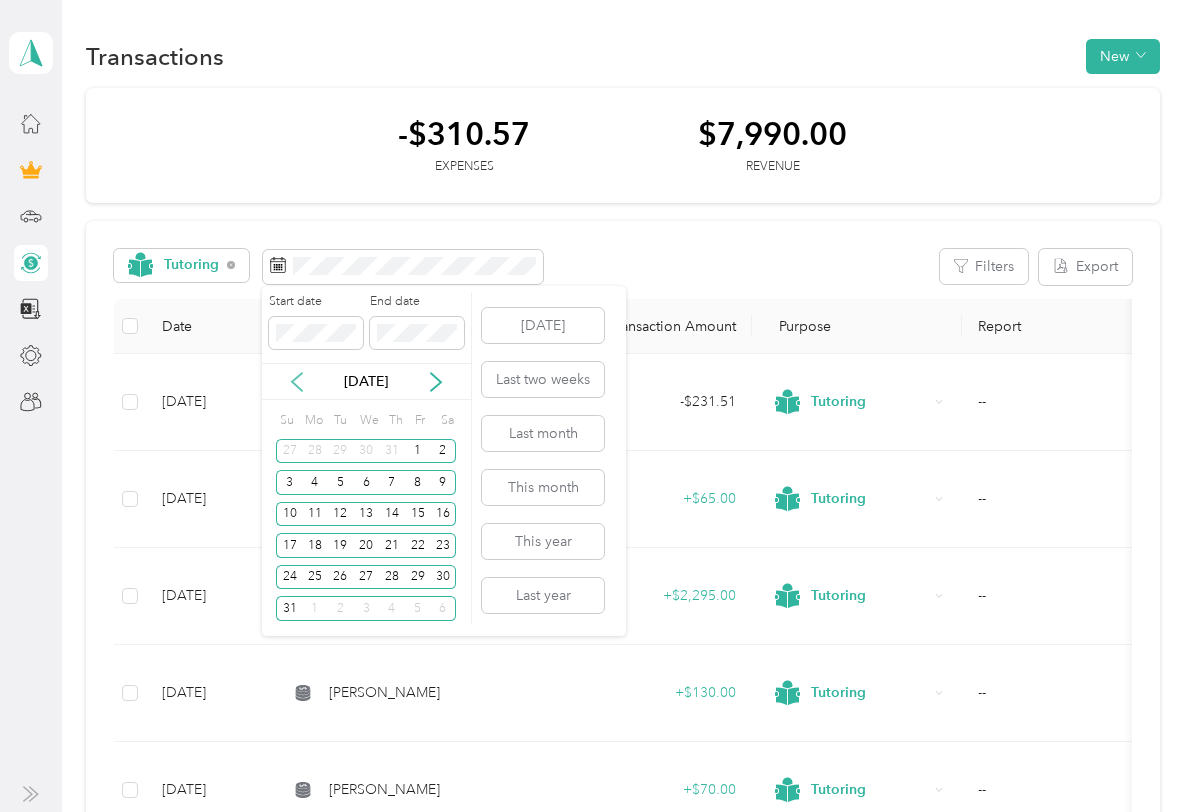 click 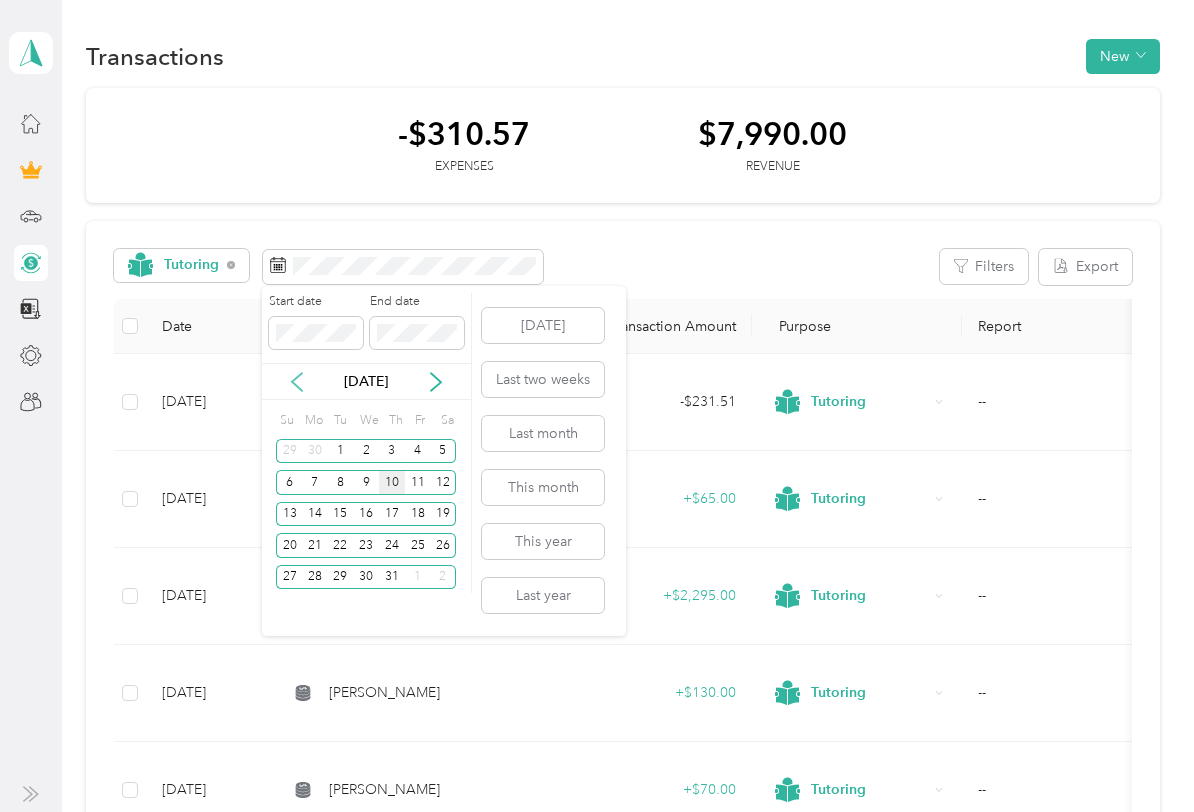 click 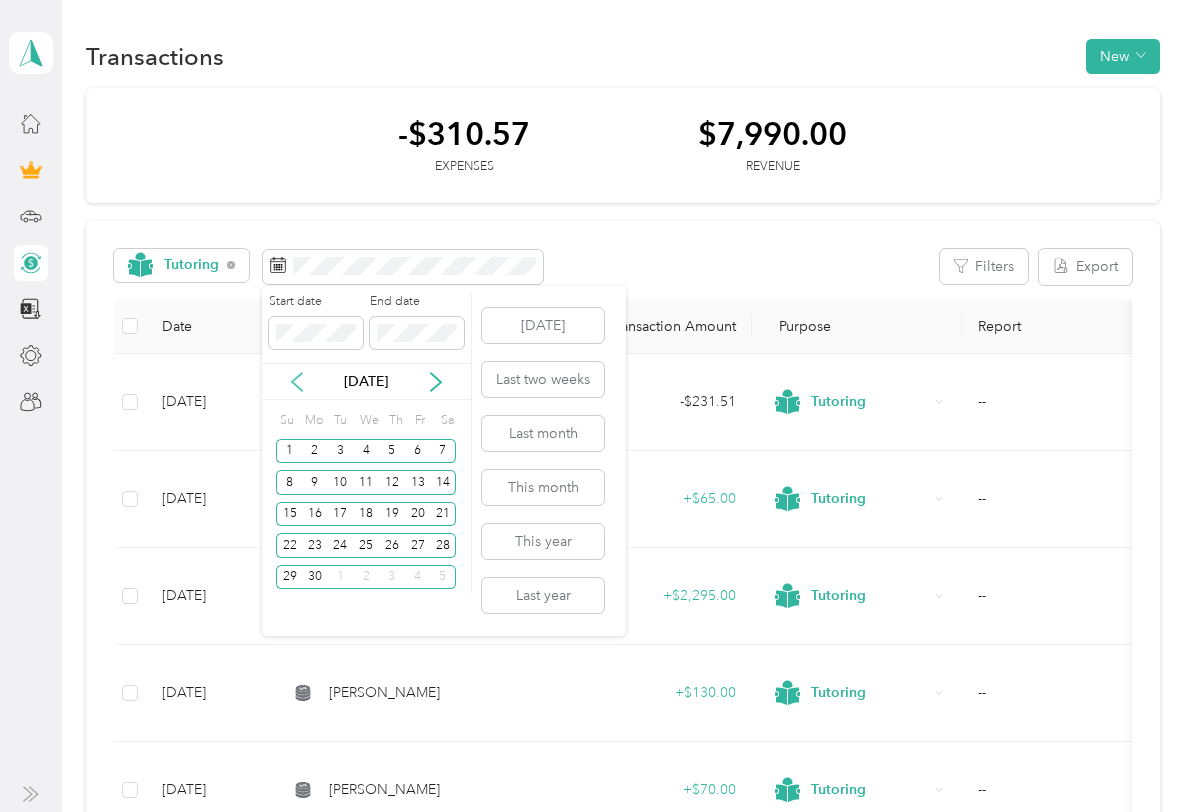 click 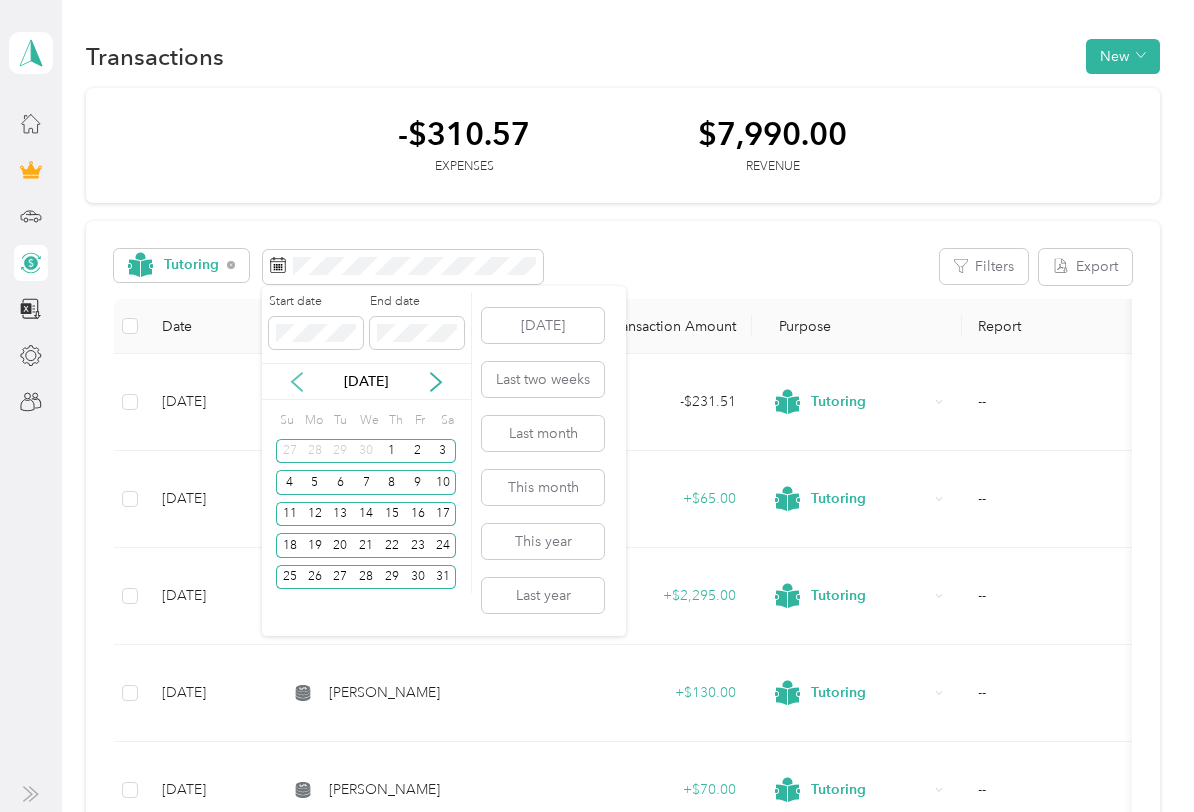 click 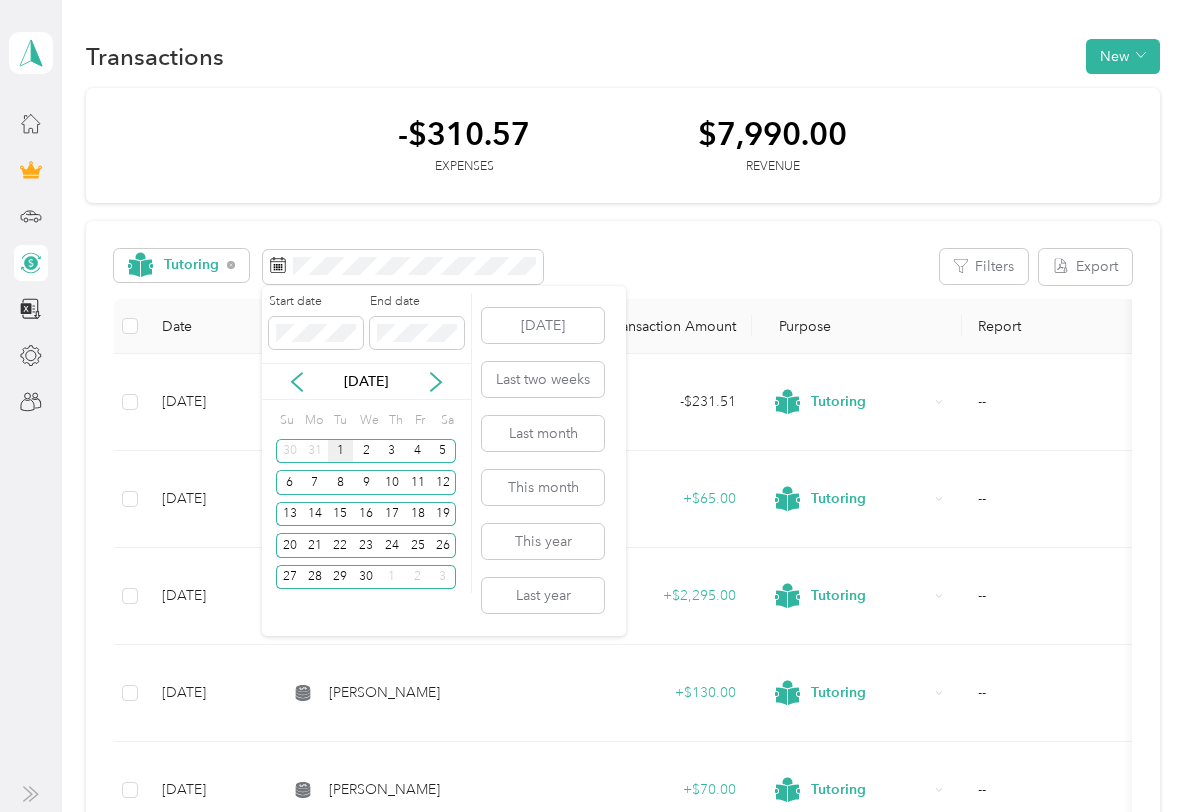 click on "1" at bounding box center (341, 451) 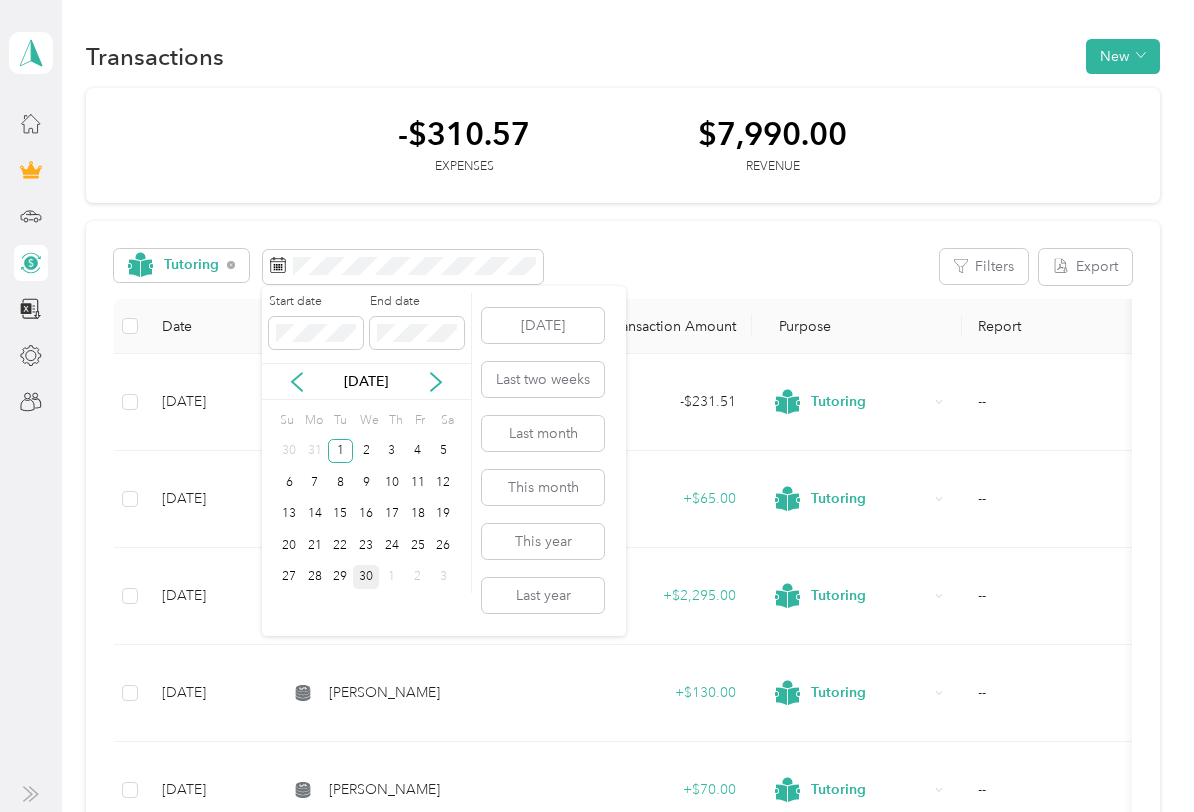 click on "30" at bounding box center [366, 577] 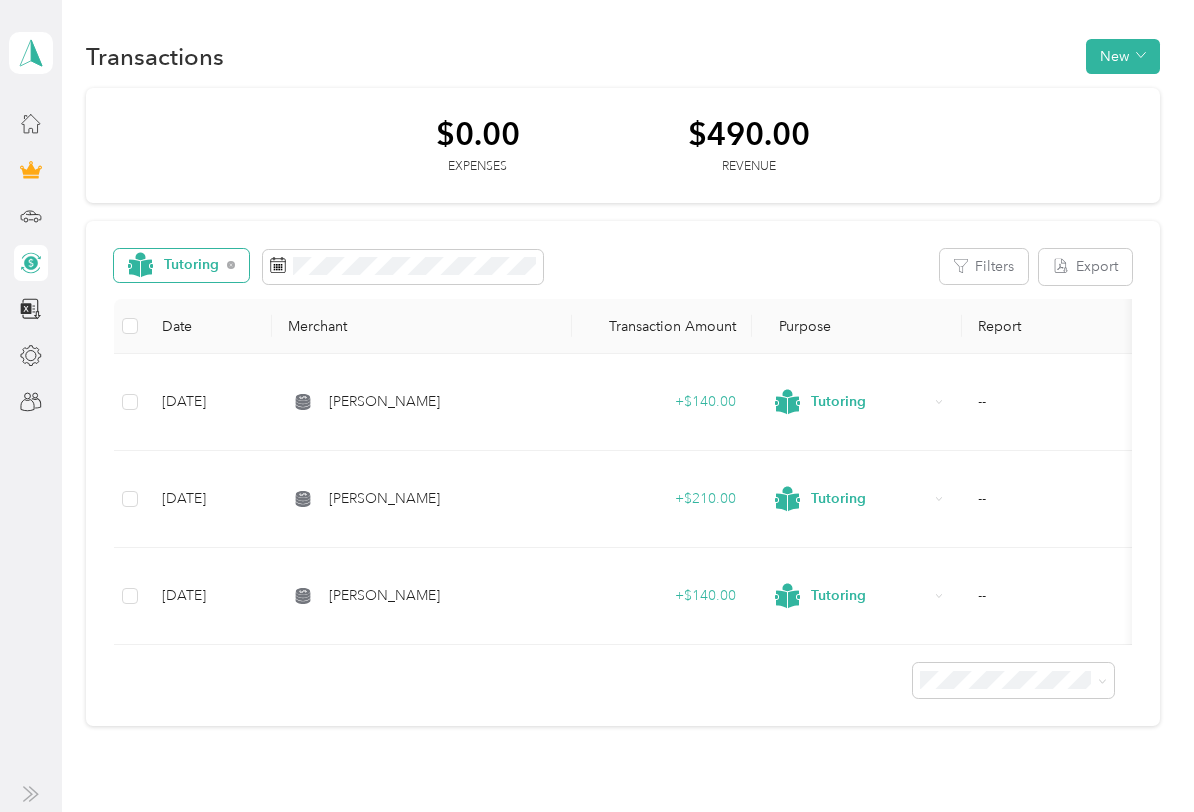 click on "Tutoring" at bounding box center [173, 265] 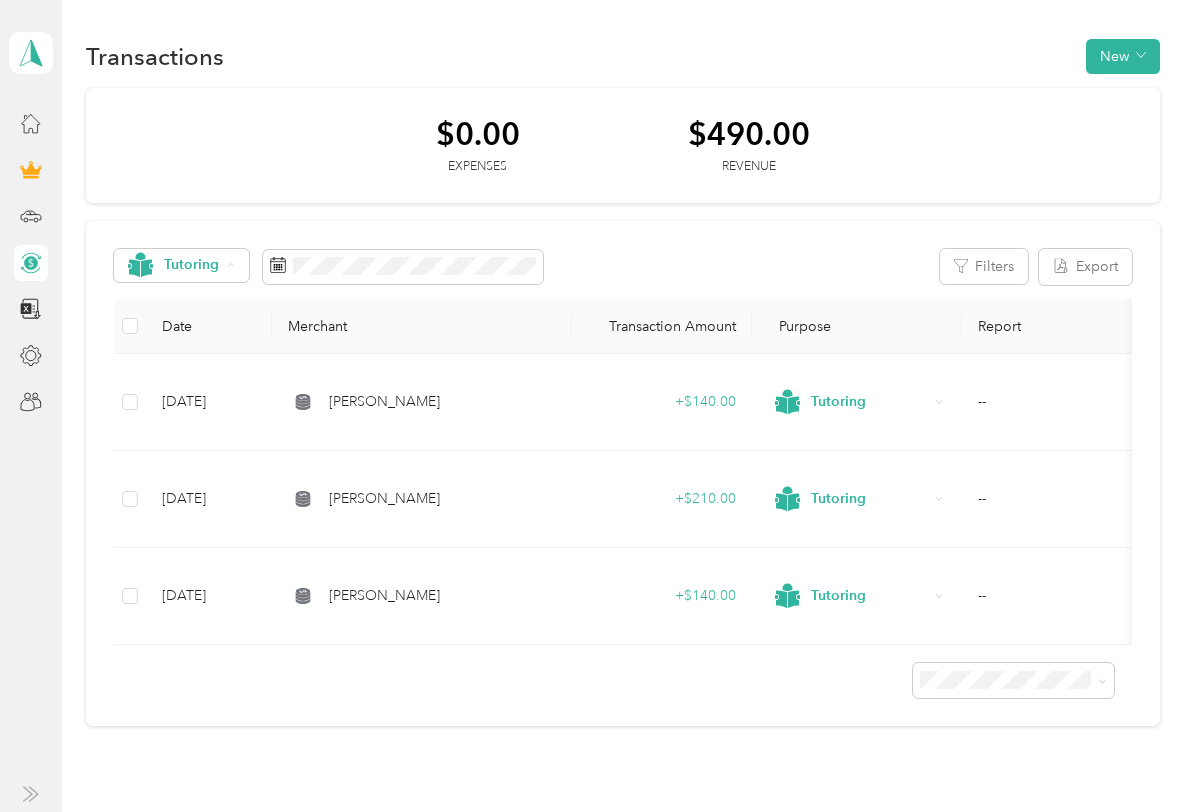 click on "All purposes" at bounding box center (205, 301) 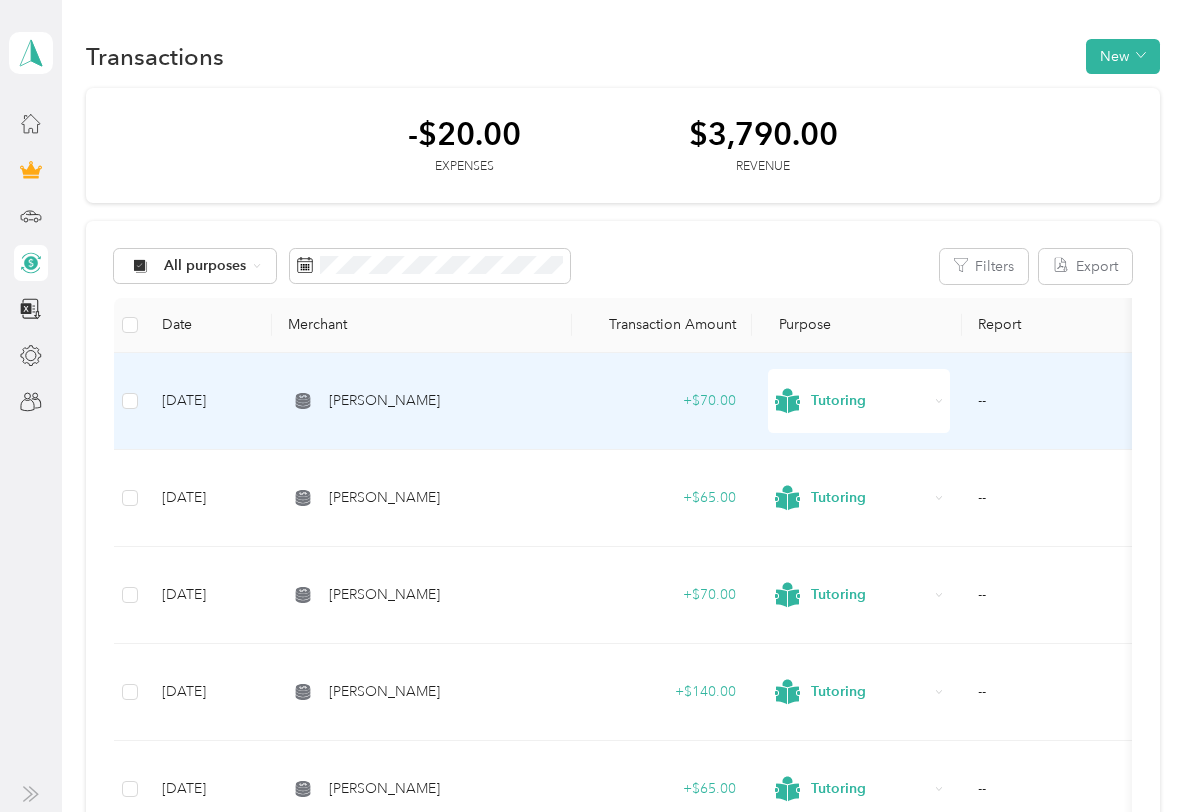 click on "Tutoring" at bounding box center (869, 401) 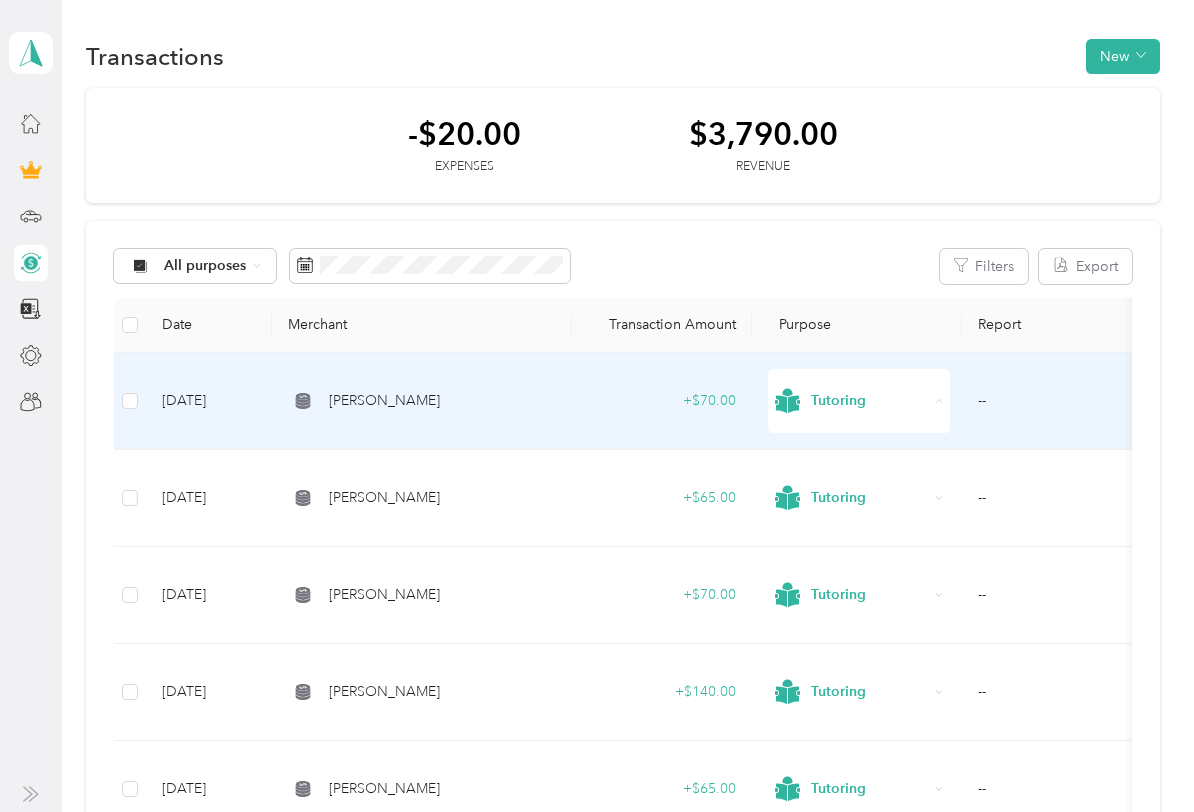 click on "Work" at bounding box center (877, 454) 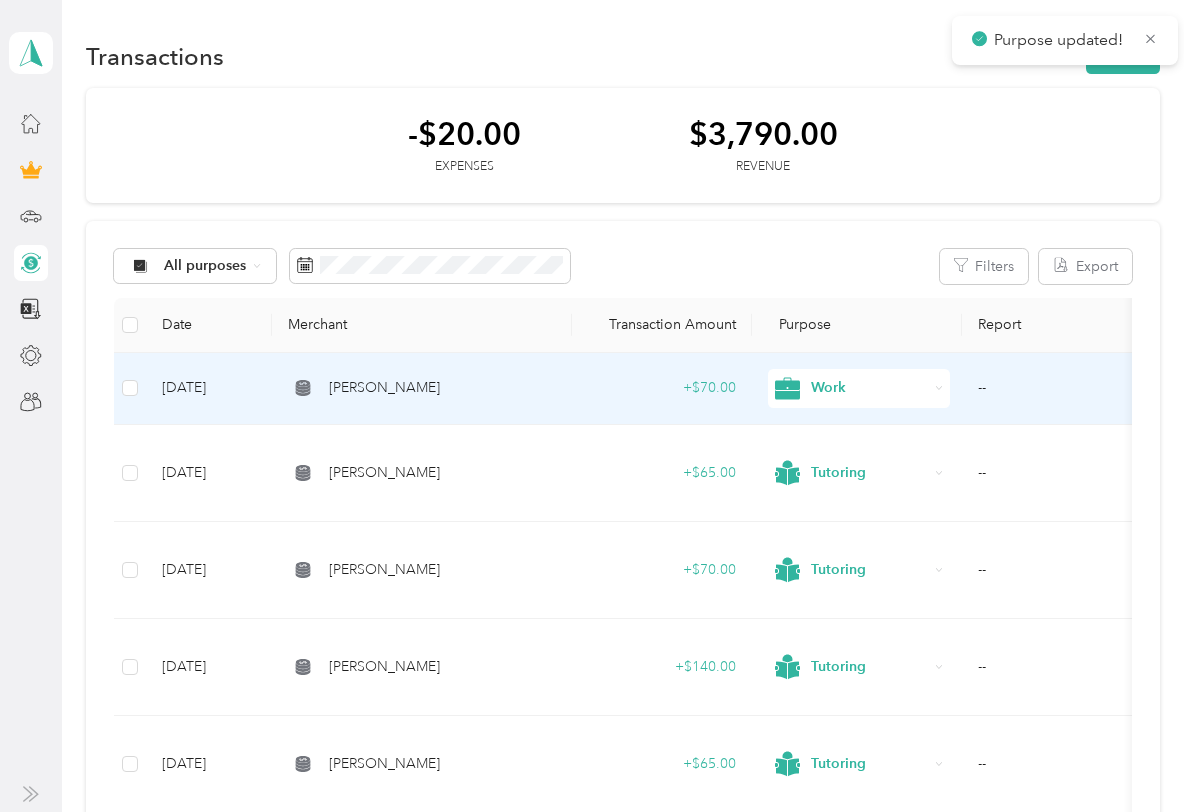 click on "Work" at bounding box center (869, 388) 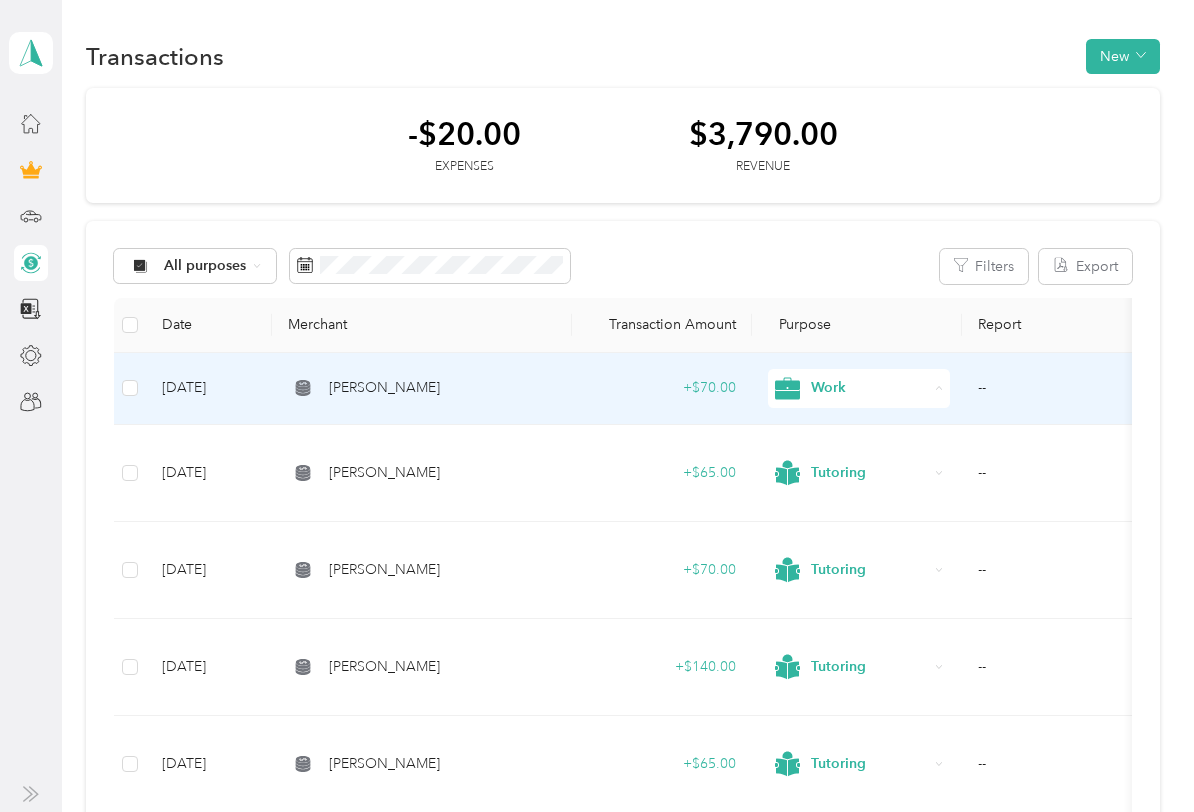 click on "Tutoring" at bounding box center (859, 584) 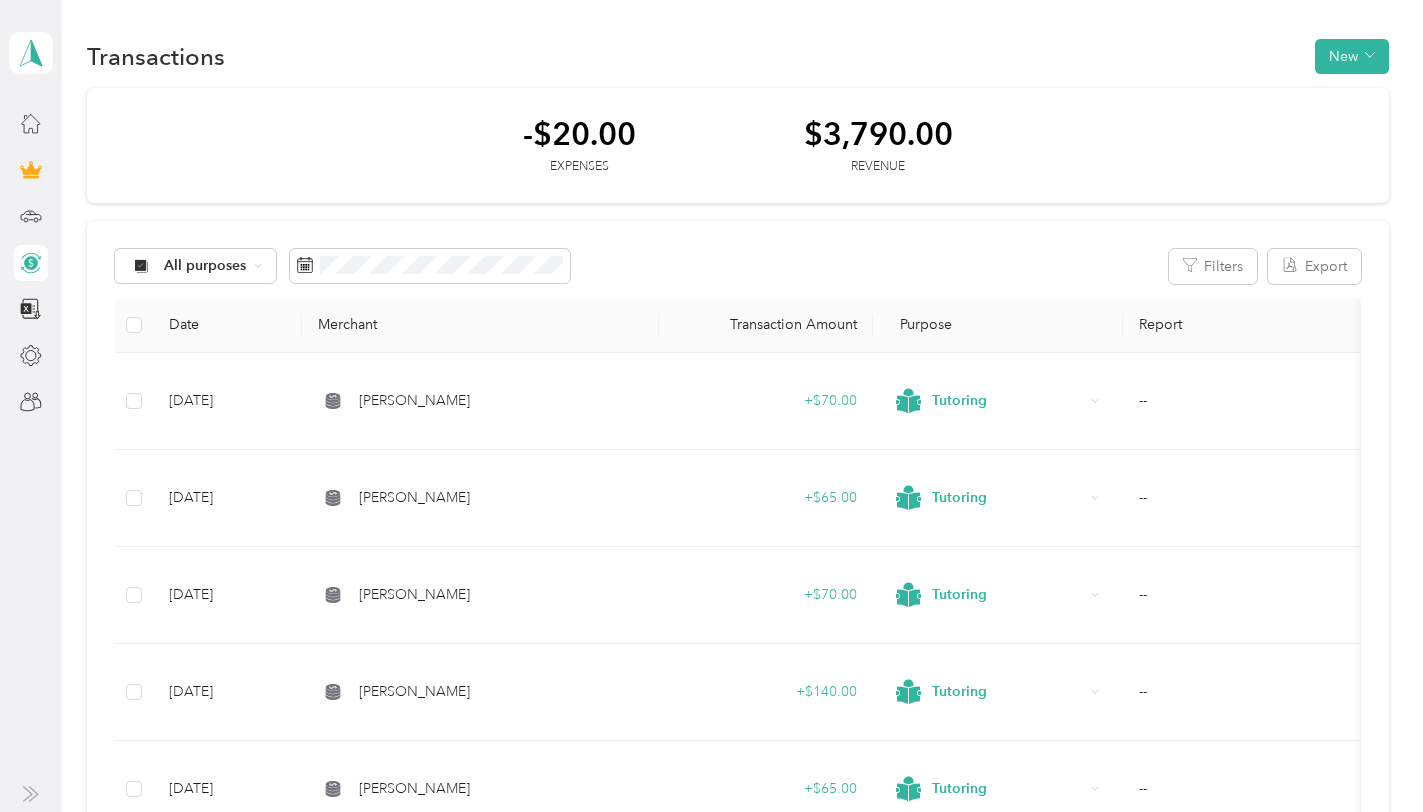 drag, startPoint x: 1427, startPoint y: 219, endPoint x: 1427, endPoint y: 240, distance: 21 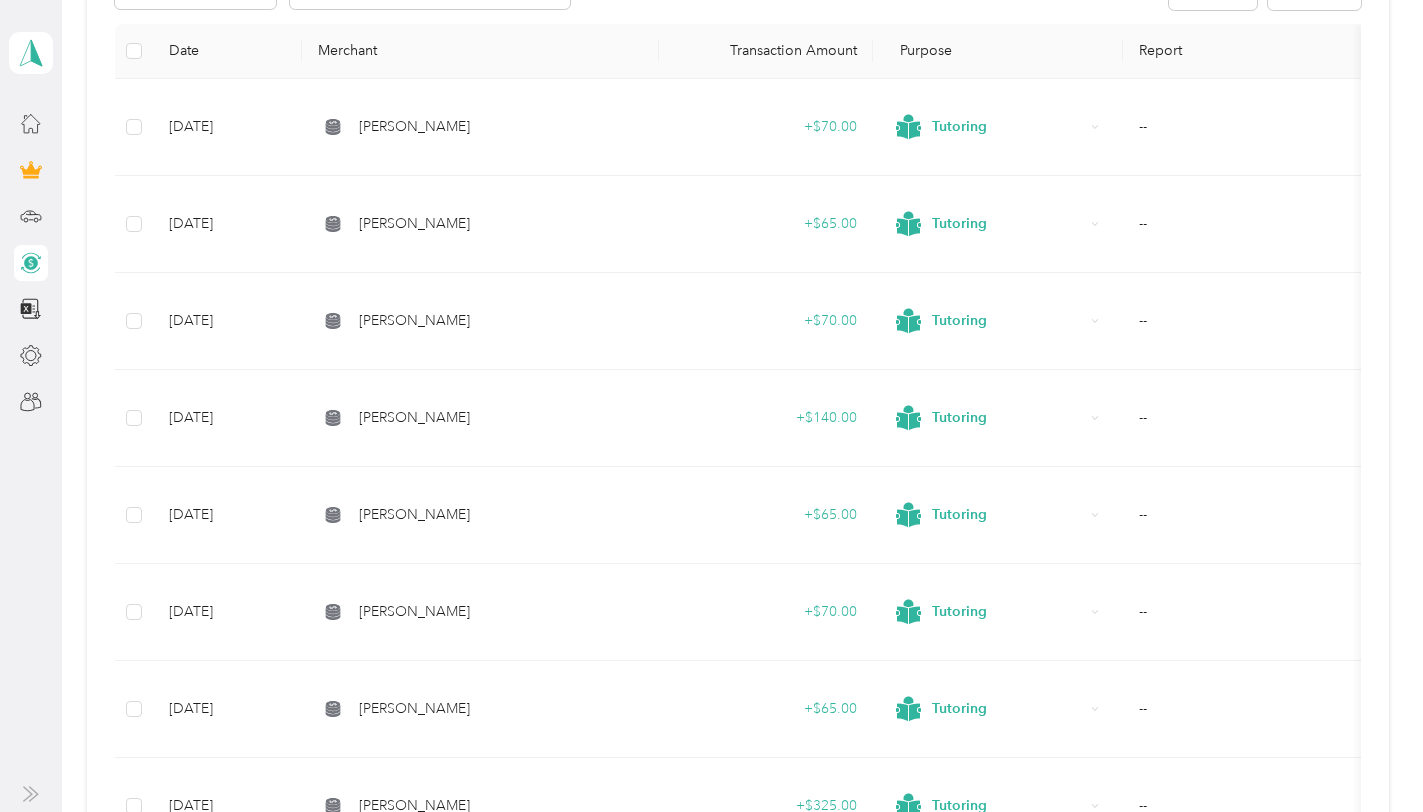 scroll, scrollTop: 0, scrollLeft: 0, axis: both 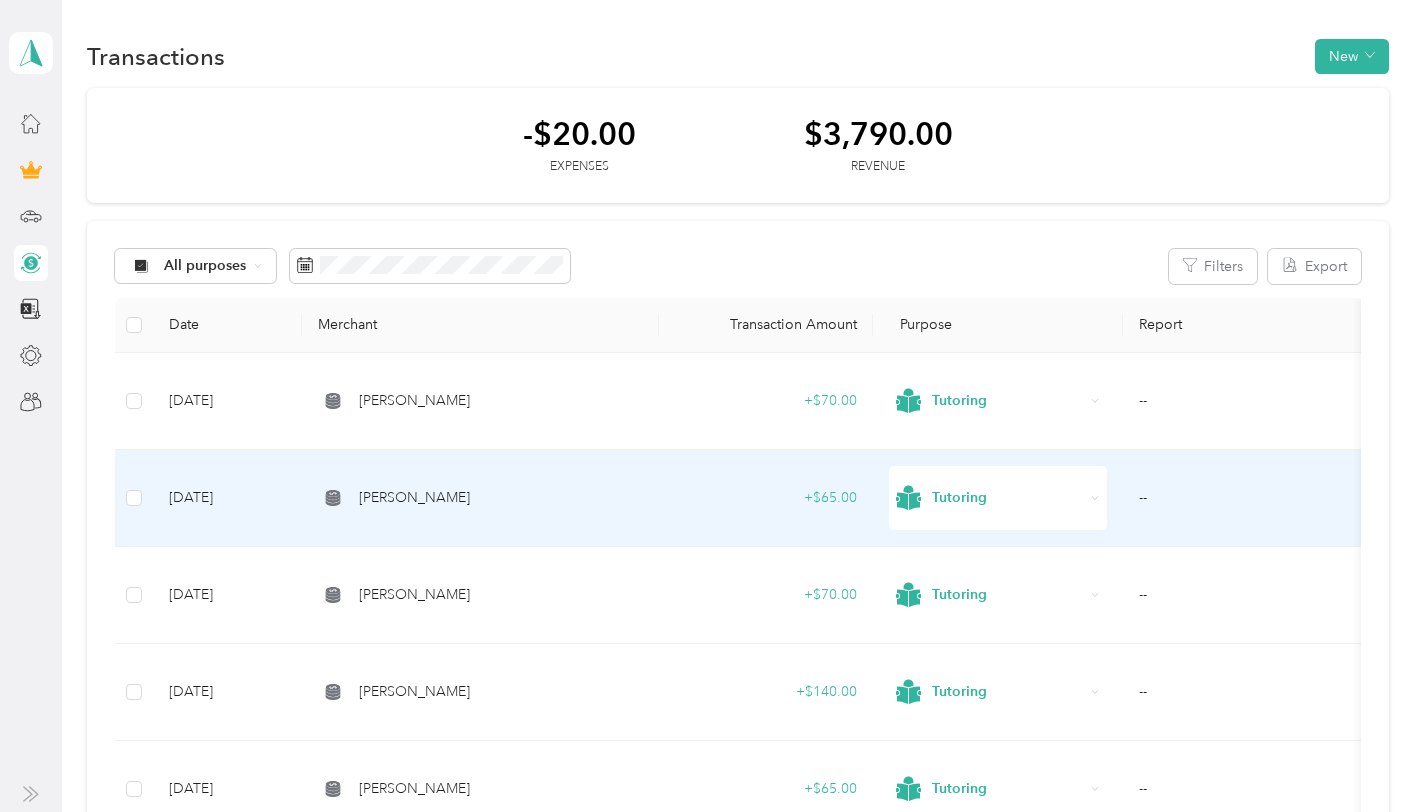 click on "Tutoring" at bounding box center (1008, 498) 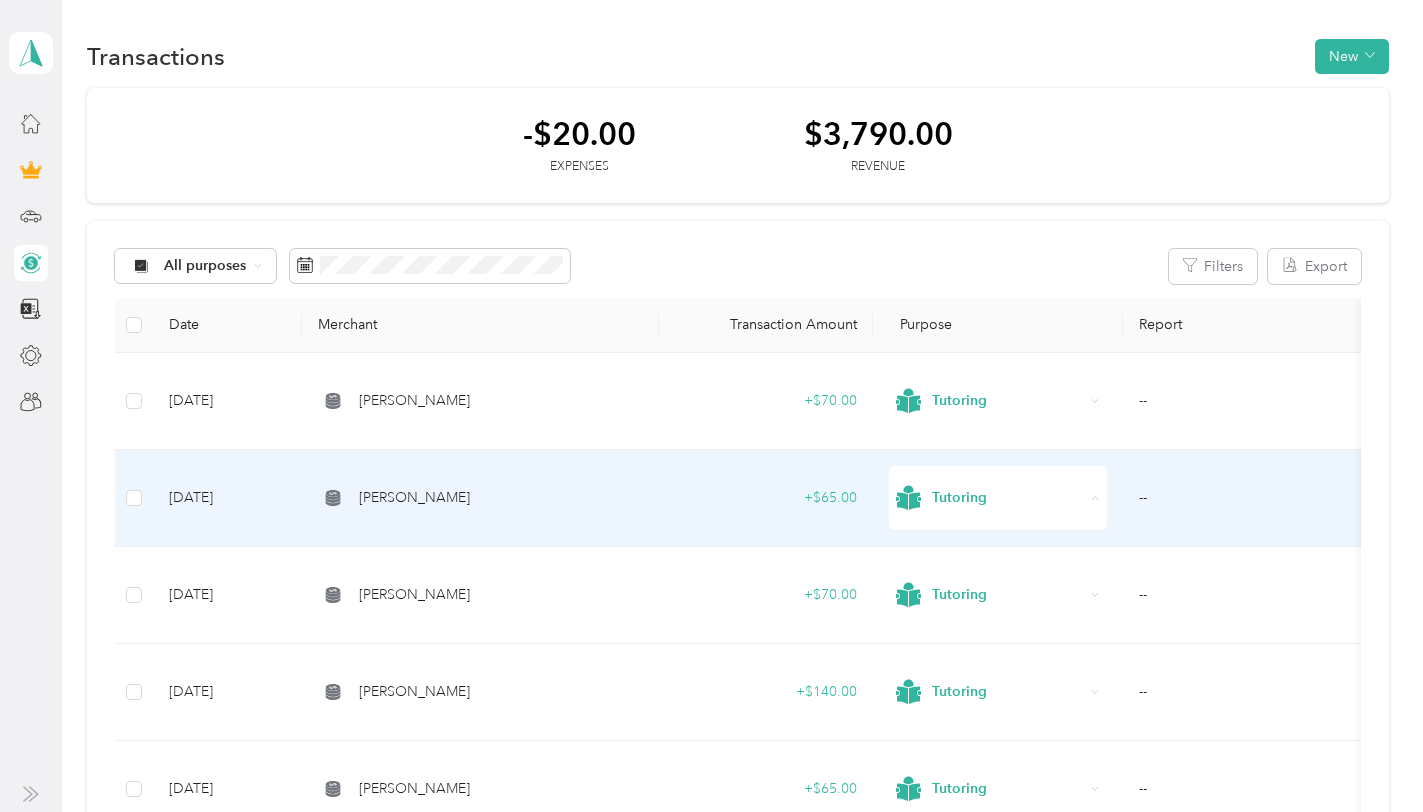 click on "Work" at bounding box center (1012, 203) 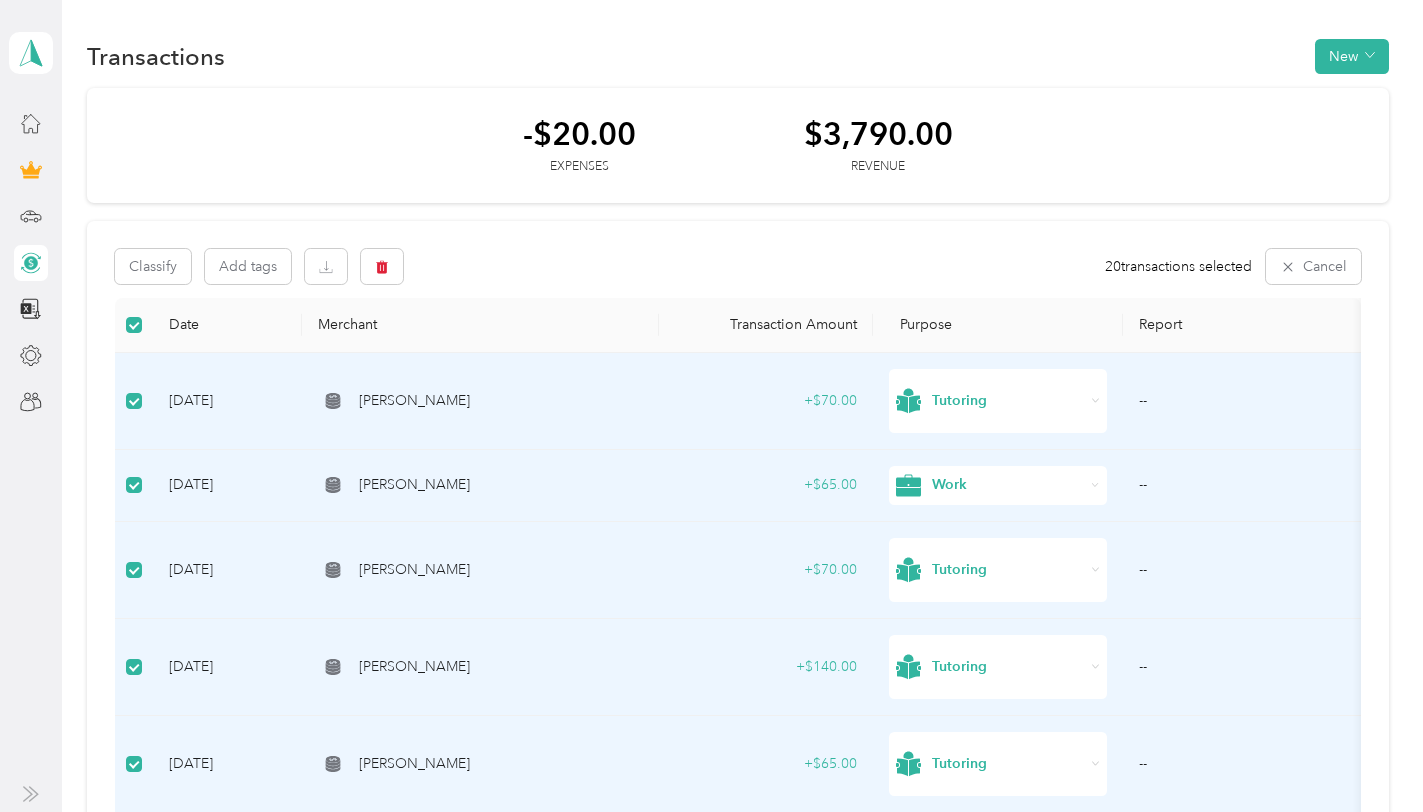 click on "Tutoring" at bounding box center (990, 401) 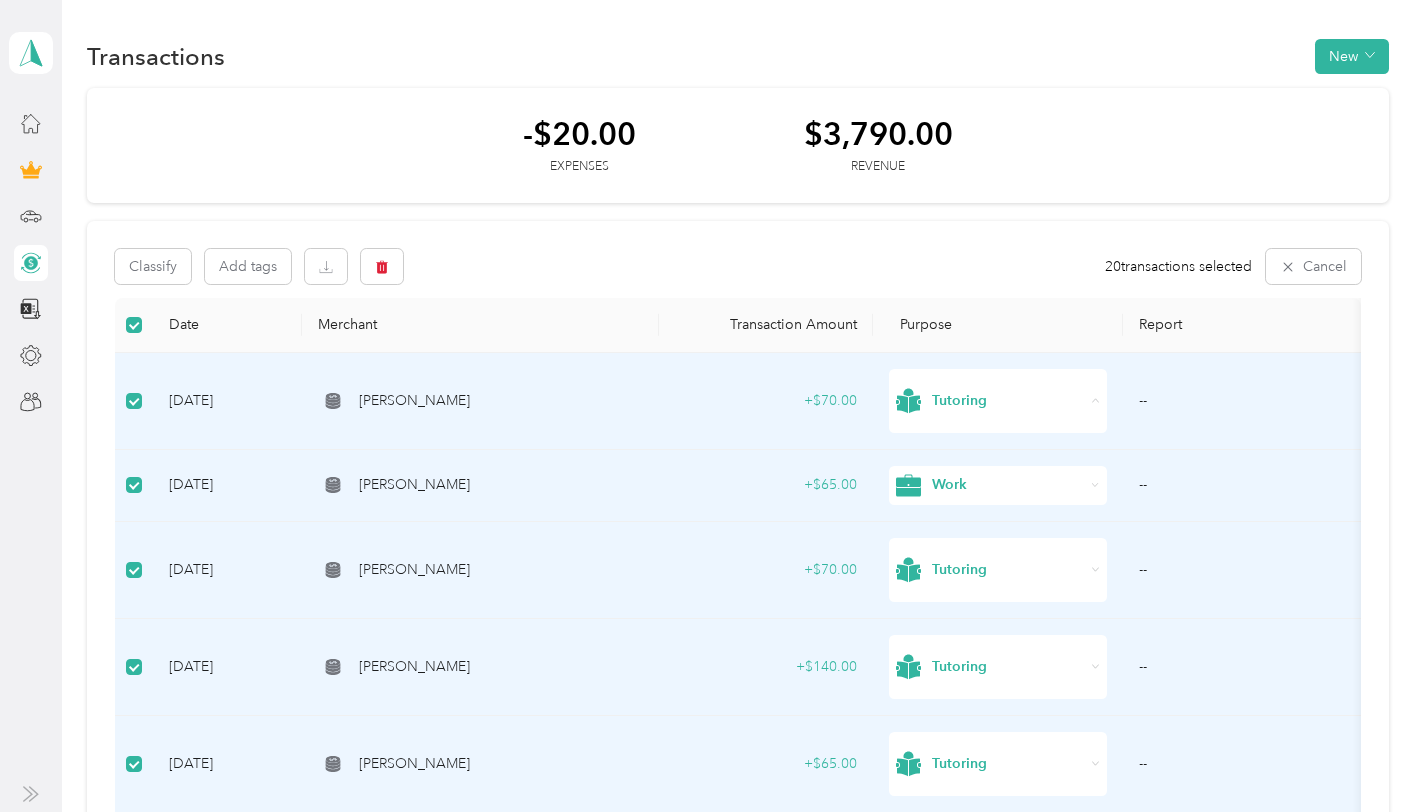 click on "Work" at bounding box center [994, 454] 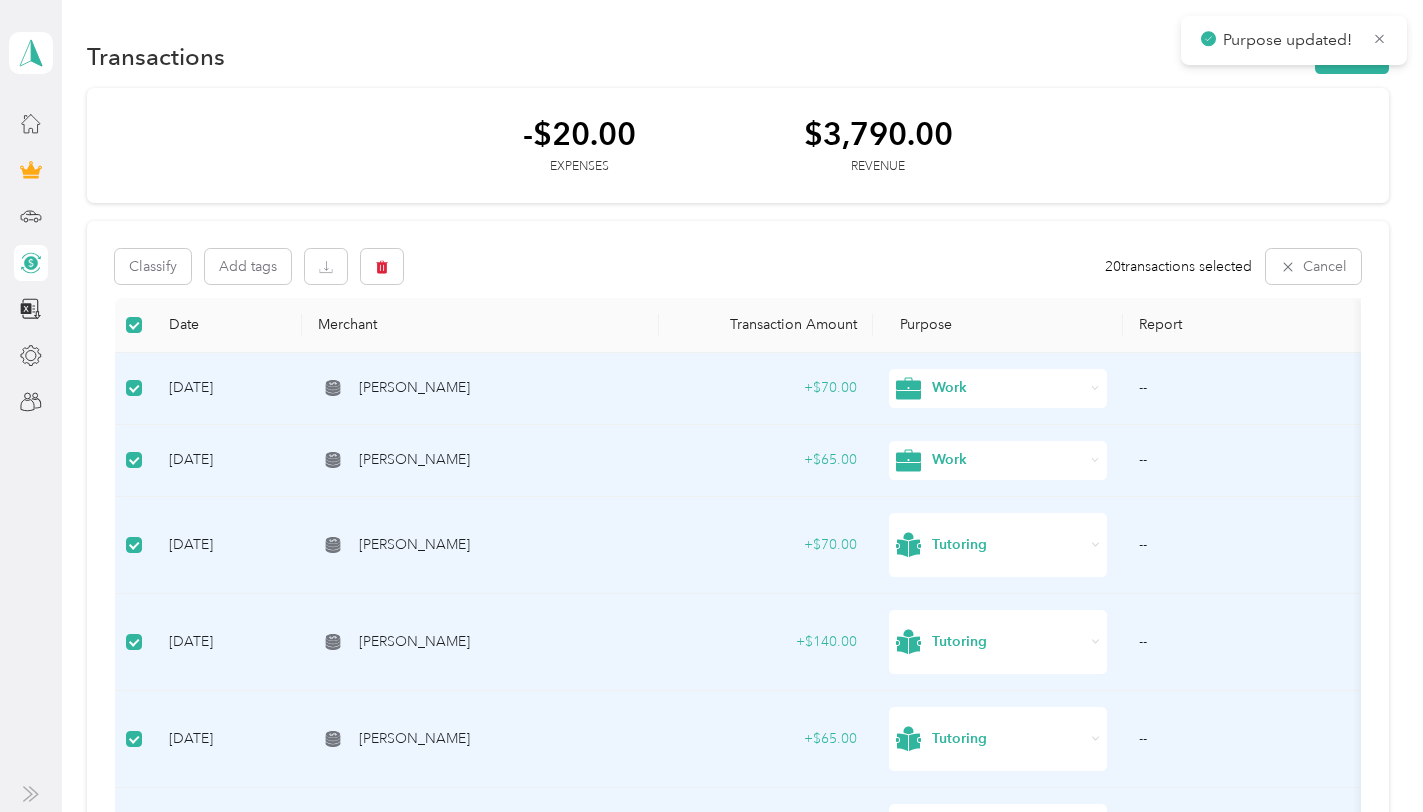 click on "Work" at bounding box center [990, 388] 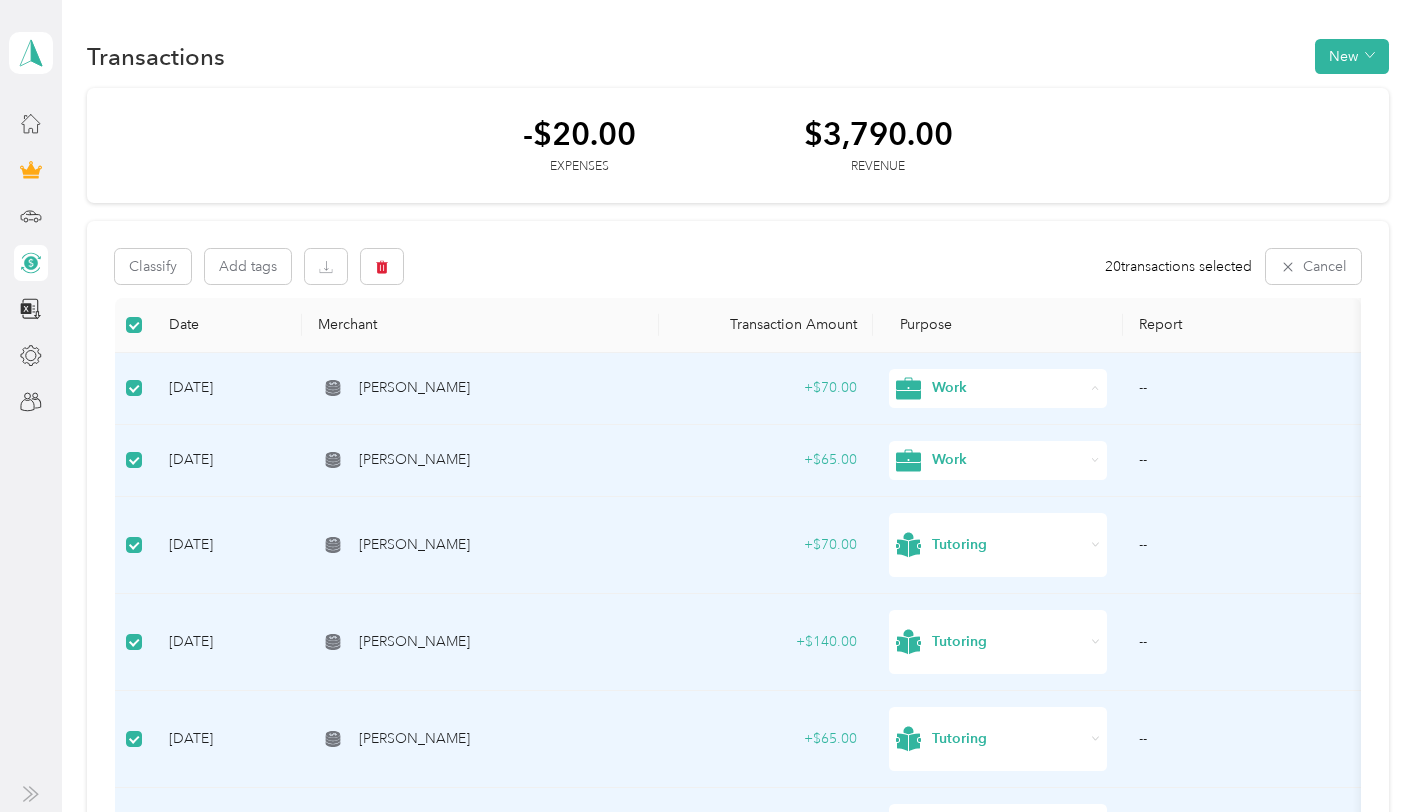 click on "Tutoring" at bounding box center (994, 584) 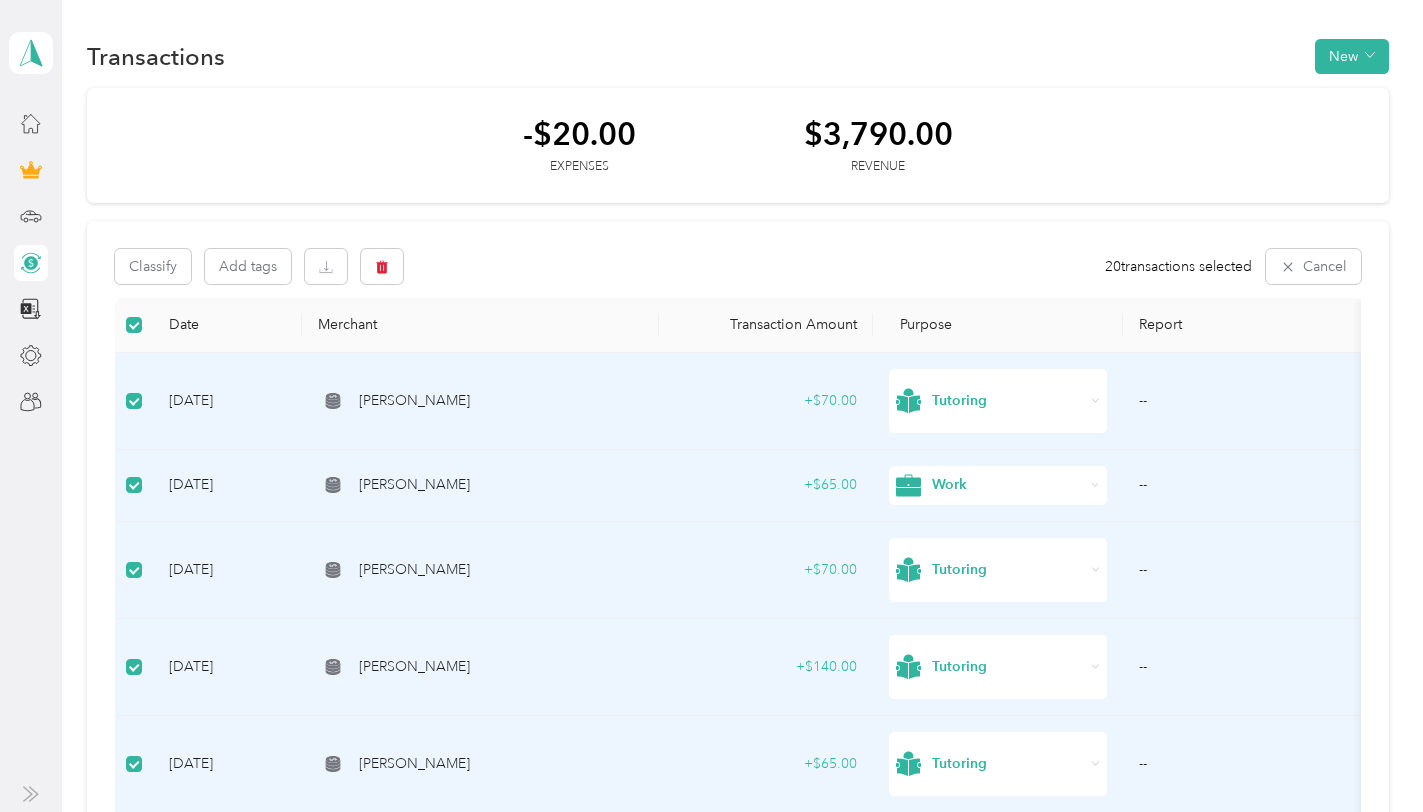 click on "Work" at bounding box center [1008, 485] 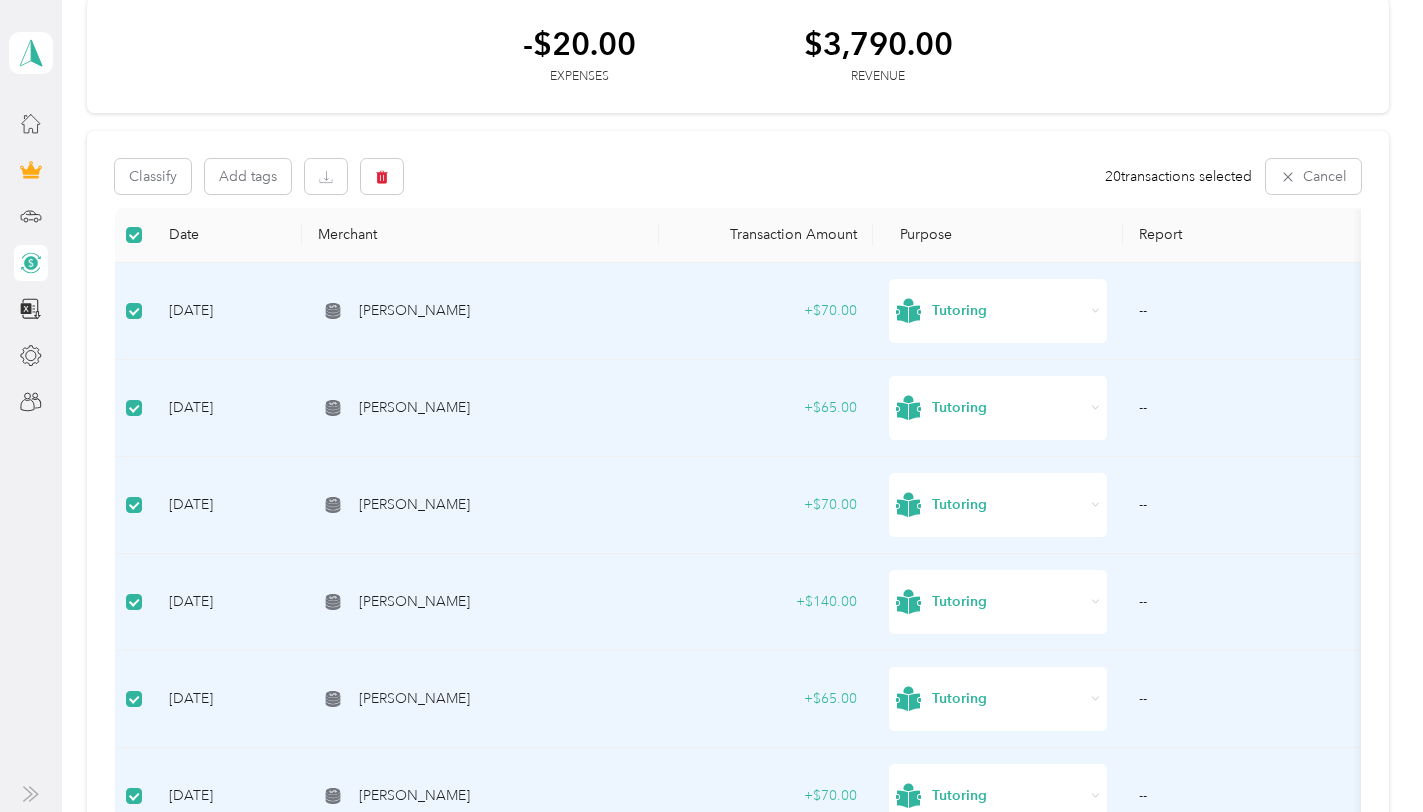 scroll, scrollTop: 0, scrollLeft: 0, axis: both 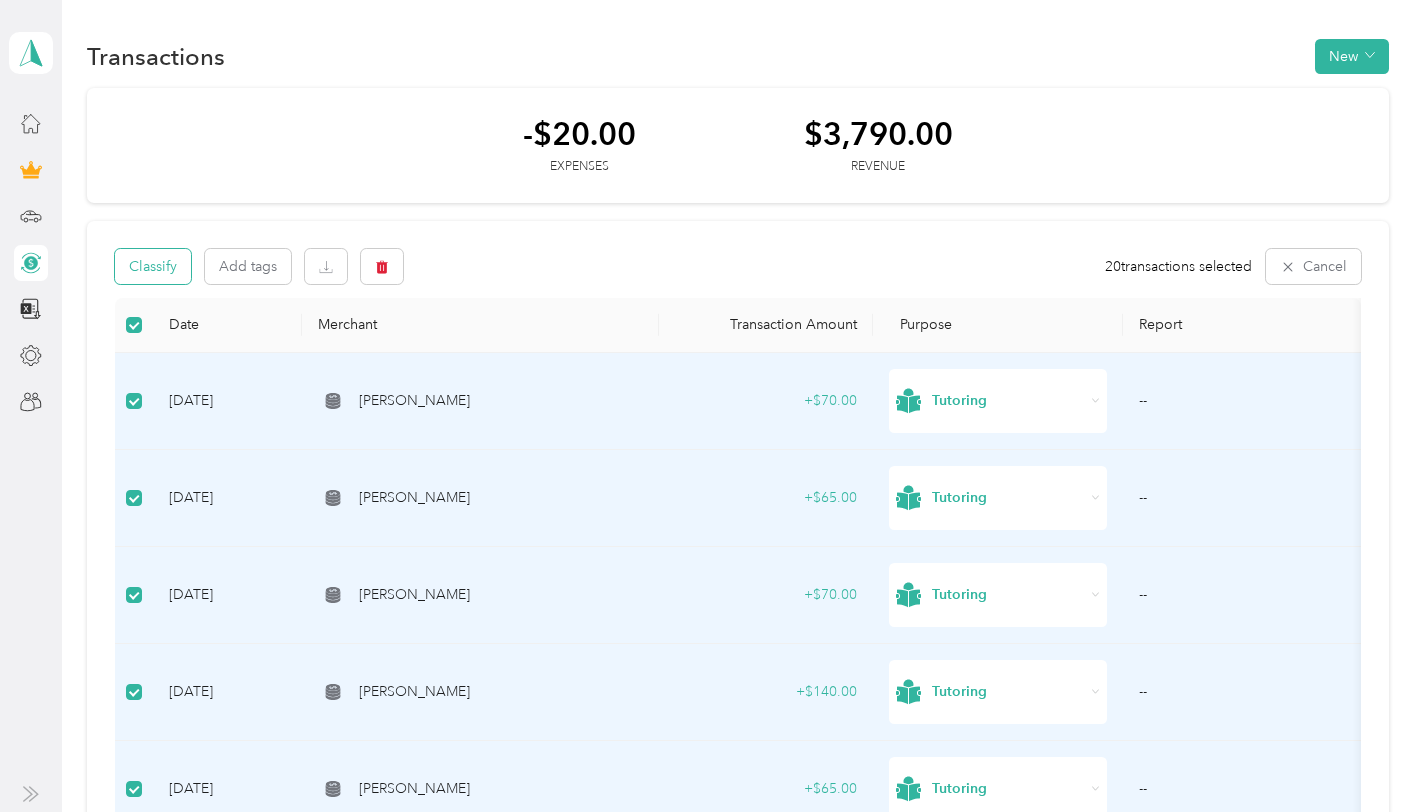click on "Classify" at bounding box center (153, 266) 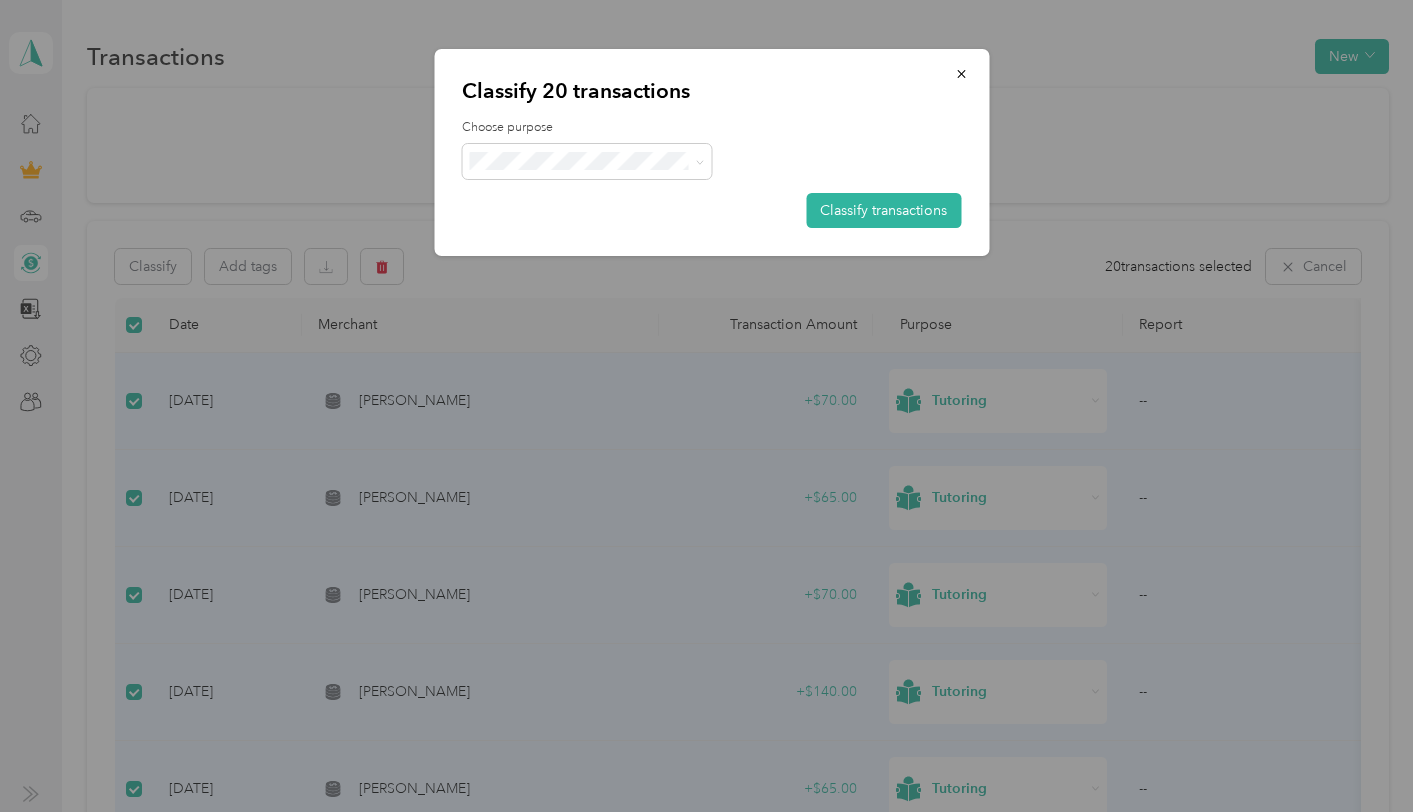 click on "Tutoring" at bounding box center (587, 352) 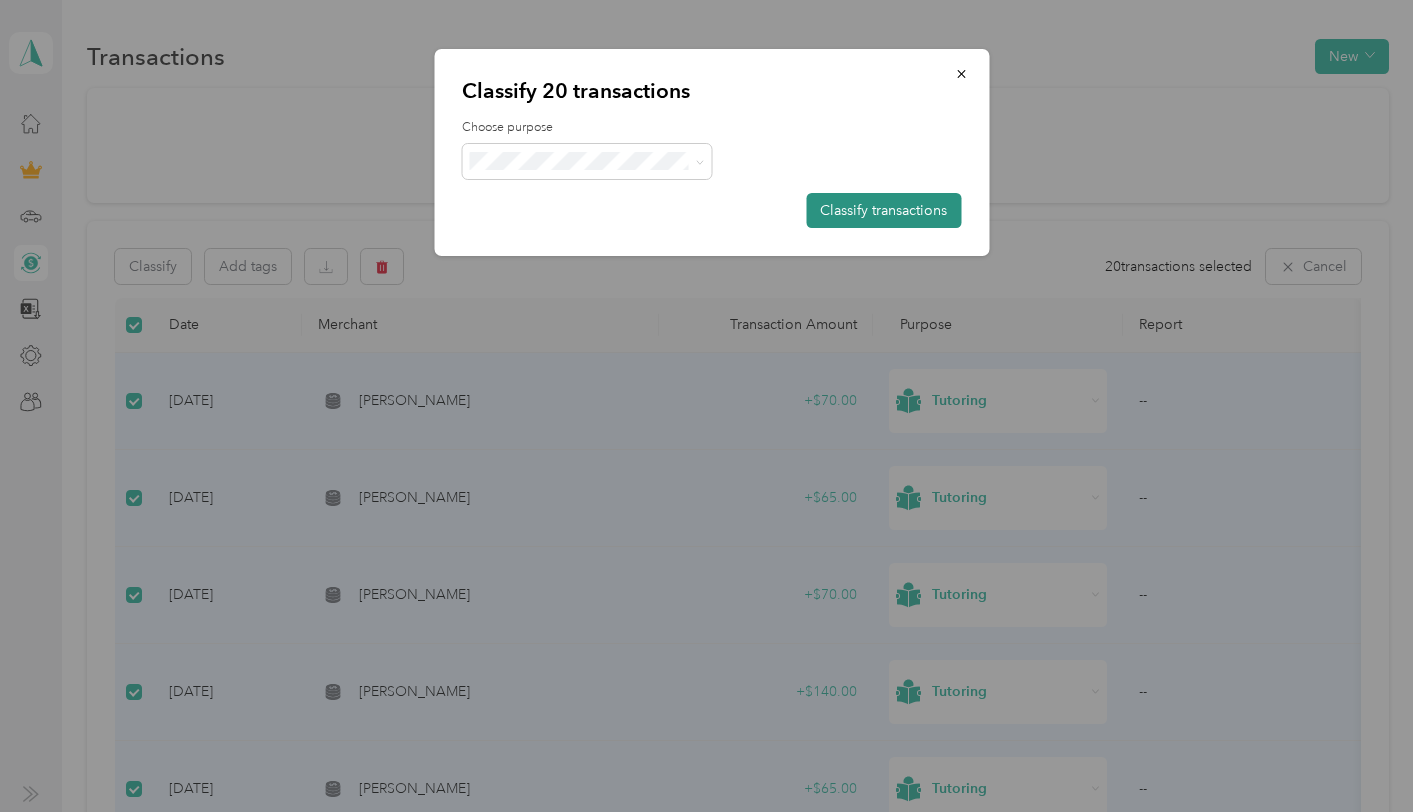 click on "Classify transactions" at bounding box center (883, 210) 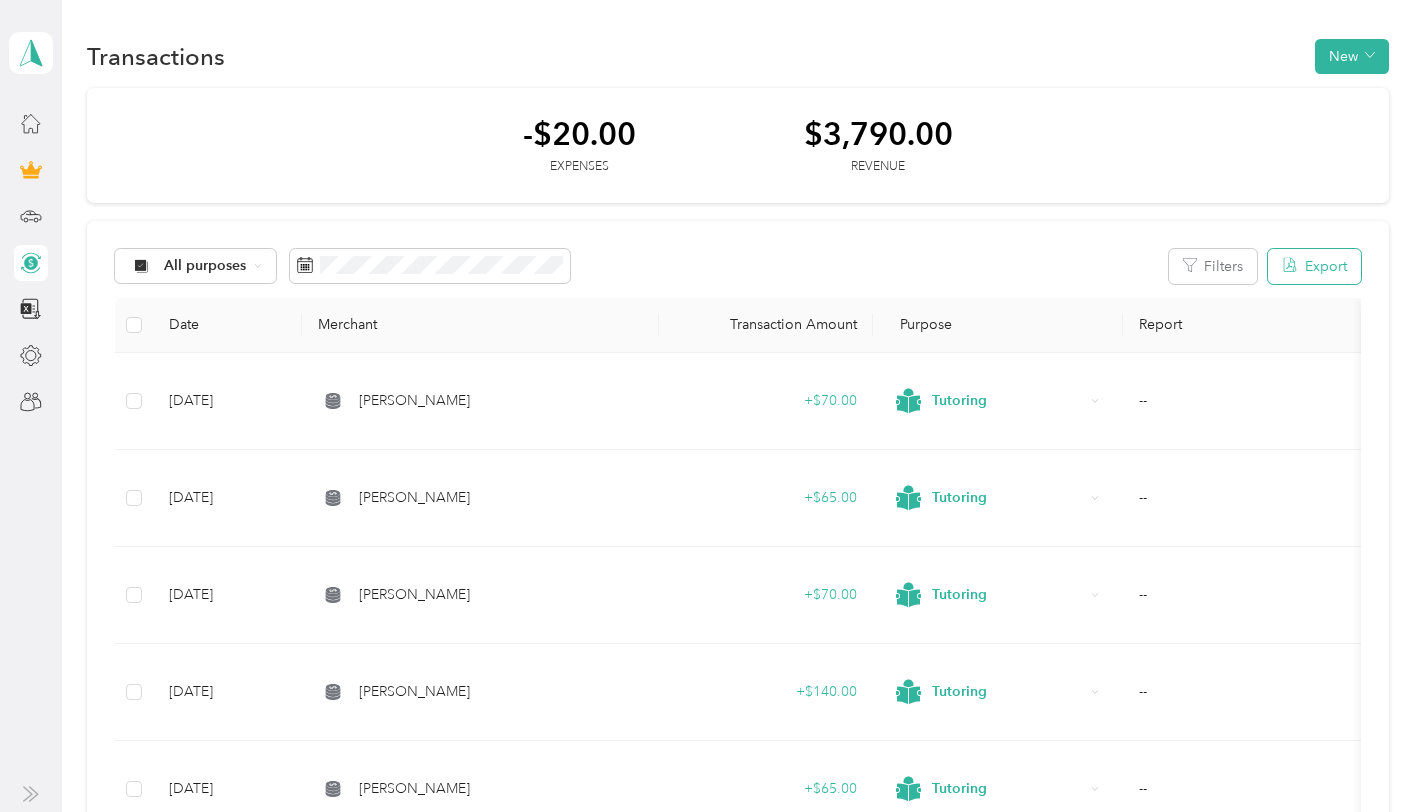 click 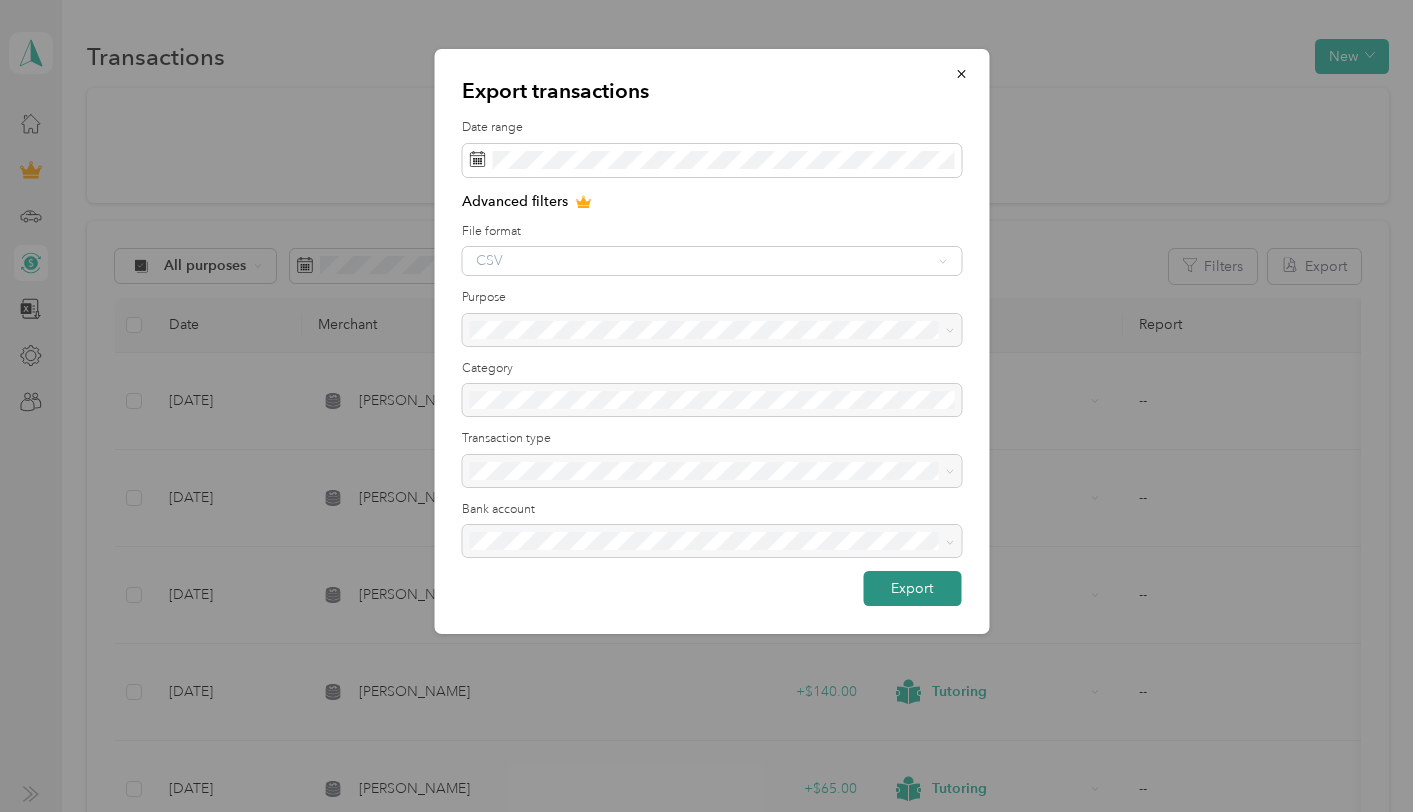click on "Export" at bounding box center (912, 588) 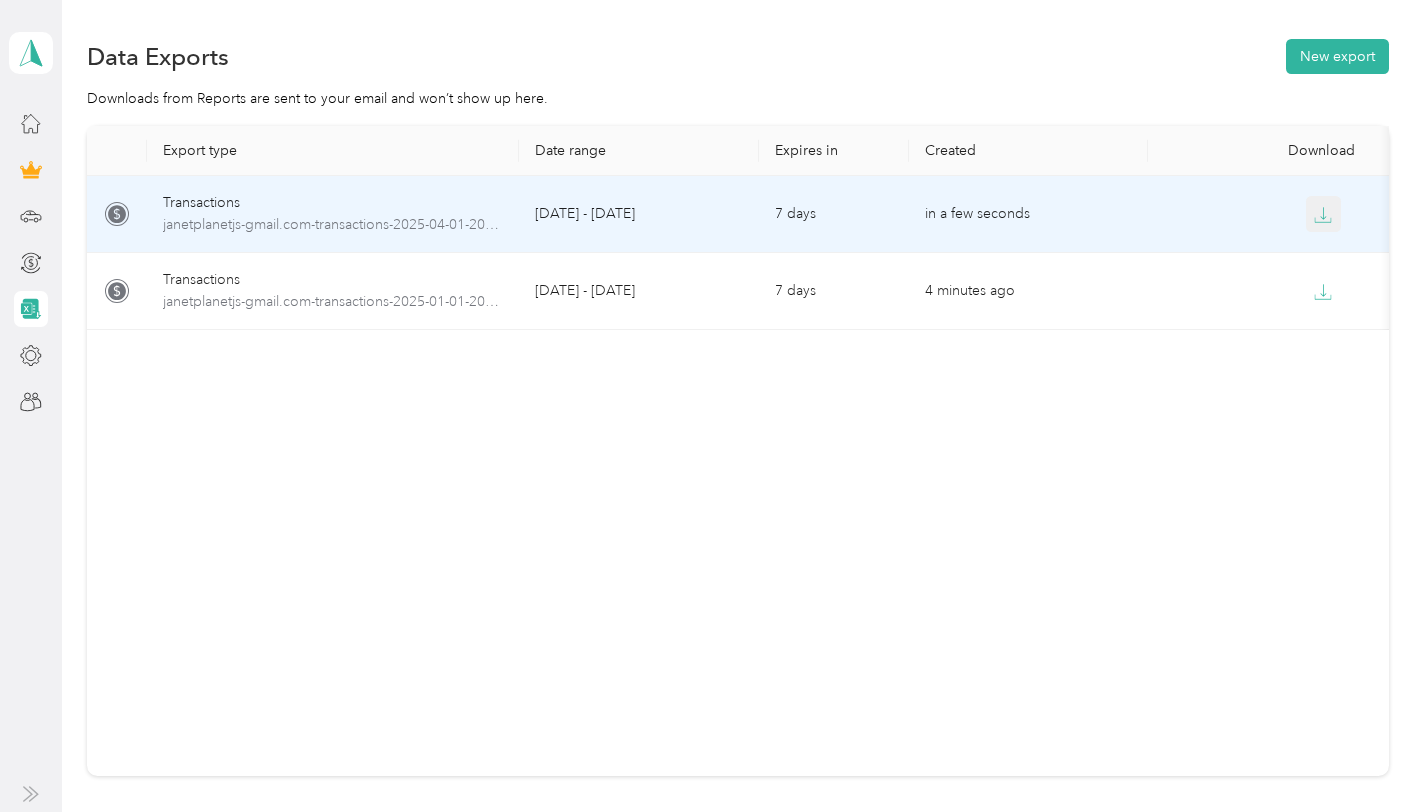 click at bounding box center (1324, 214) 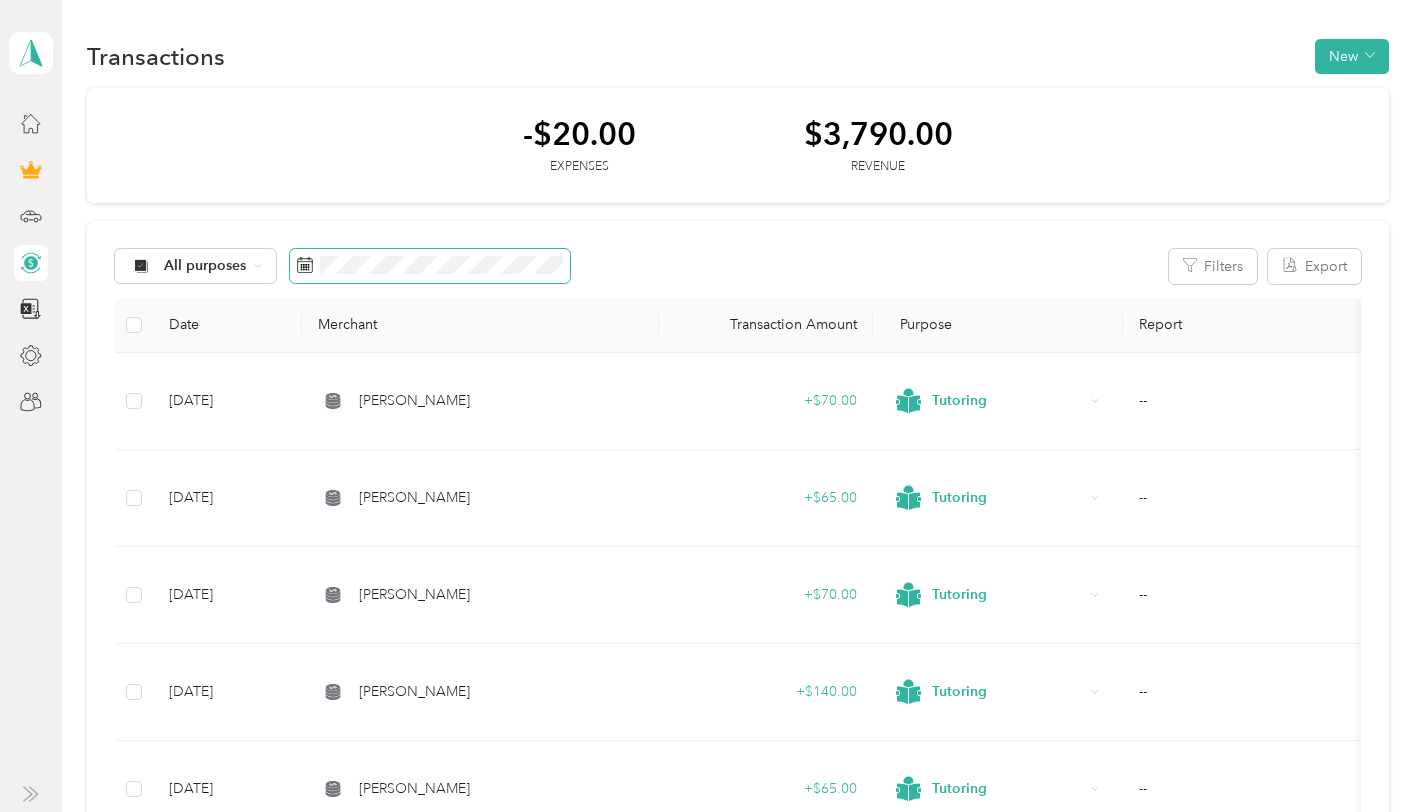 click at bounding box center (430, 266) 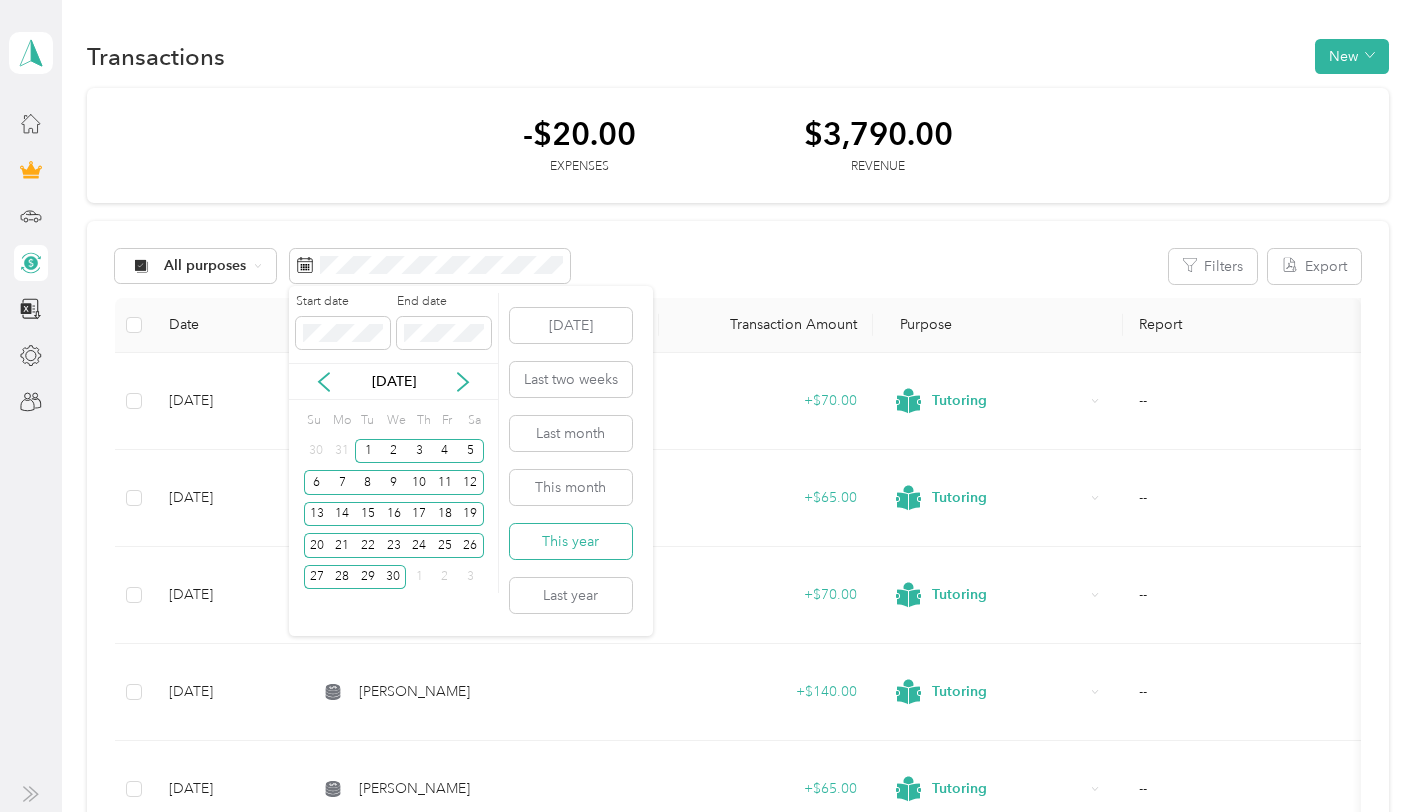 click on "This year" at bounding box center [571, 541] 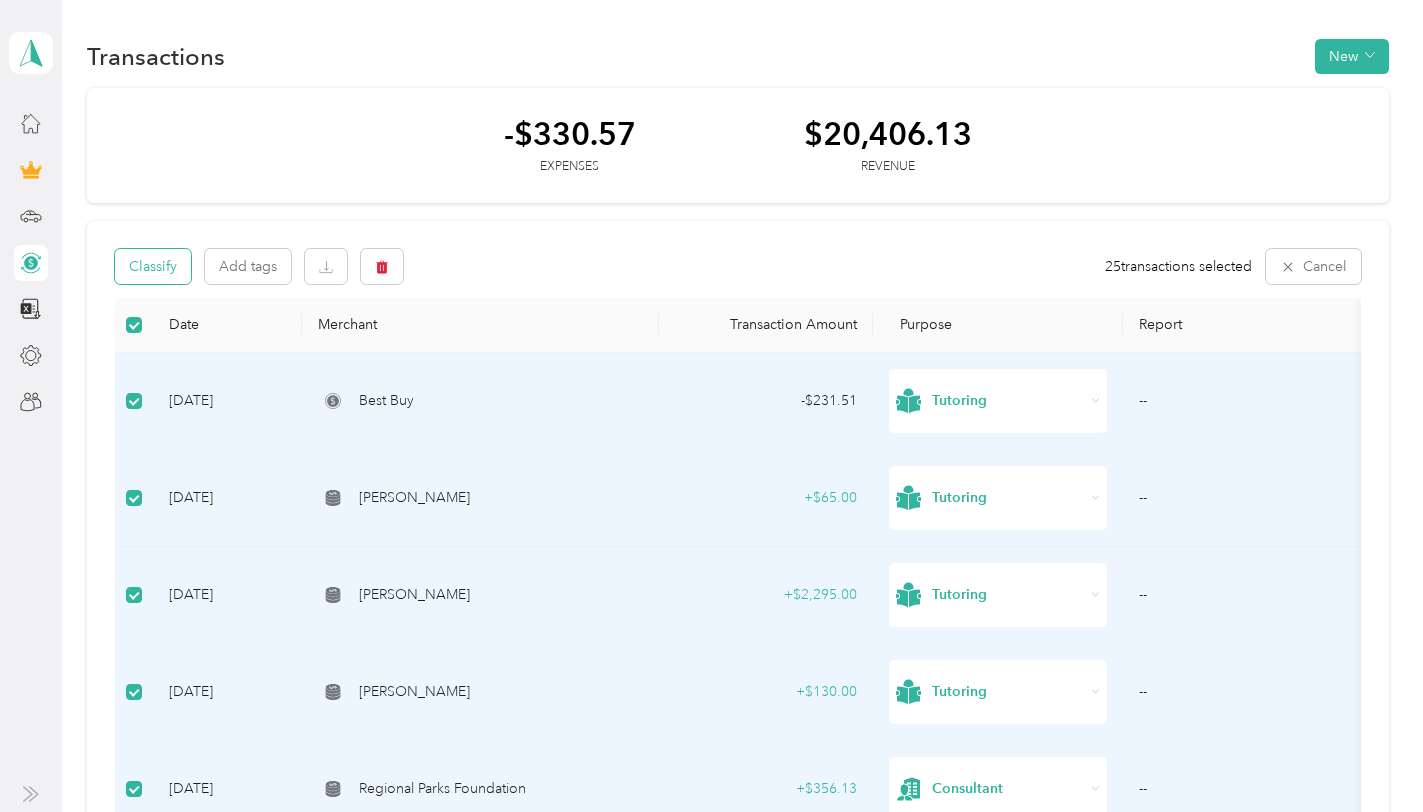 click on "Classify" at bounding box center (153, 266) 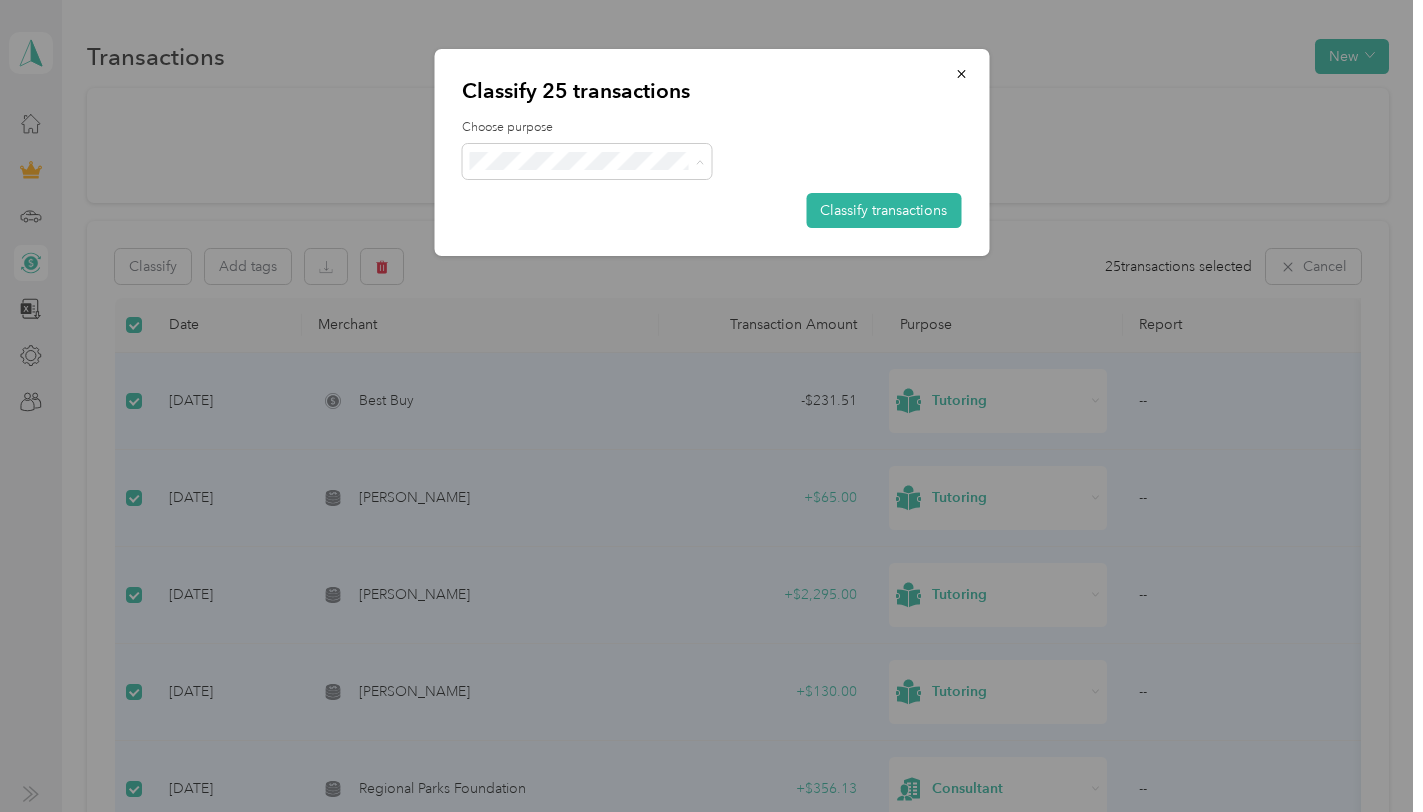 click on "Work" at bounding box center (587, 200) 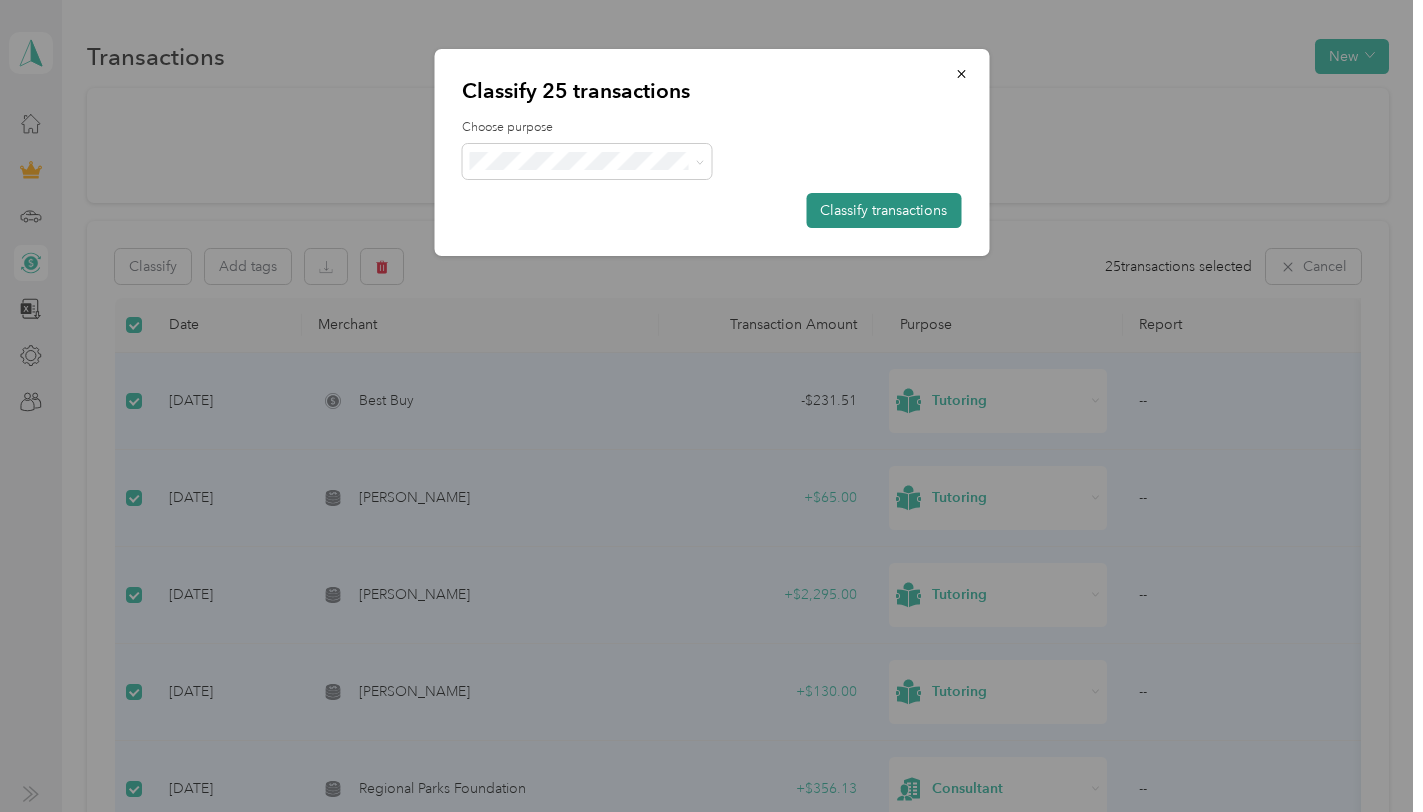 click on "Classify transactions" at bounding box center (883, 210) 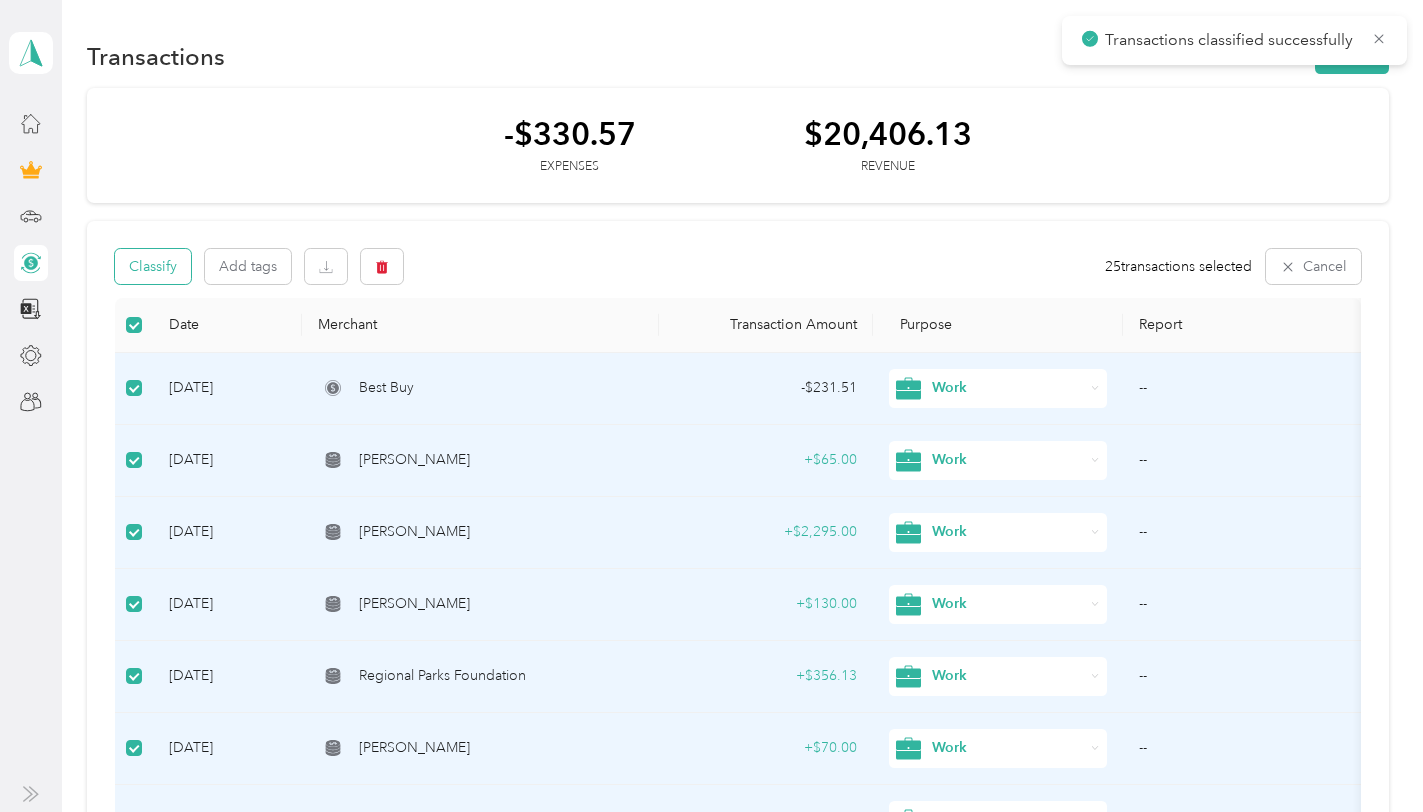 click on "Classify" at bounding box center [153, 266] 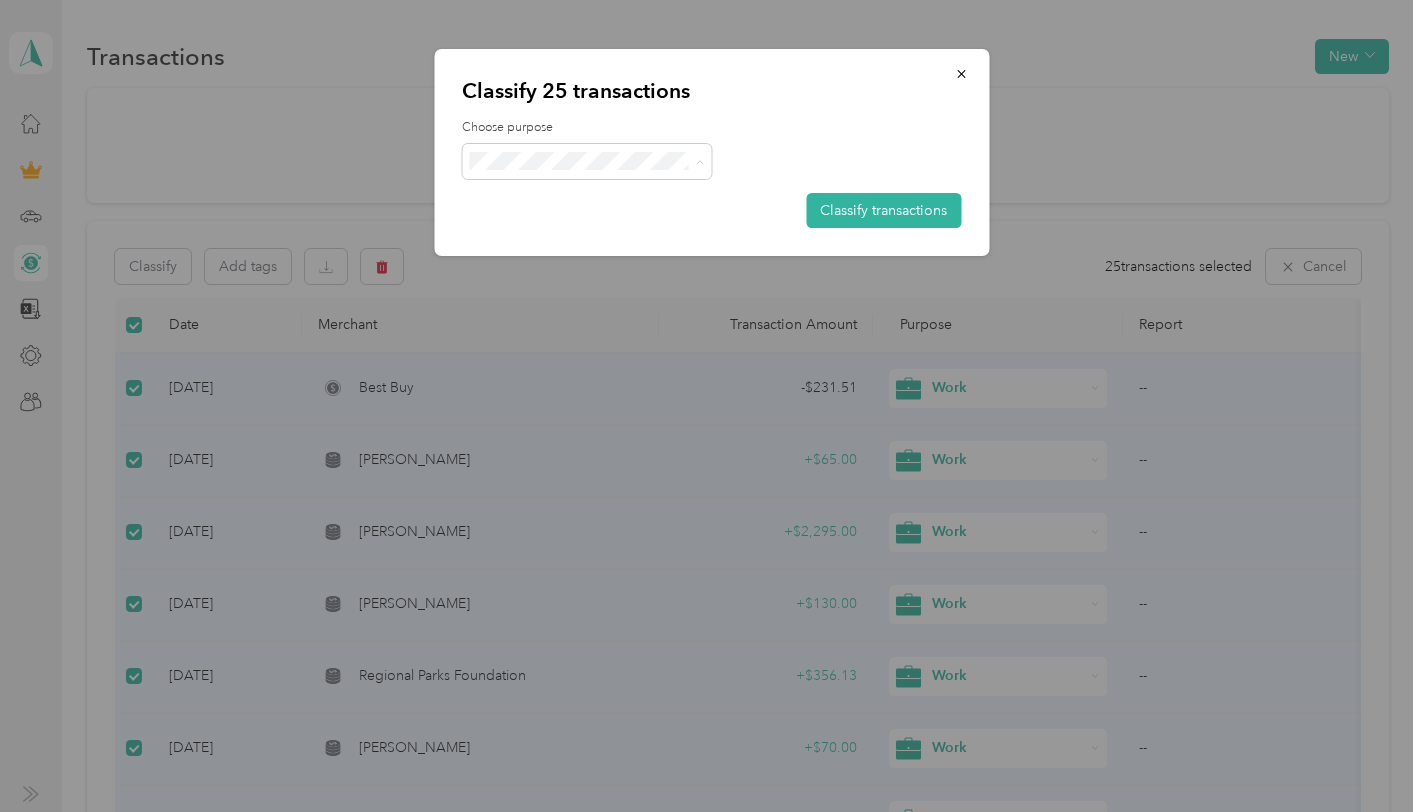 click on "Tutoring" at bounding box center [605, 354] 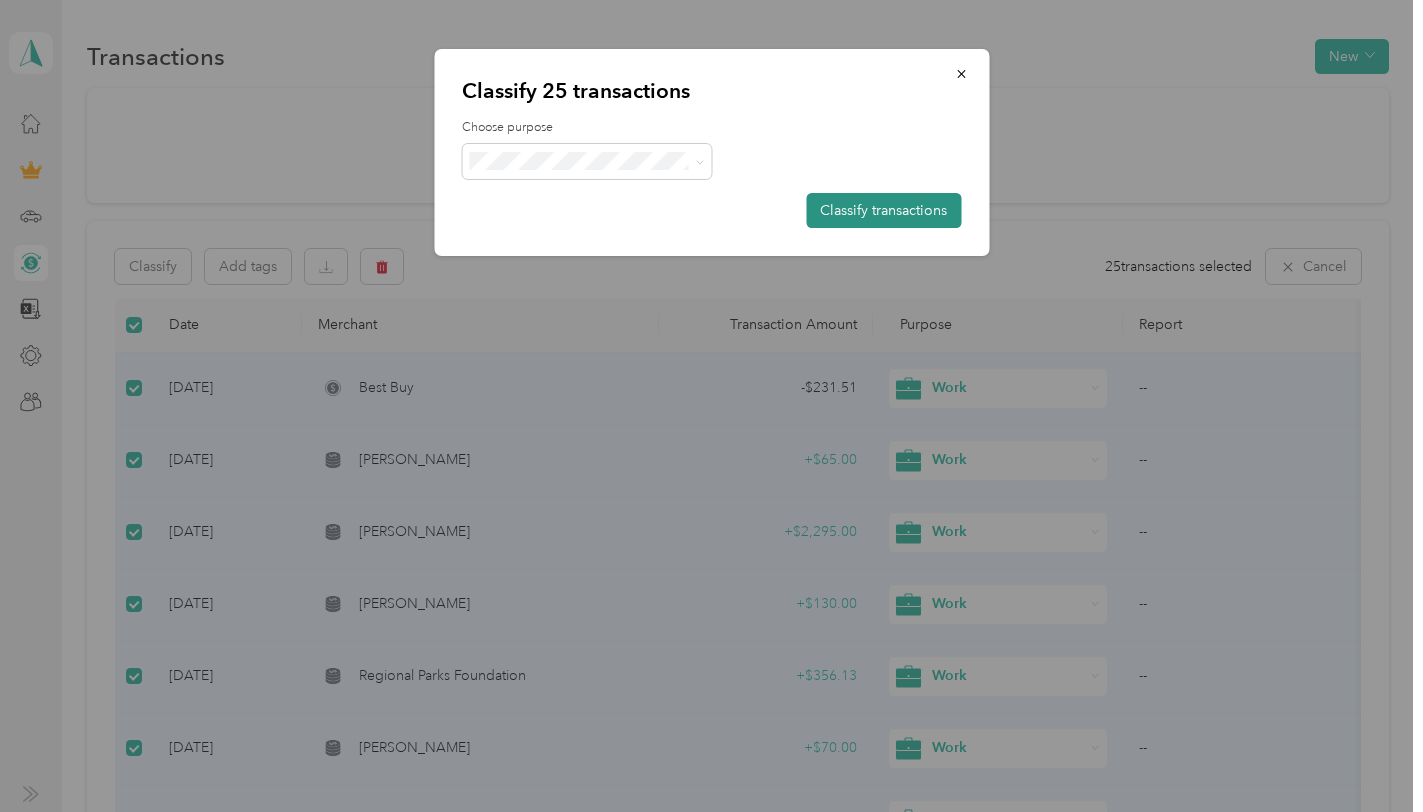 click on "Classify transactions" at bounding box center (883, 210) 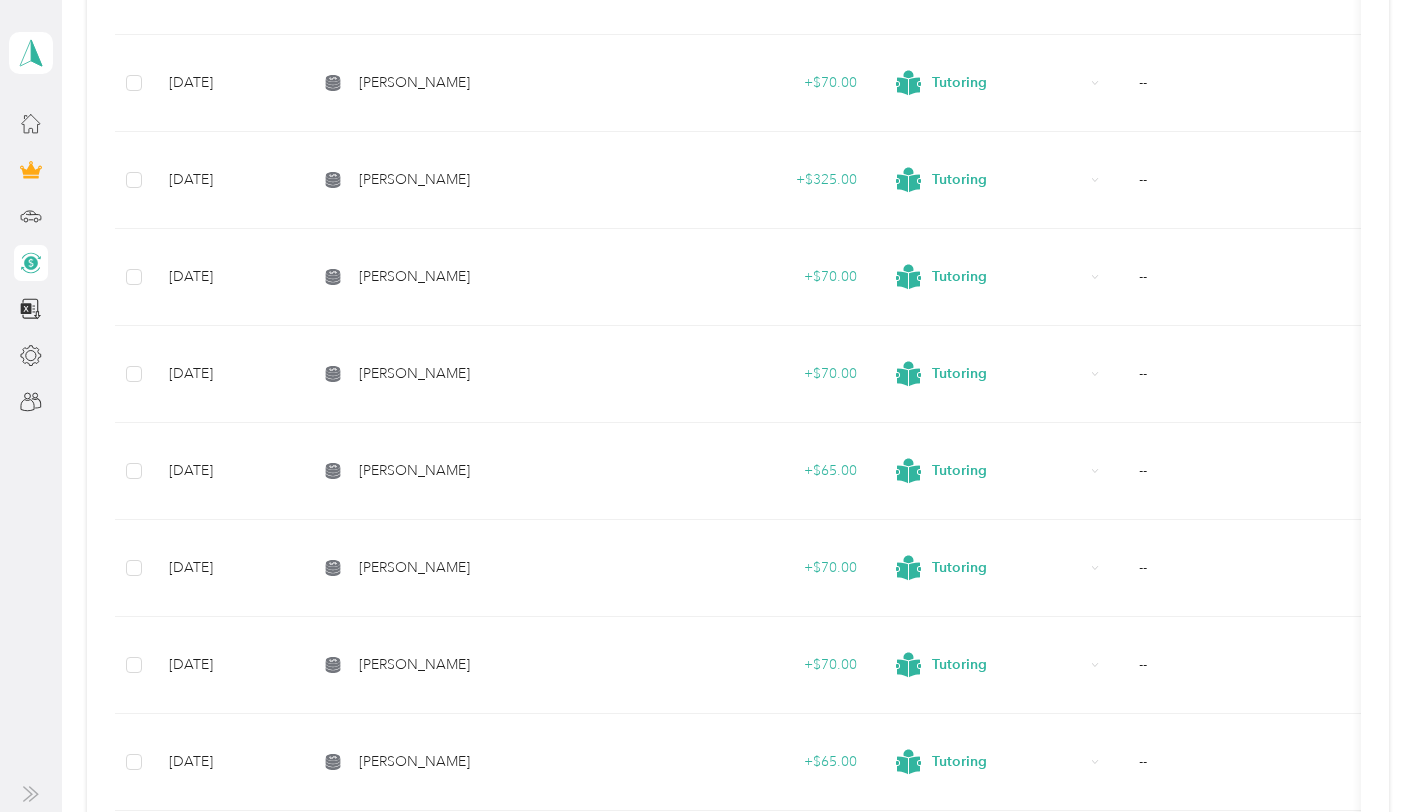 scroll, scrollTop: 2253, scrollLeft: 0, axis: vertical 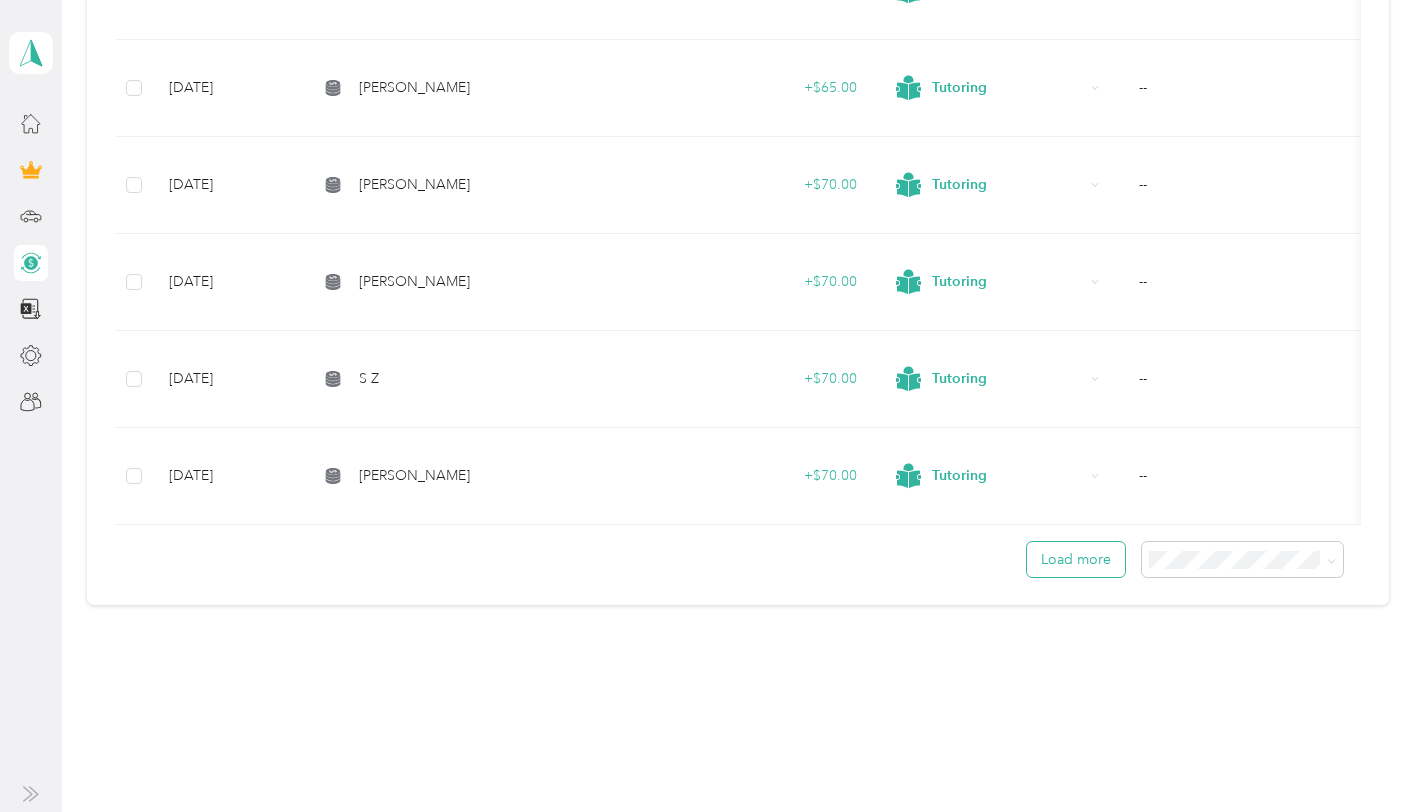 click on "Load more" at bounding box center (1076, 559) 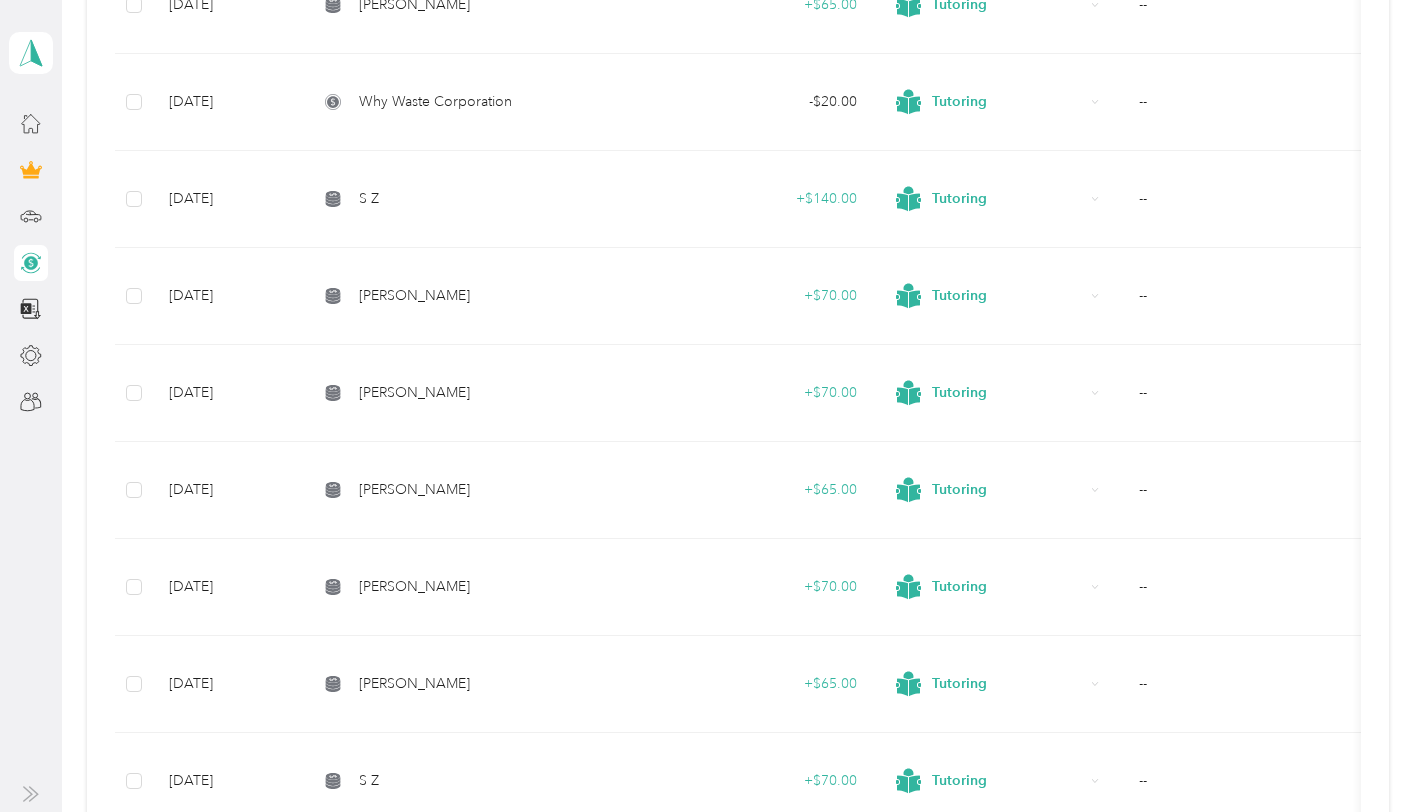 scroll, scrollTop: 4678, scrollLeft: 0, axis: vertical 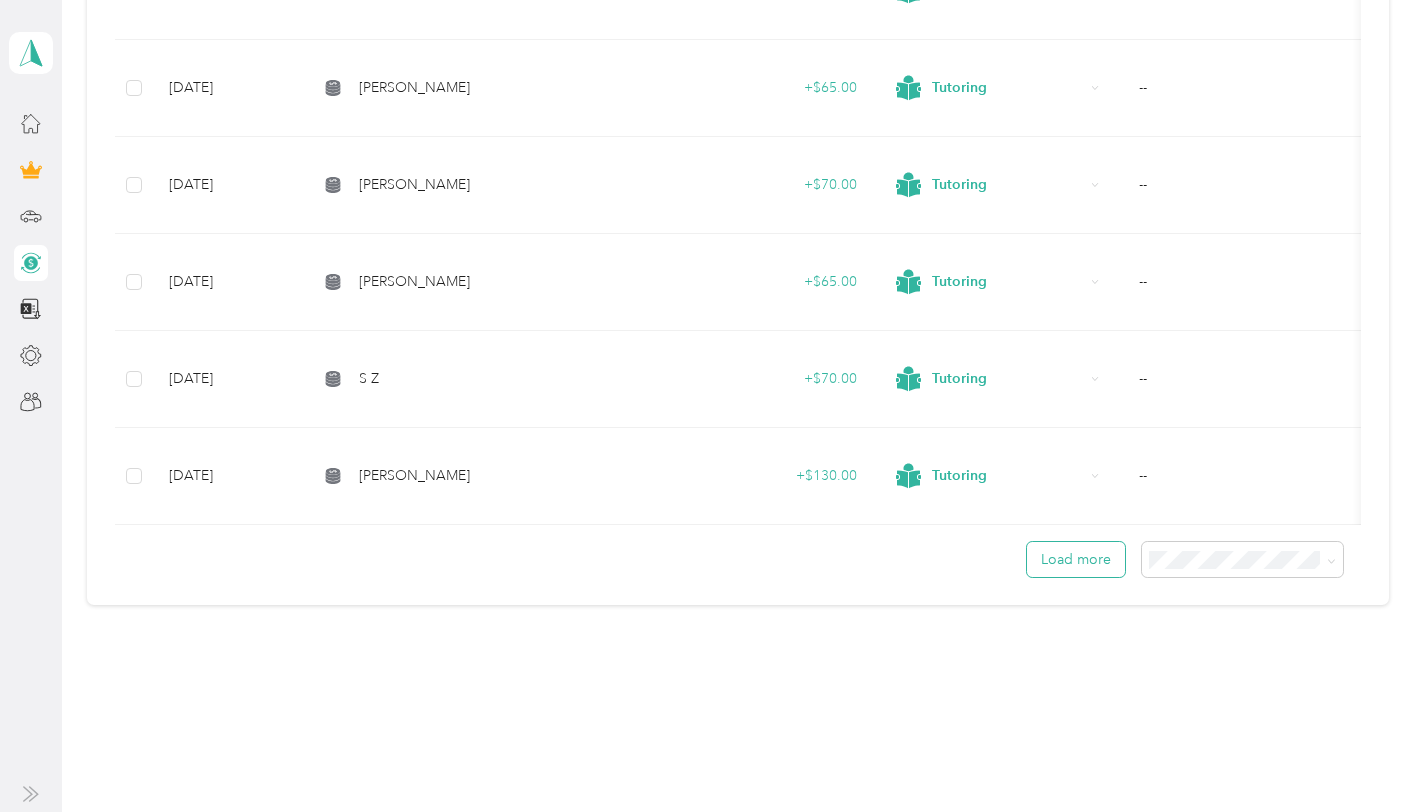 click on "Load more" at bounding box center [1076, 559] 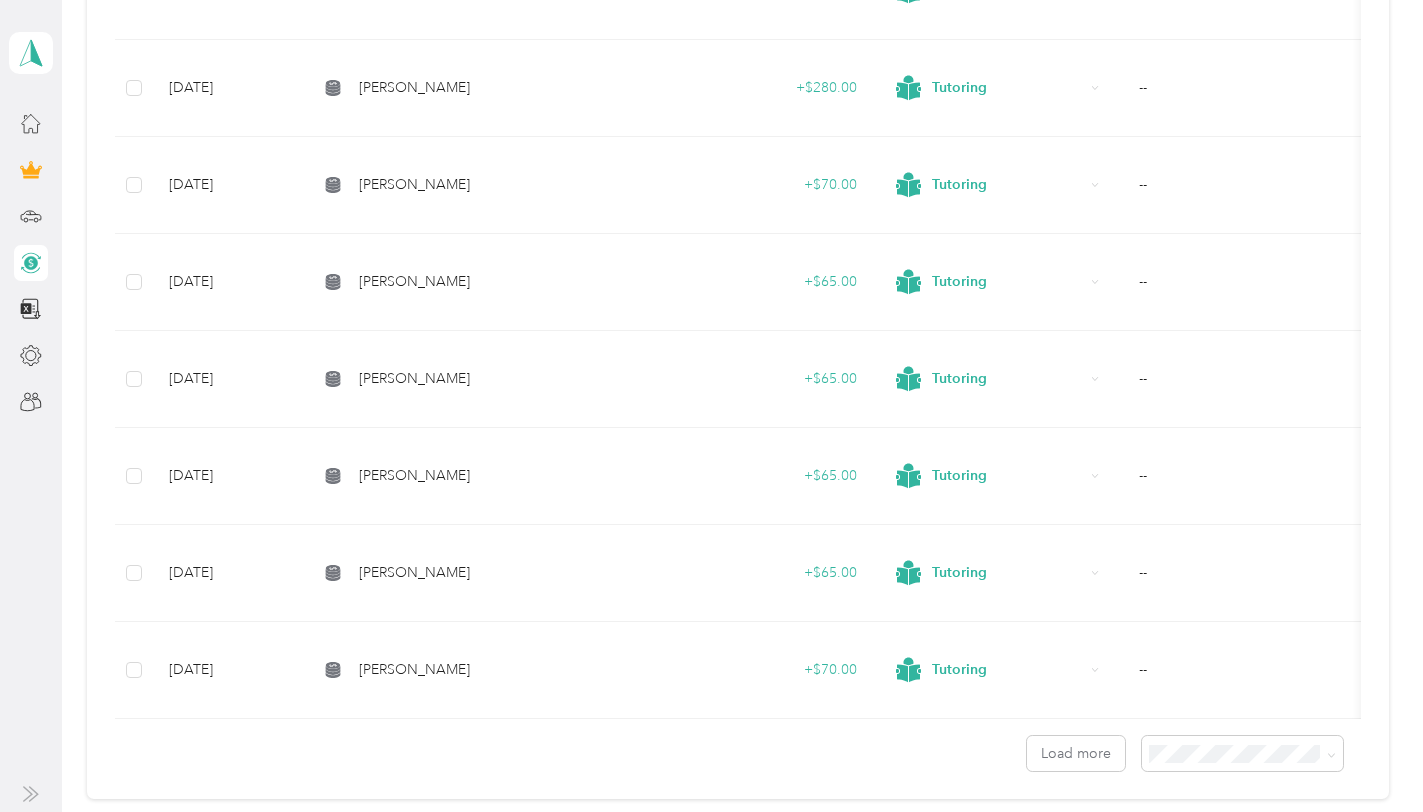 scroll, scrollTop: 7103, scrollLeft: 0, axis: vertical 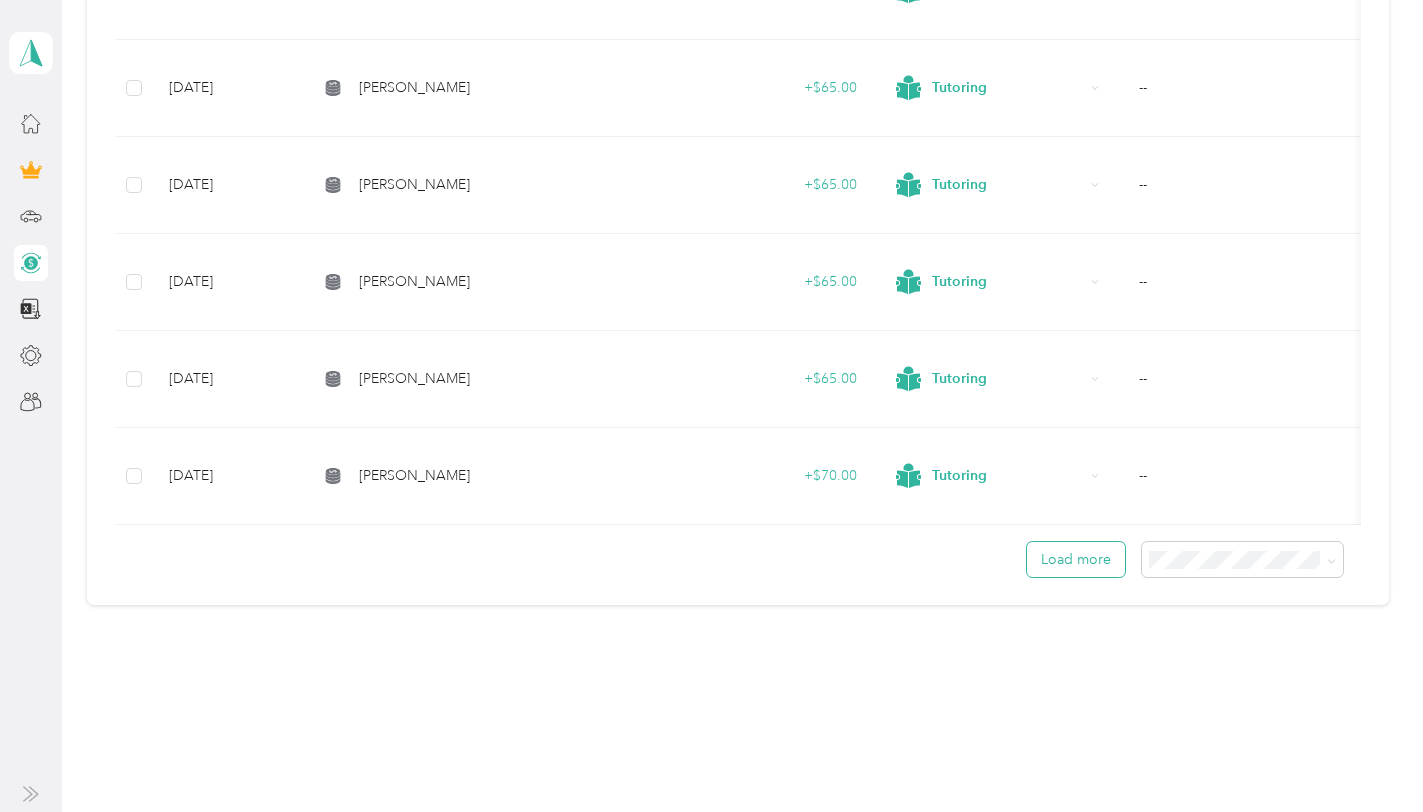 click on "Load more" at bounding box center [1076, 559] 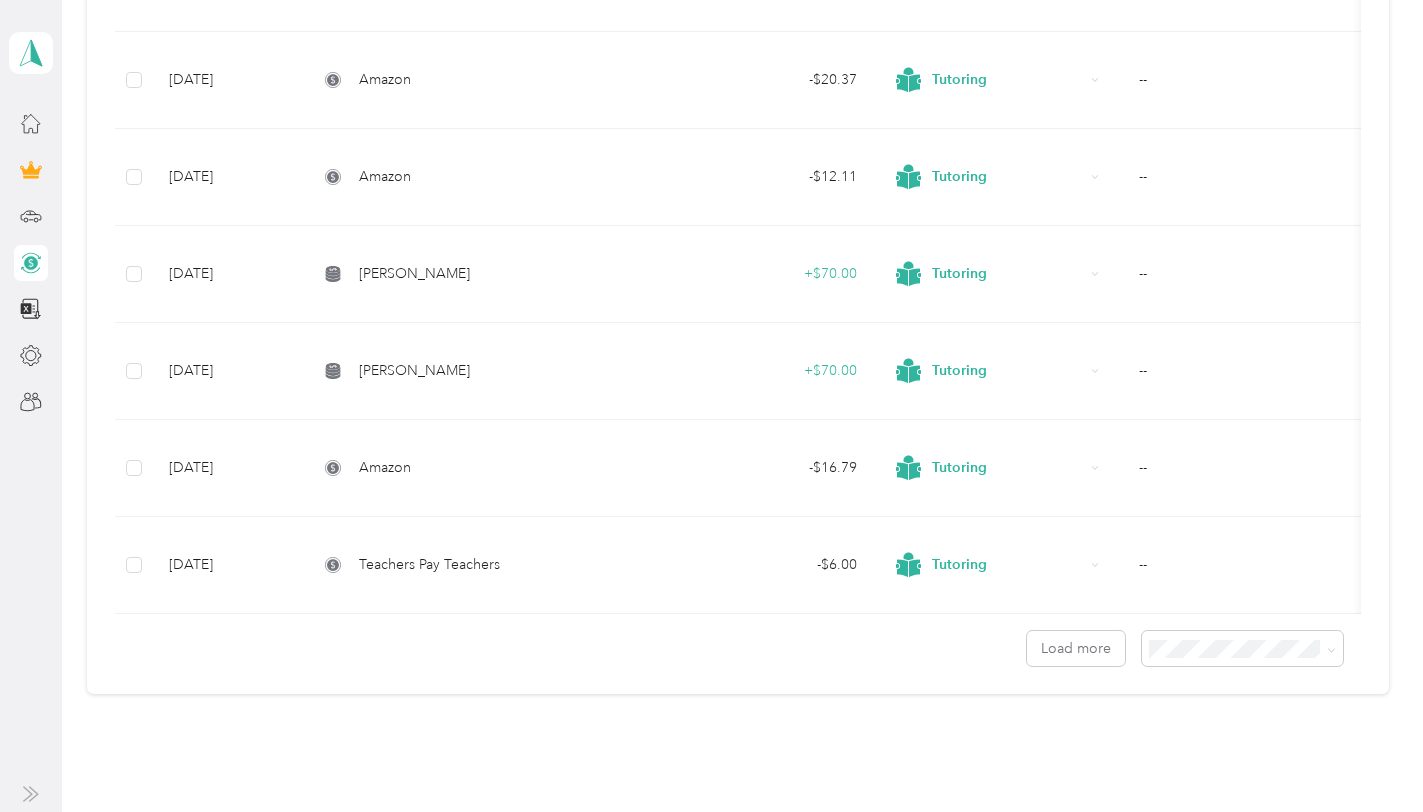 scroll, scrollTop: 9528, scrollLeft: 0, axis: vertical 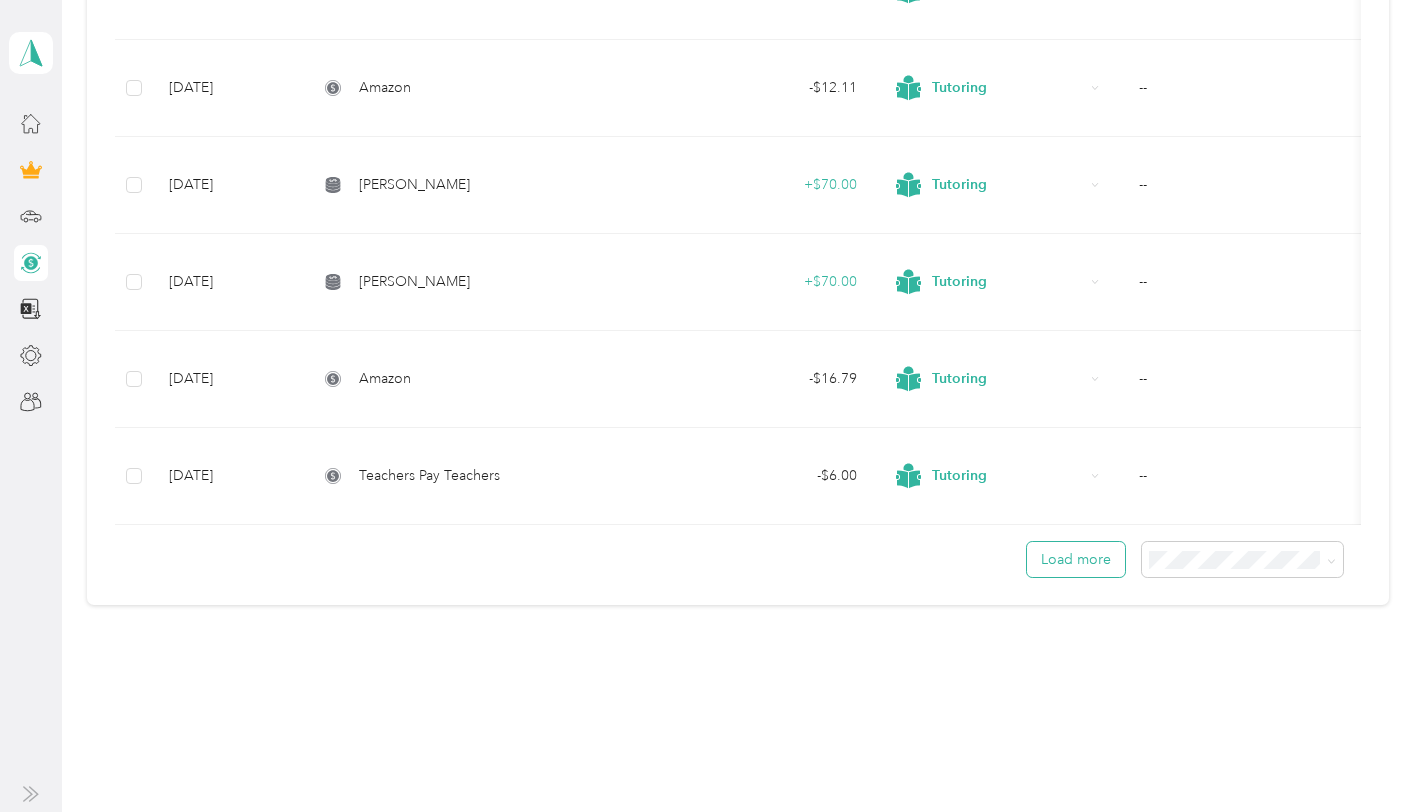 click on "Load more" at bounding box center [1076, 559] 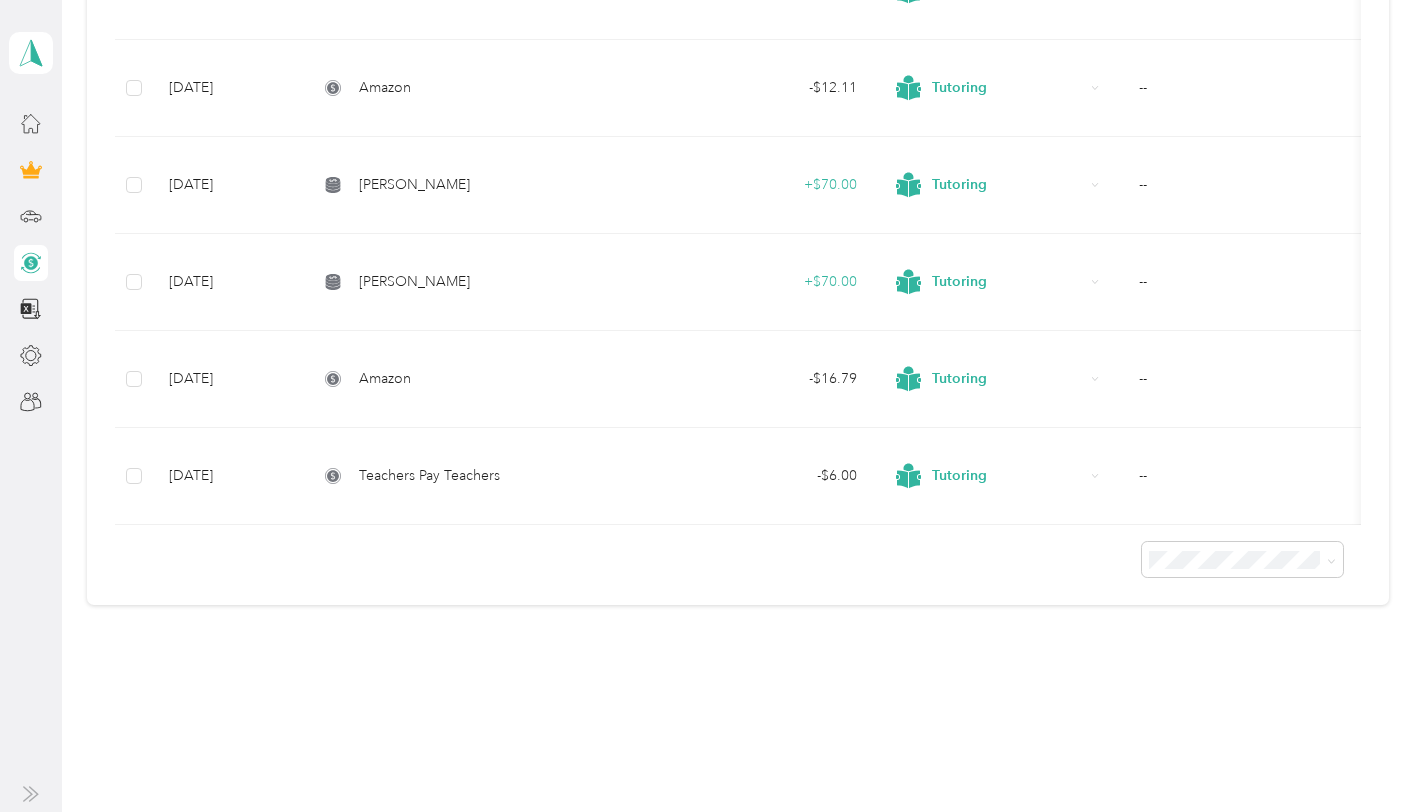 drag, startPoint x: 1424, startPoint y: 774, endPoint x: 1425, endPoint y: 784, distance: 10.049875 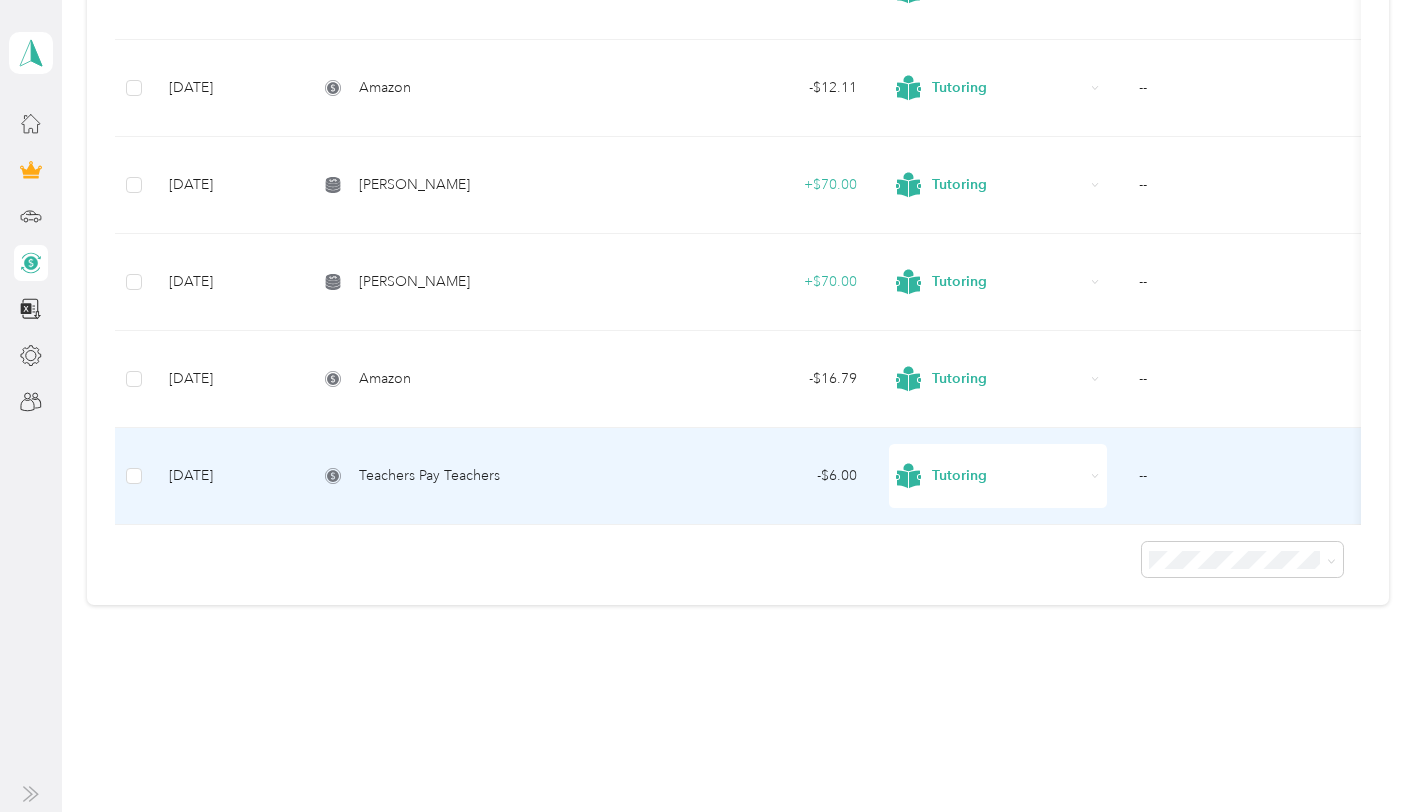 click on "--" at bounding box center (1242, 476) 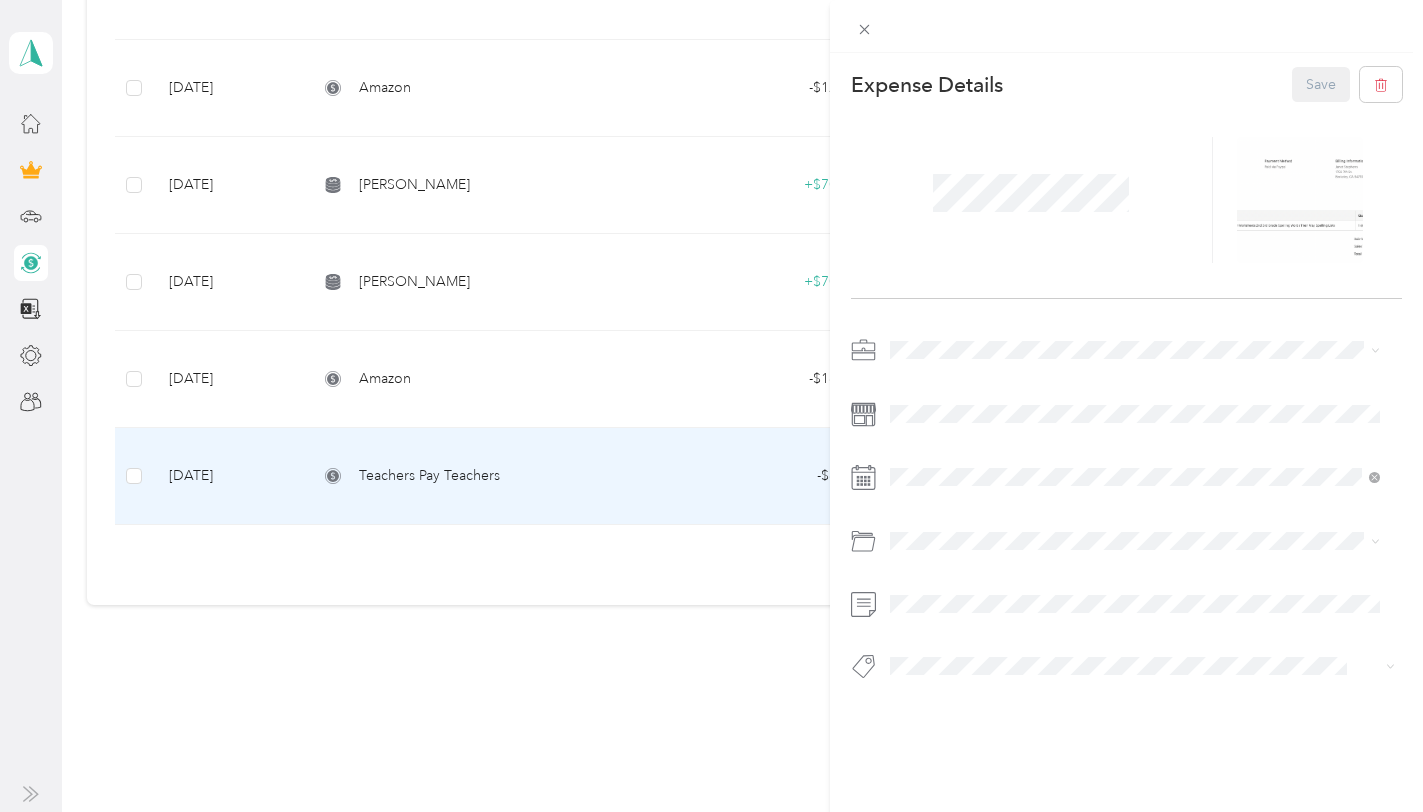 click on "This  expense  cannot be edited because it is either under review, approved, or paid. Contact your Team Manager to edit it.  Expense Details Save" at bounding box center [711, 406] 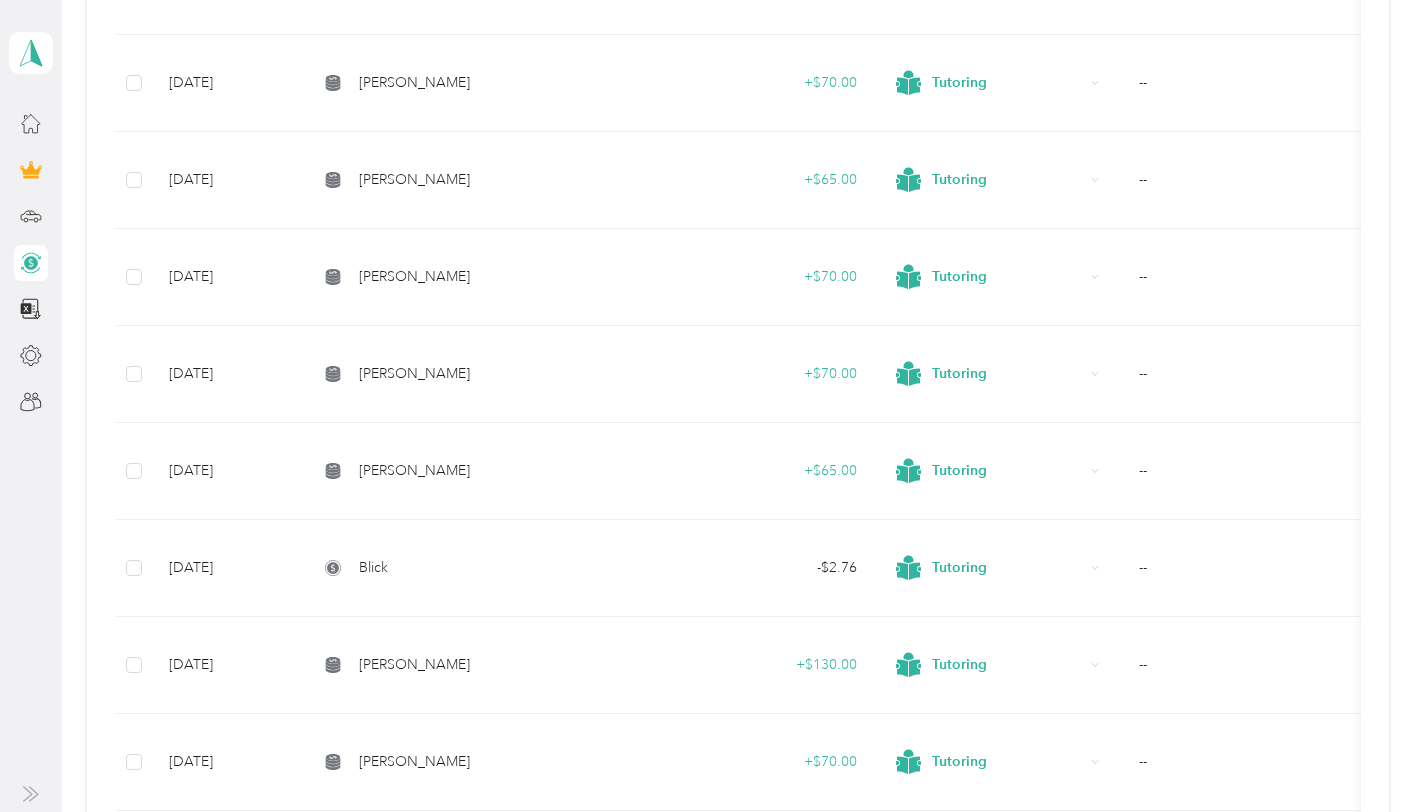 scroll, scrollTop: 0, scrollLeft: 0, axis: both 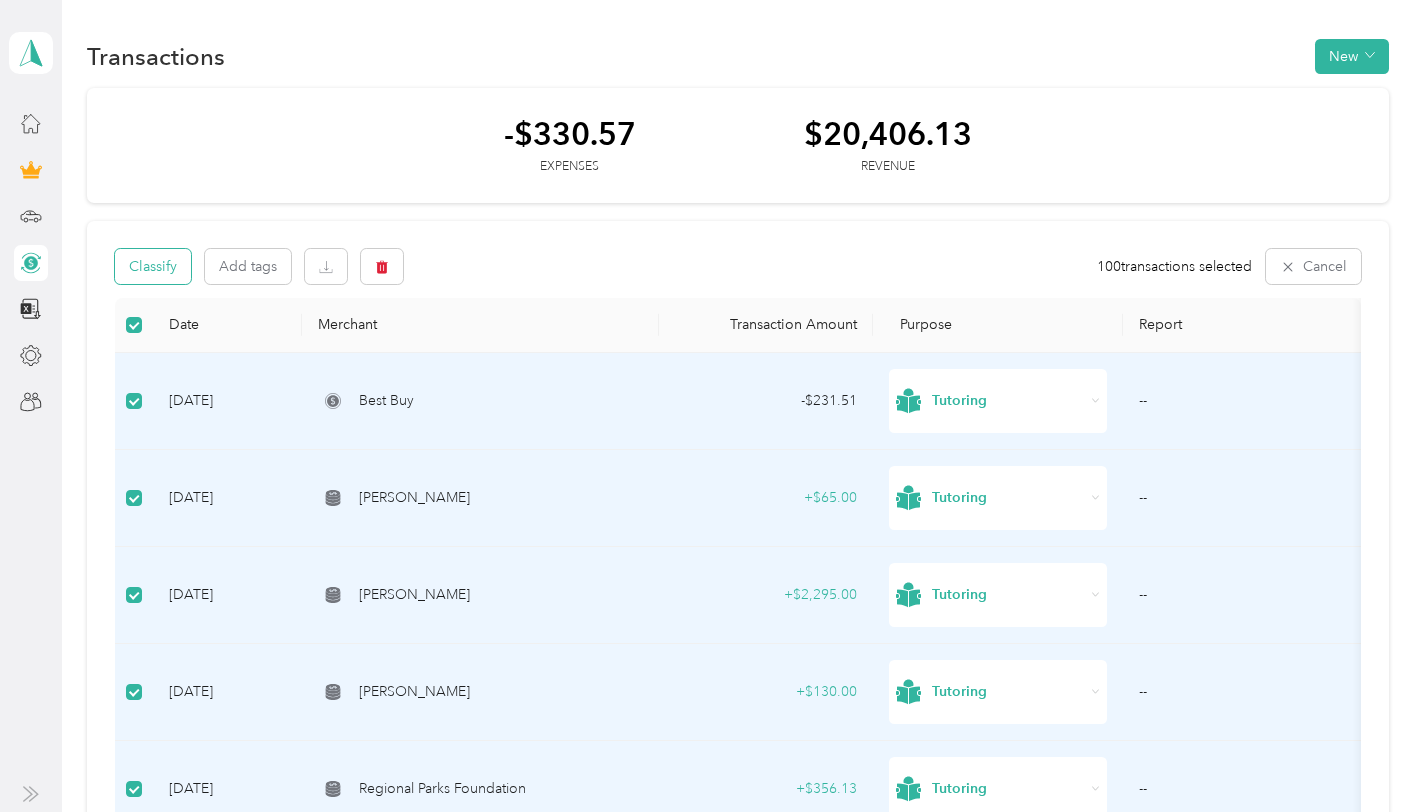 click on "Classify" at bounding box center (153, 266) 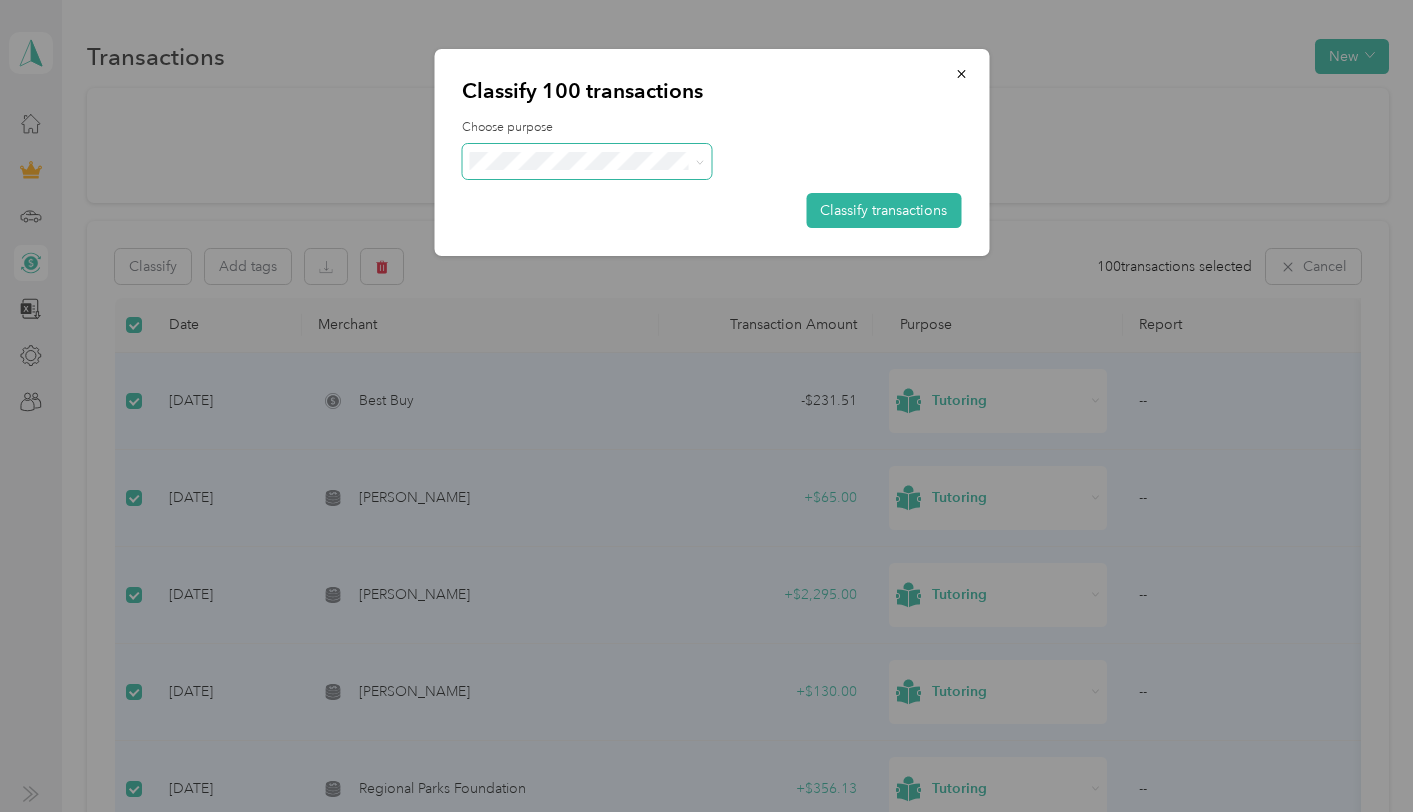click at bounding box center (587, 161) 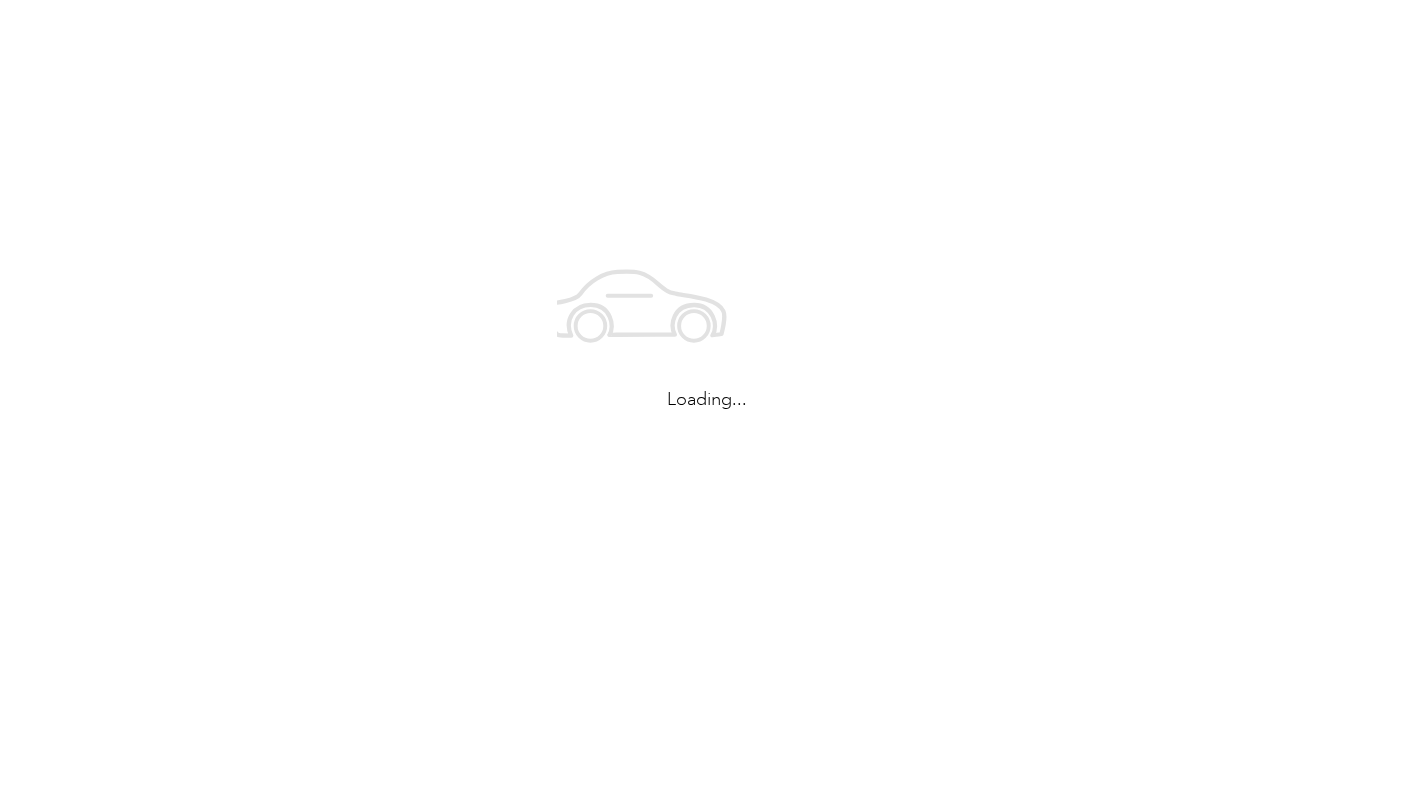 scroll, scrollTop: 0, scrollLeft: 0, axis: both 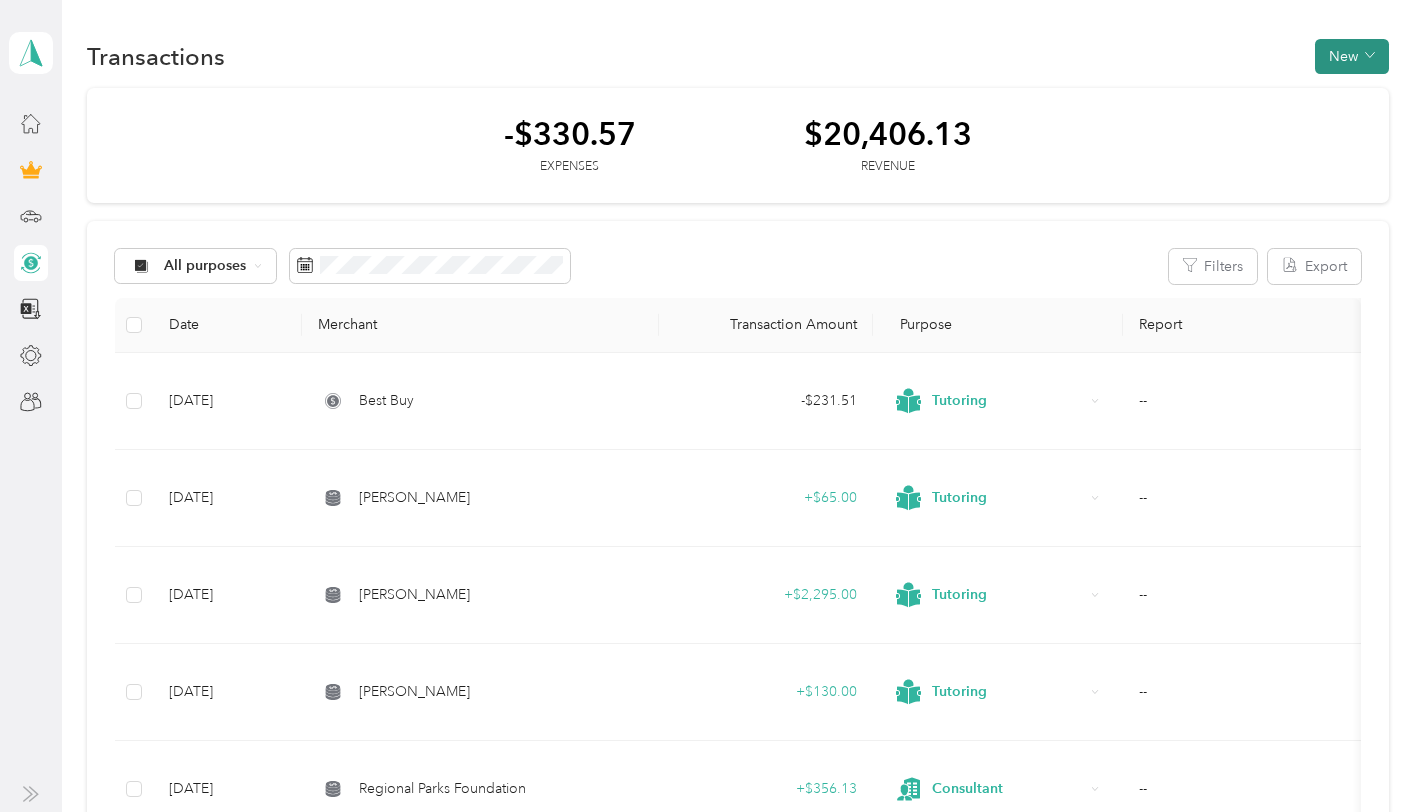 click on "New" at bounding box center [1352, 56] 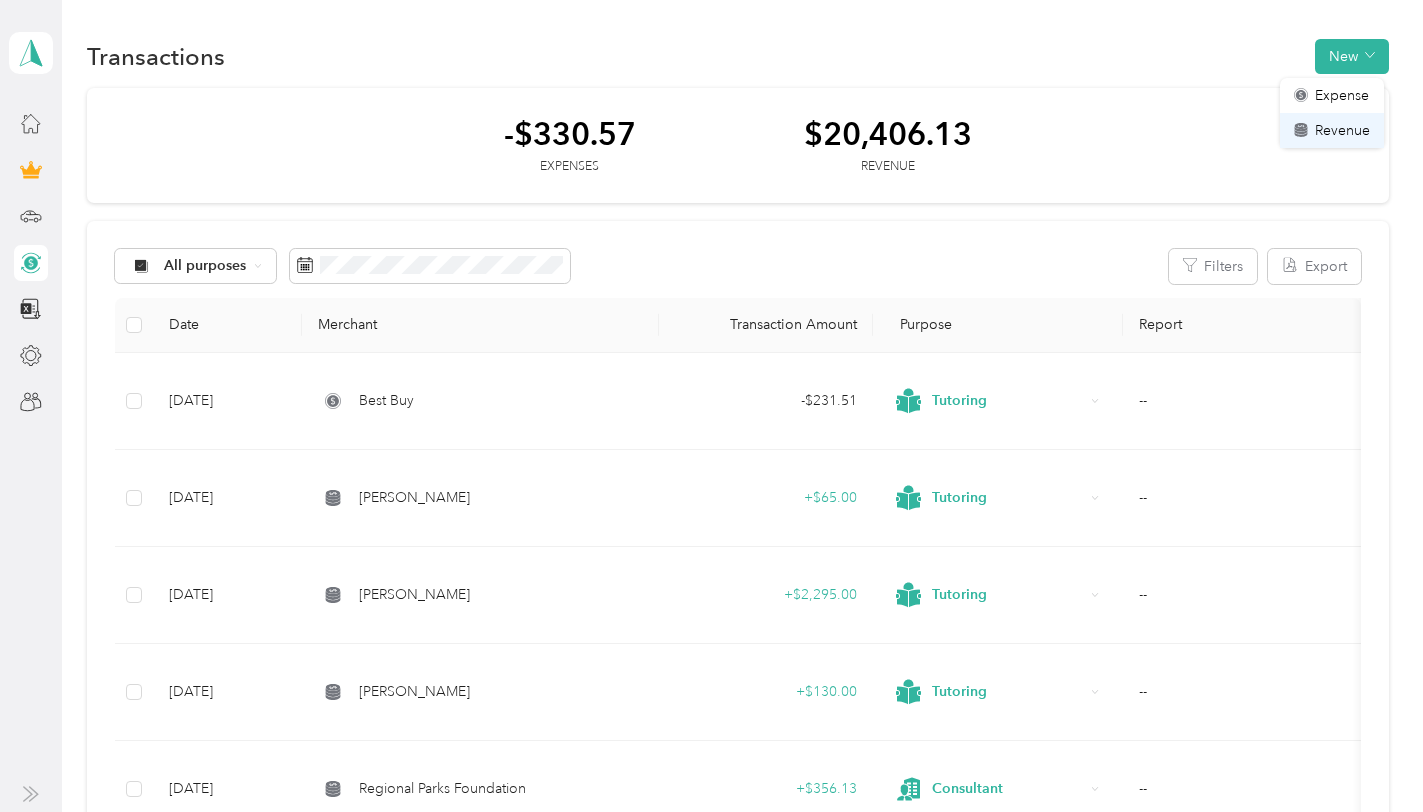 click on "Revenue" at bounding box center (1332, 130) 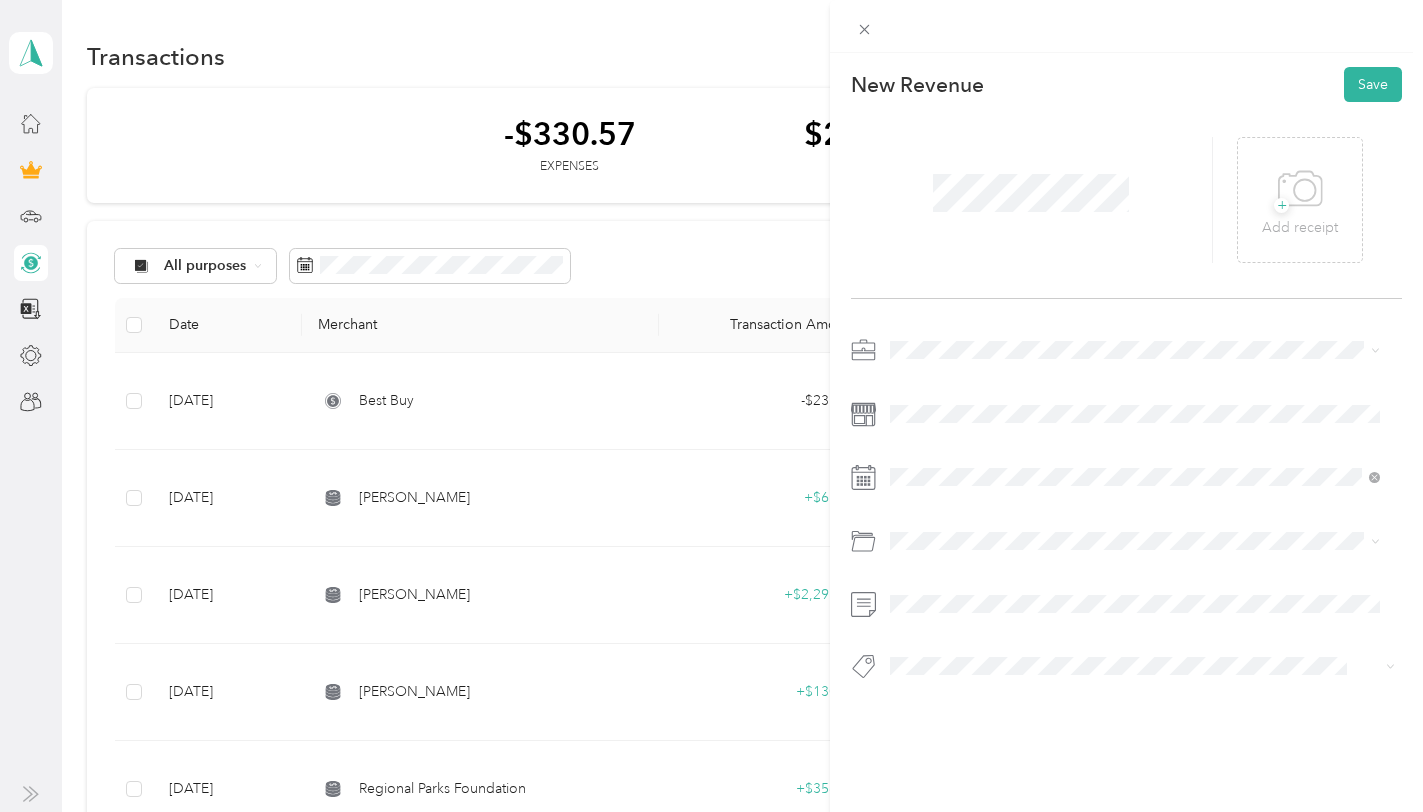 click on "Work" at bounding box center [1135, 385] 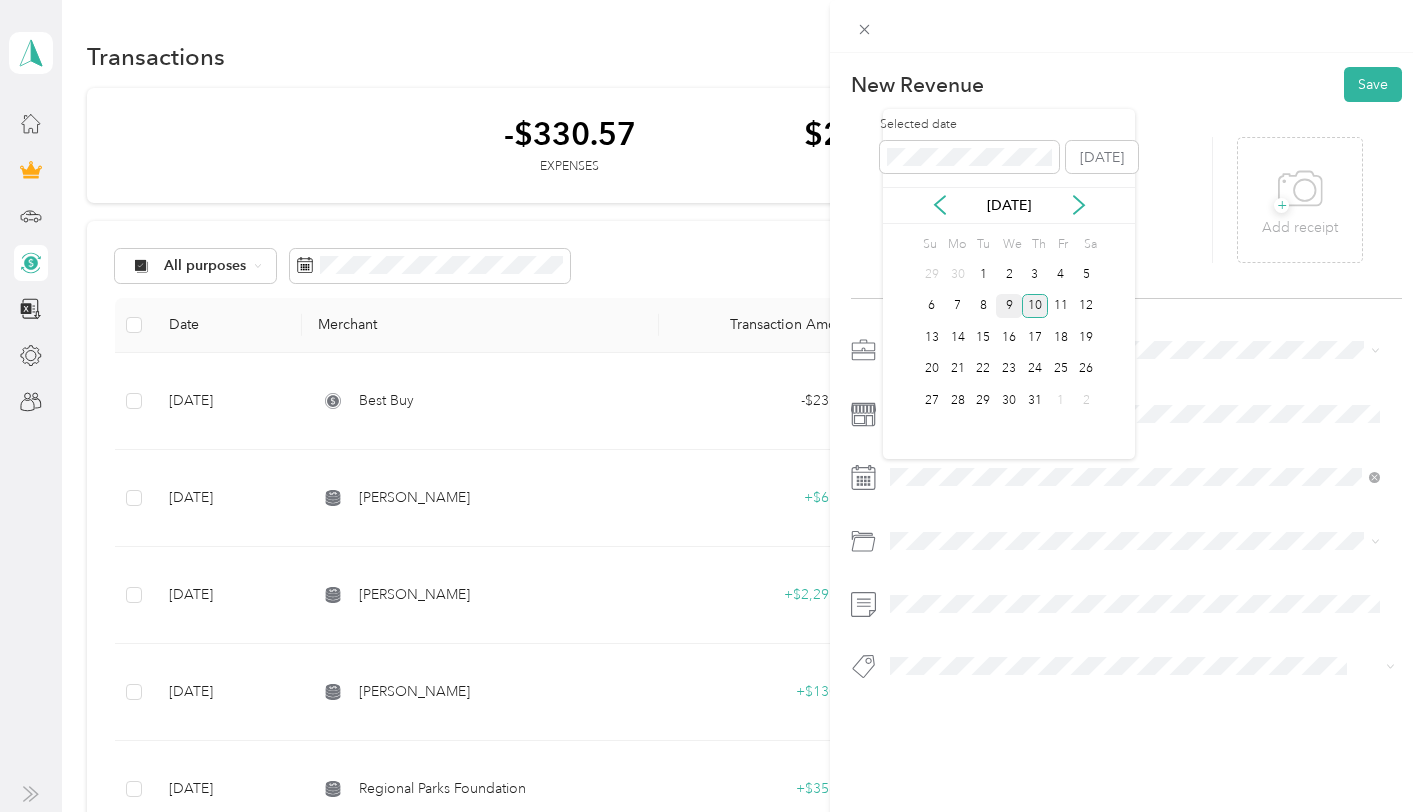 click on "9" at bounding box center (1009, 306) 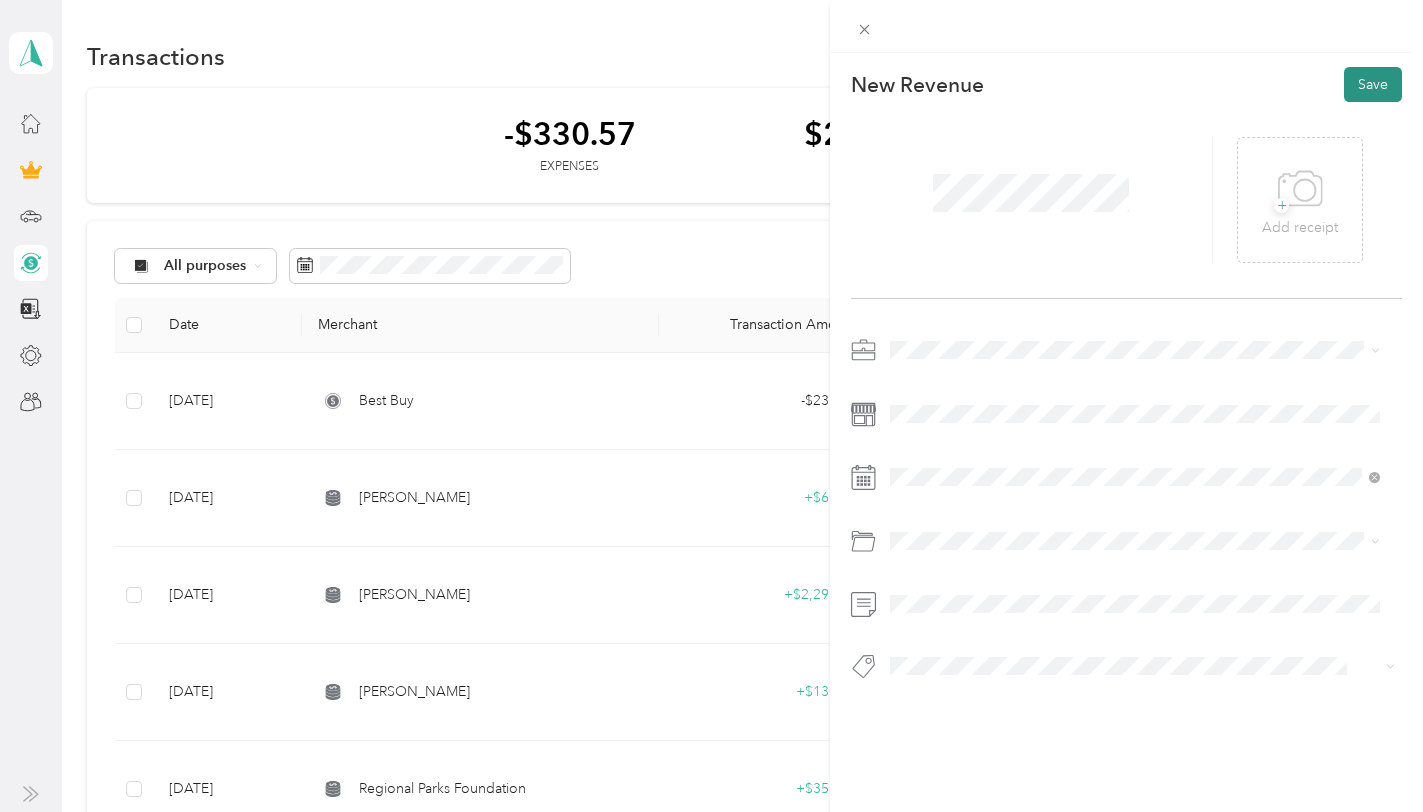 click on "Save" at bounding box center (1373, 84) 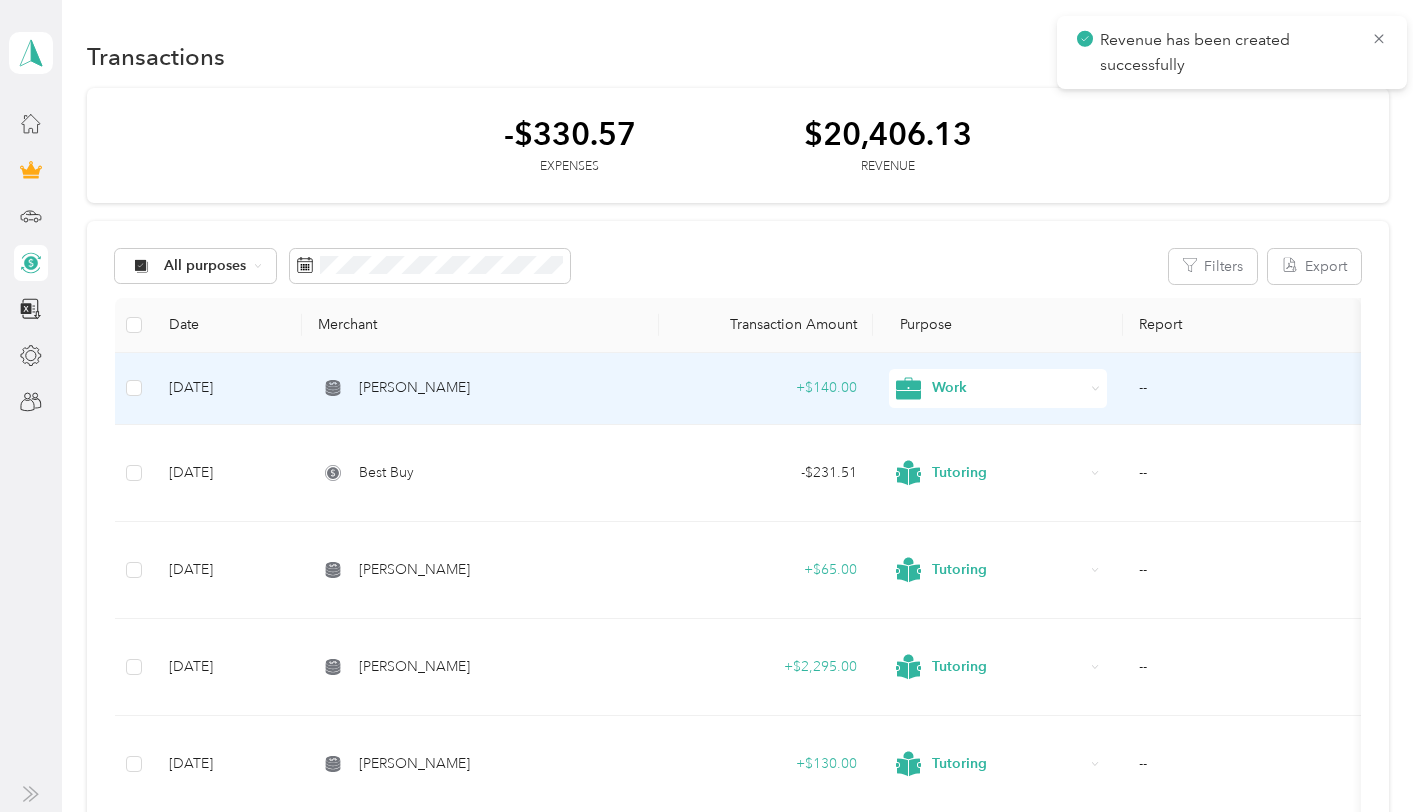 click on "Work" at bounding box center [1008, 388] 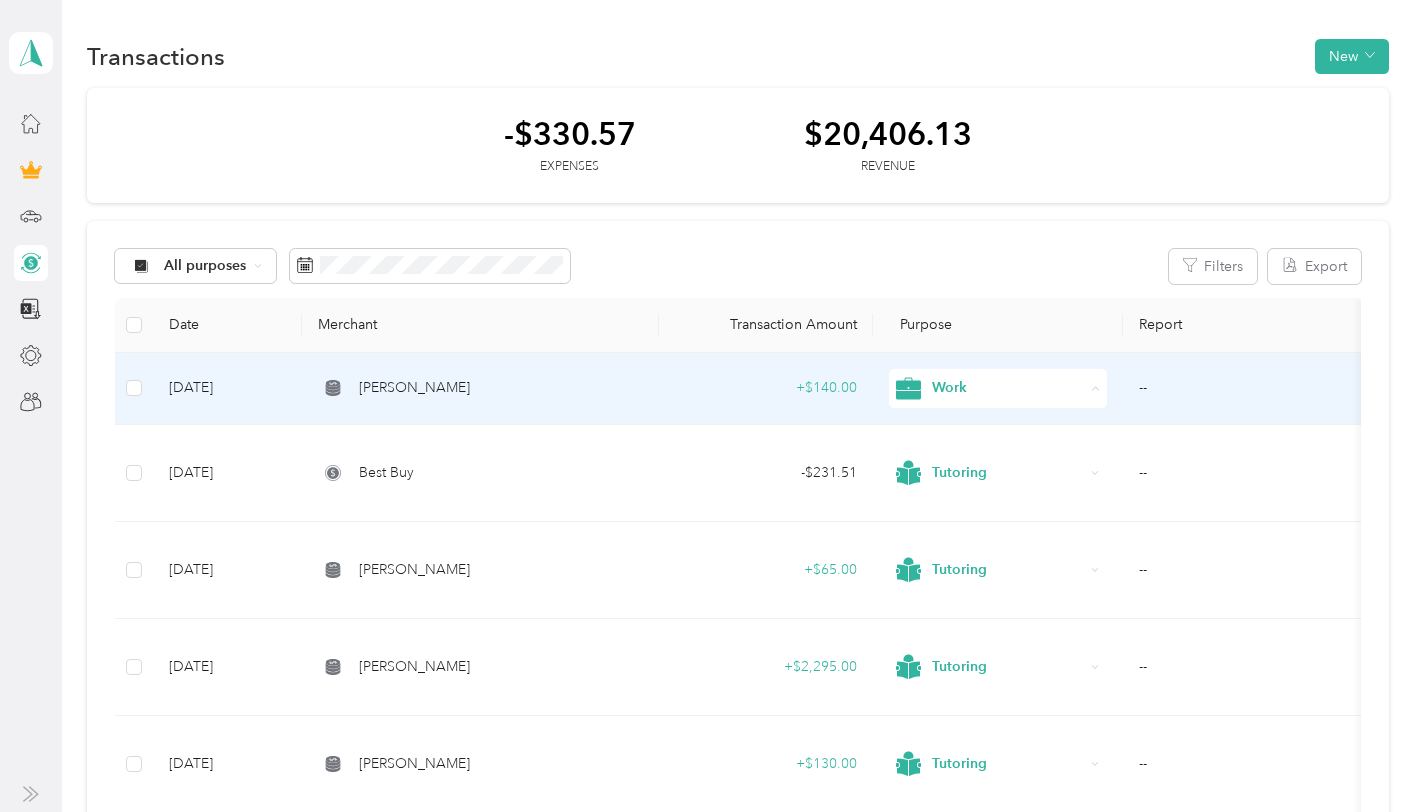 click on "Tutoring" at bounding box center [994, 584] 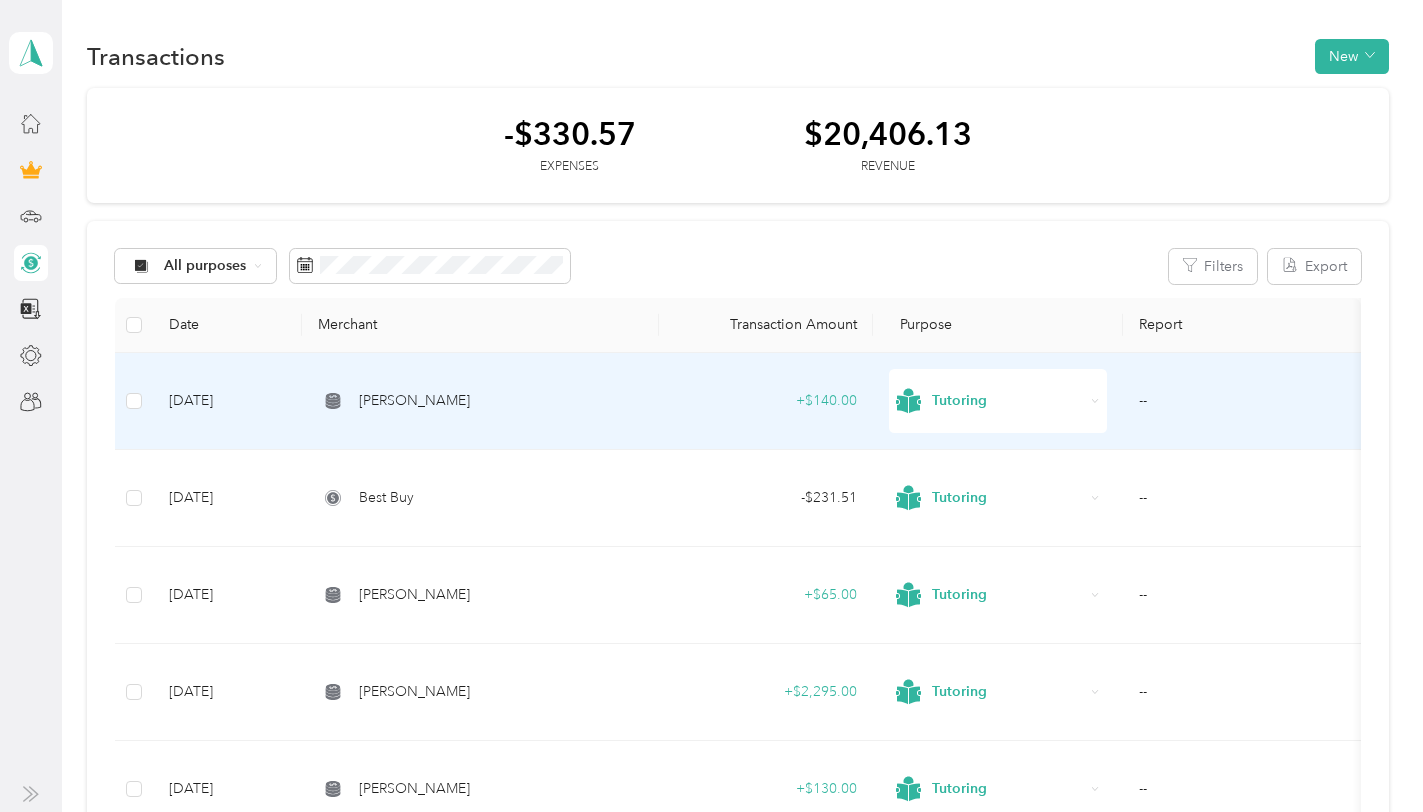 click on "[PERSON_NAME]" at bounding box center (414, 401) 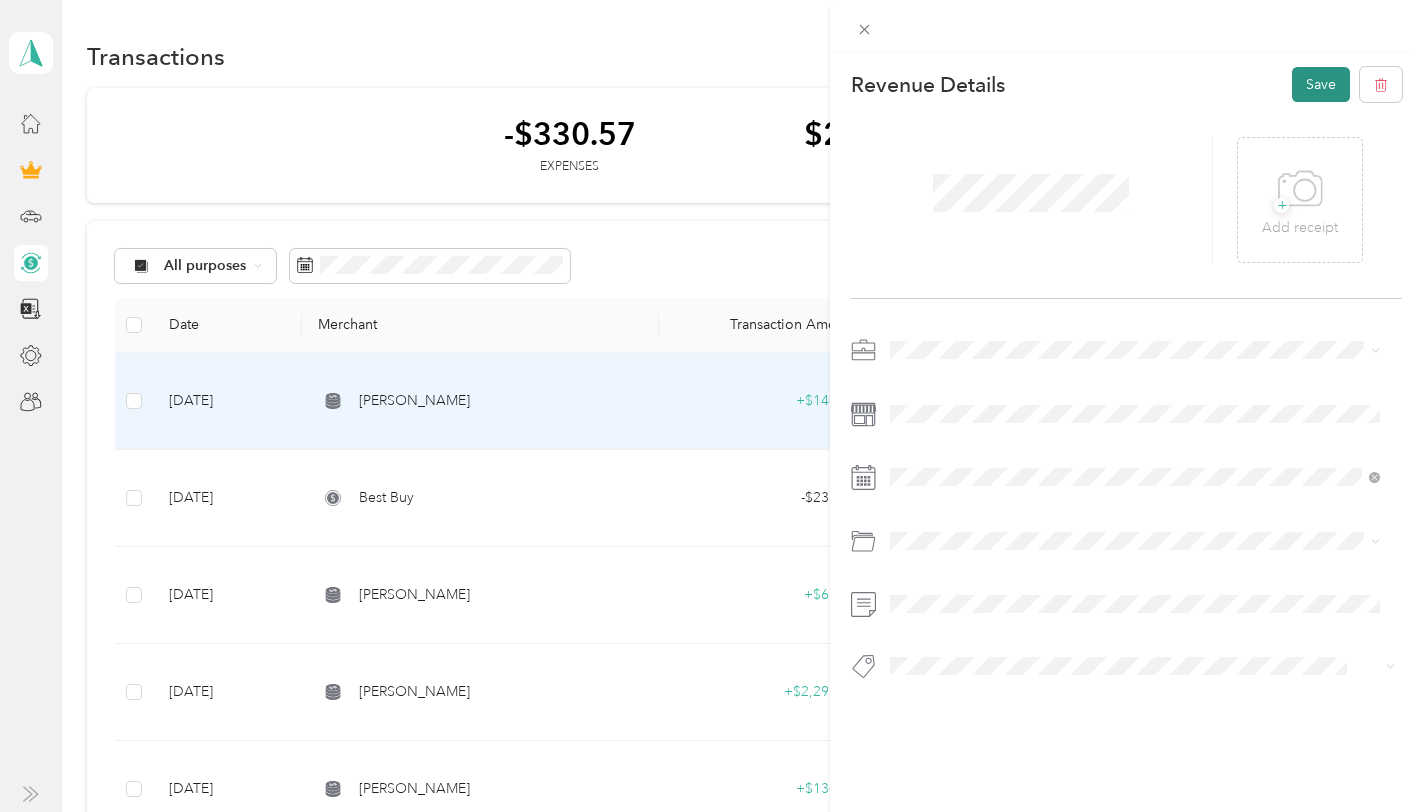 click on "Save" at bounding box center (1321, 84) 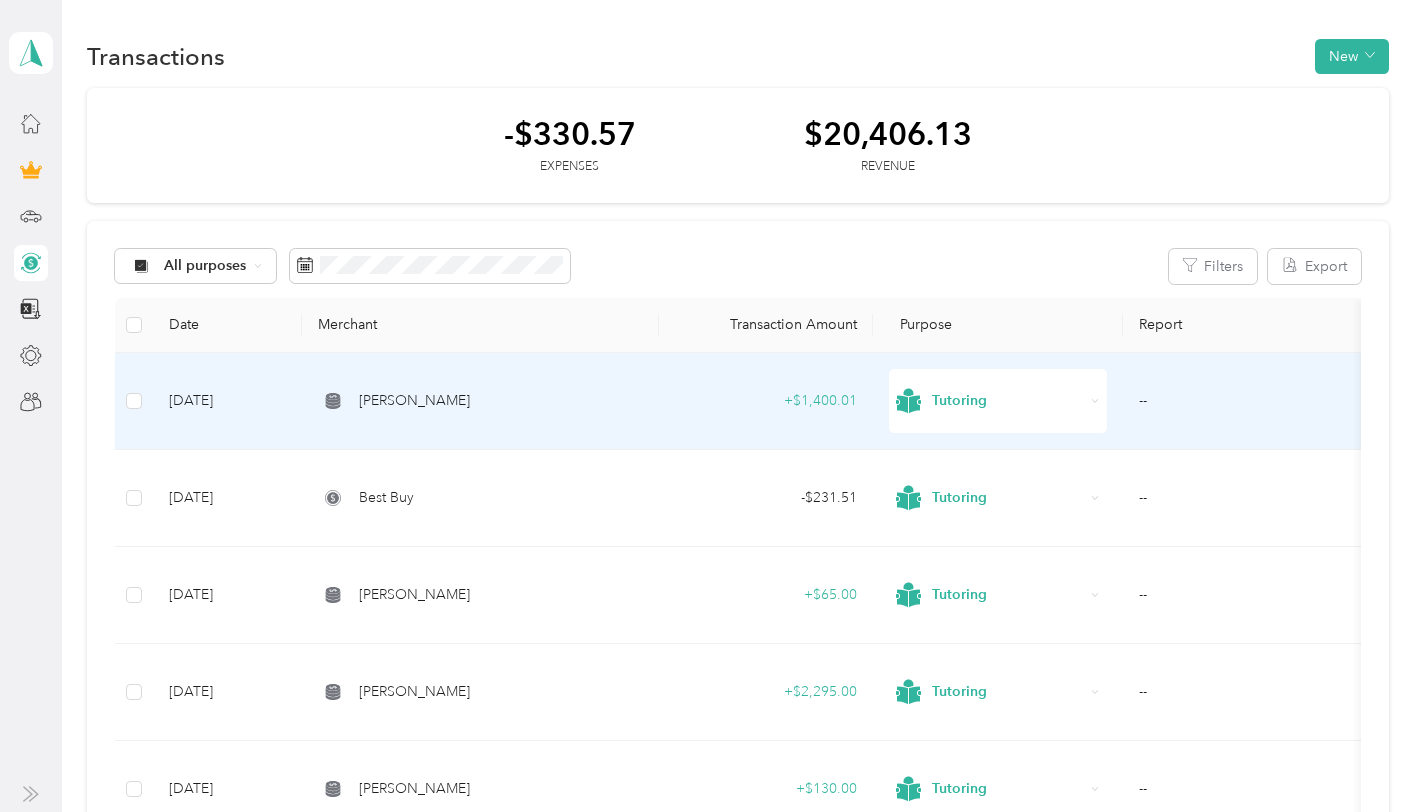 click on "+  $1,400.01" at bounding box center [766, 401] 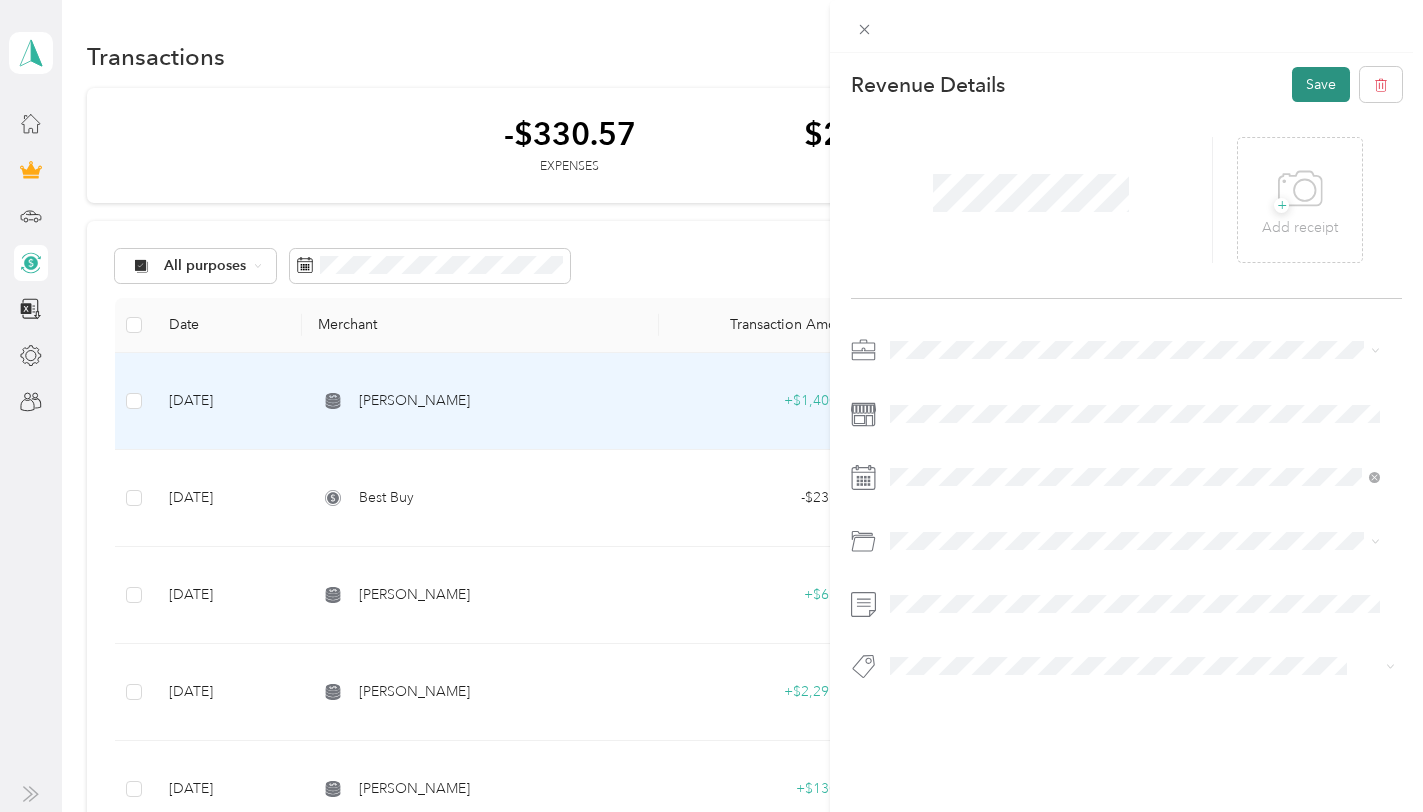 click on "Save" at bounding box center [1321, 84] 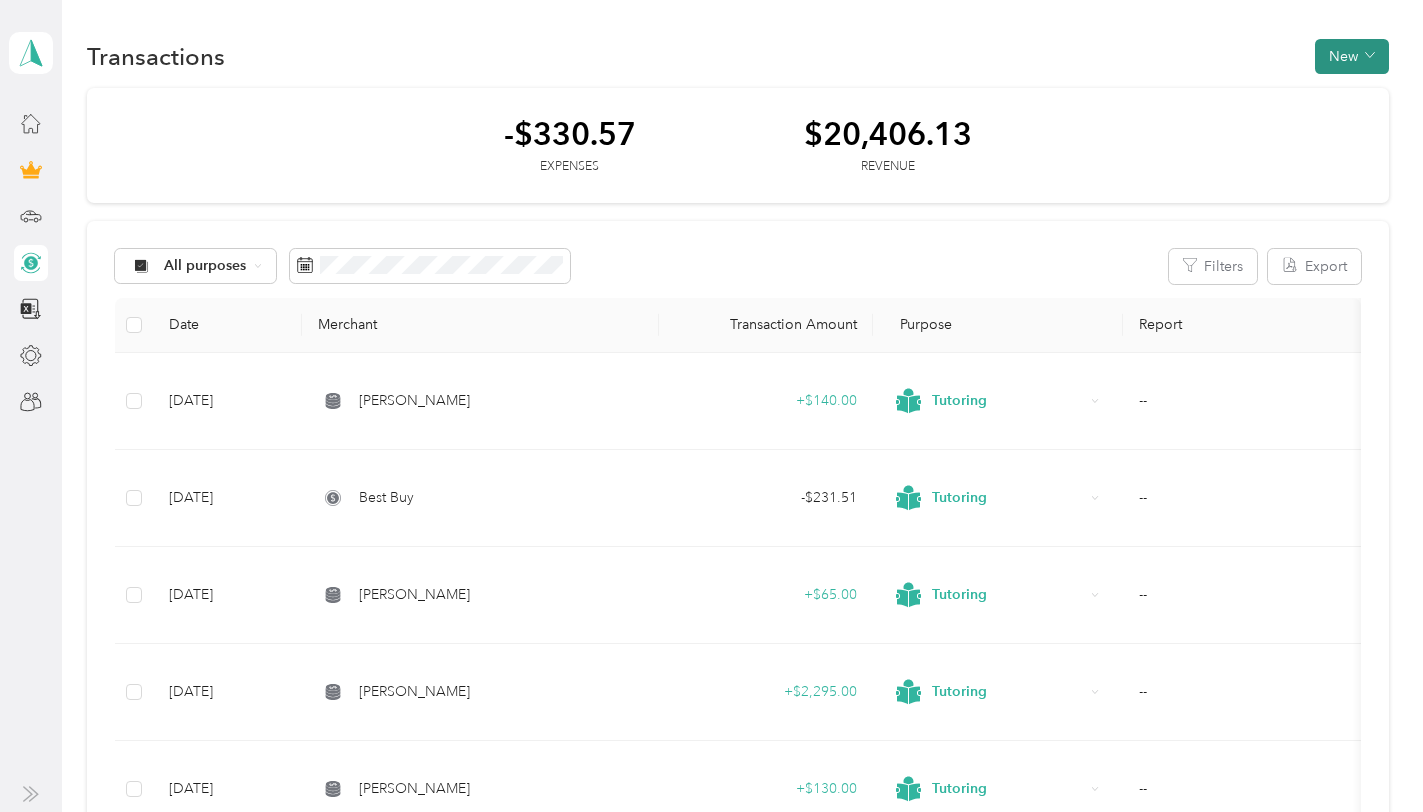 click on "New" at bounding box center (1352, 56) 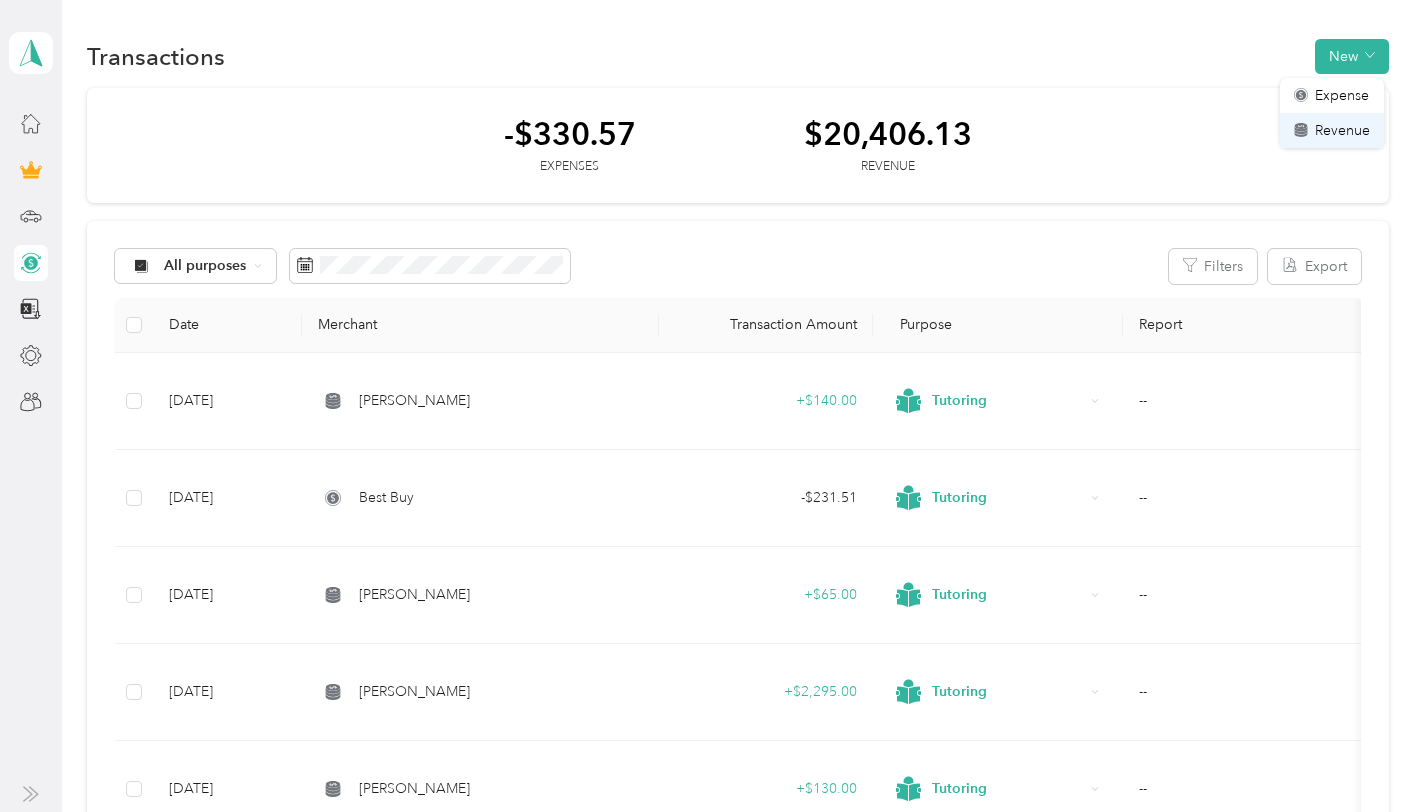 click on "Revenue" at bounding box center (1332, 130) 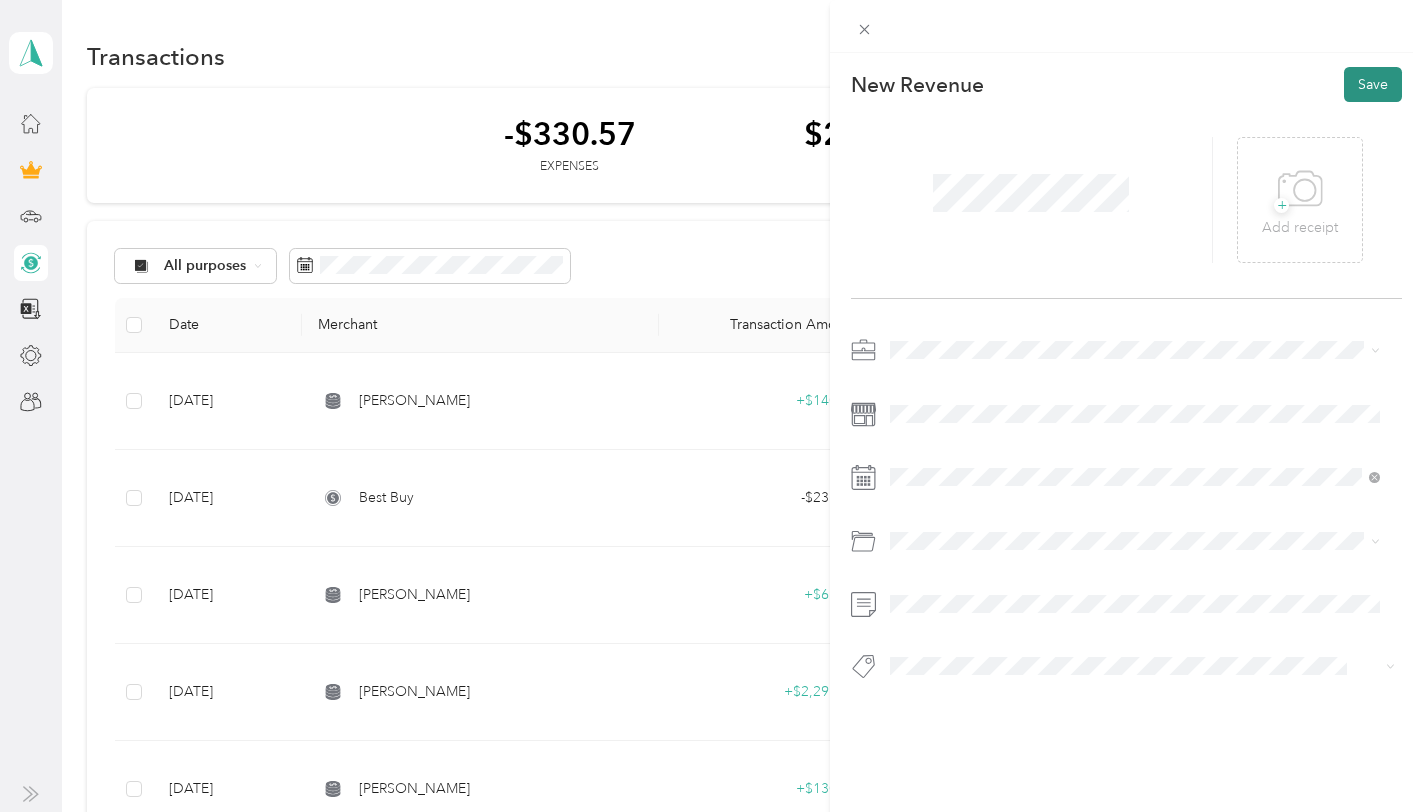 click on "Save" at bounding box center (1373, 84) 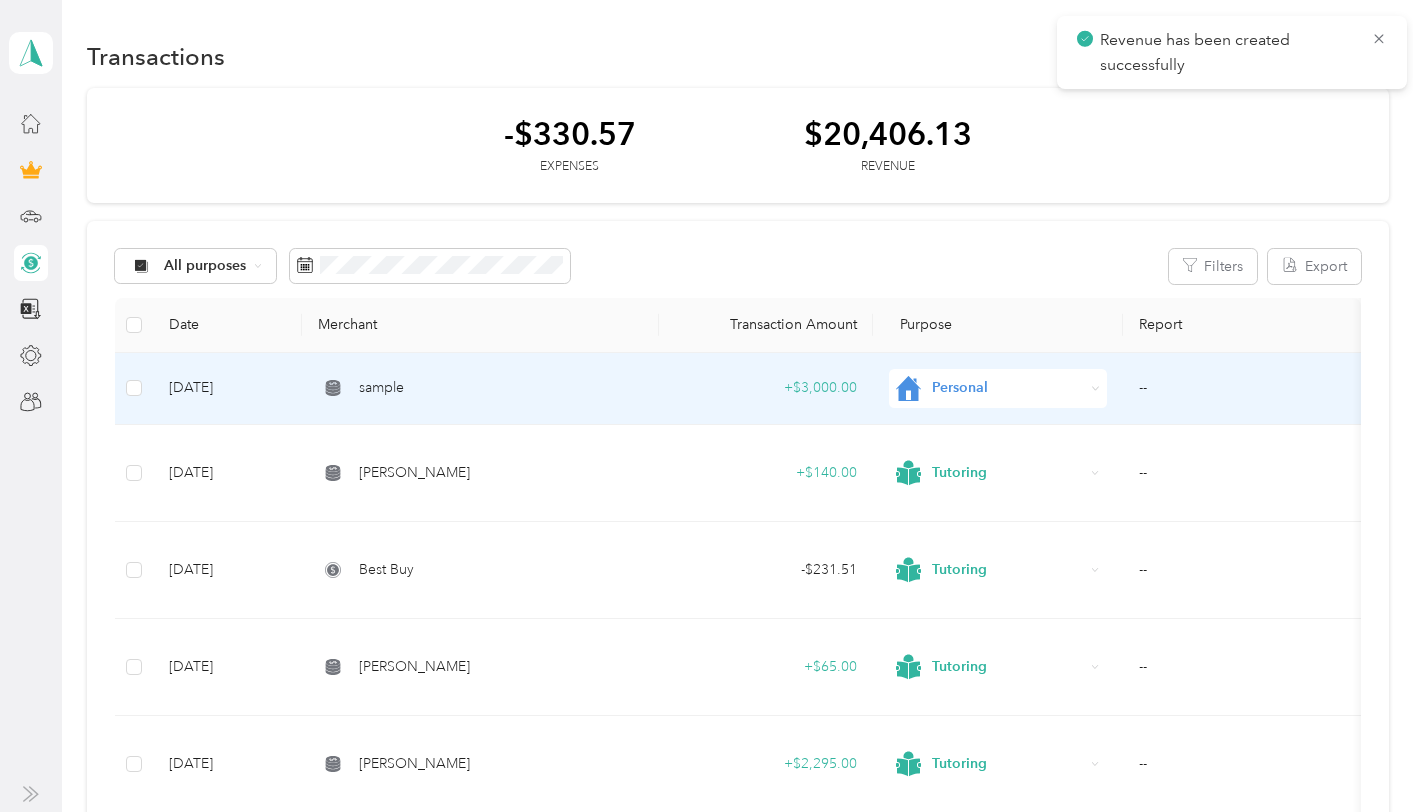 click on "Personal" at bounding box center (1008, 388) 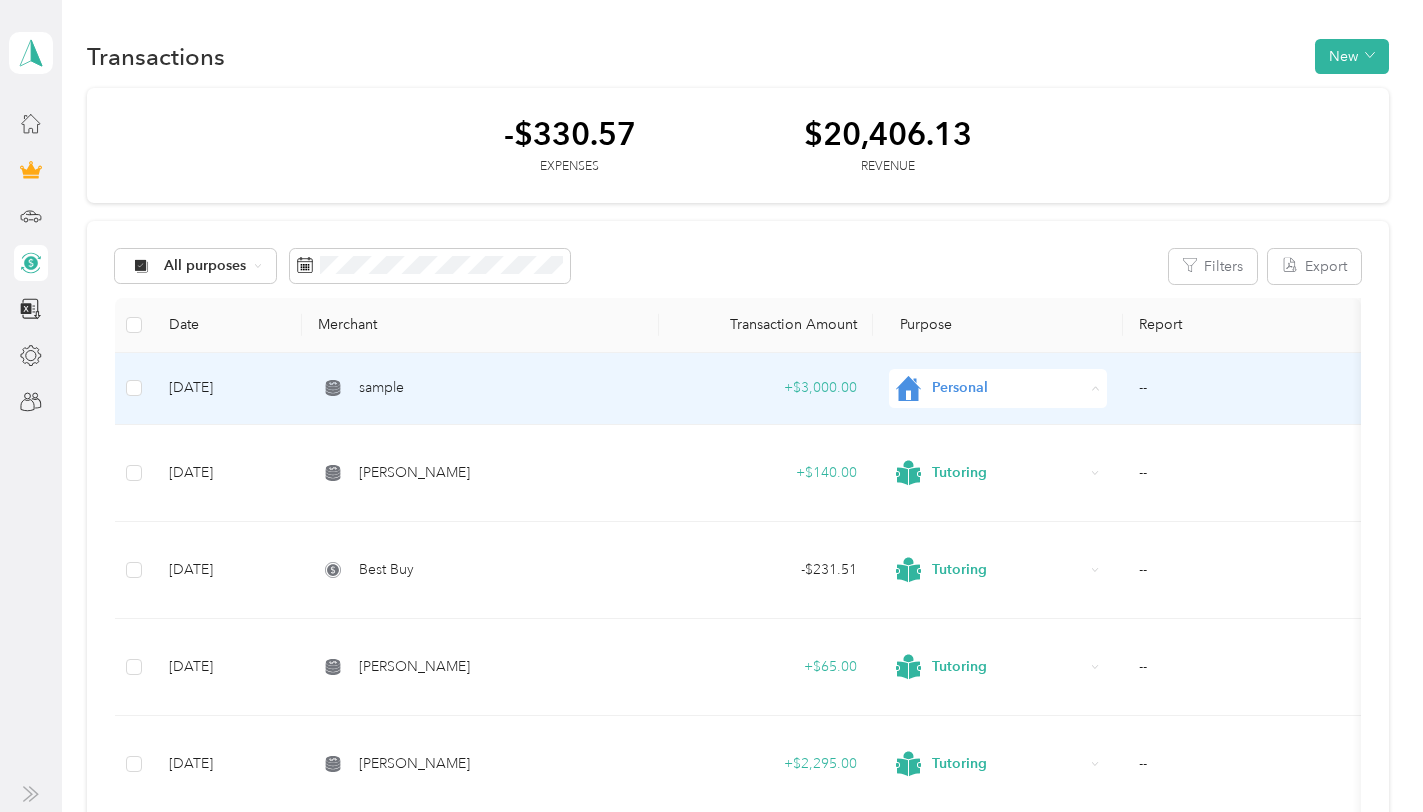 click on "Work" at bounding box center (994, 429) 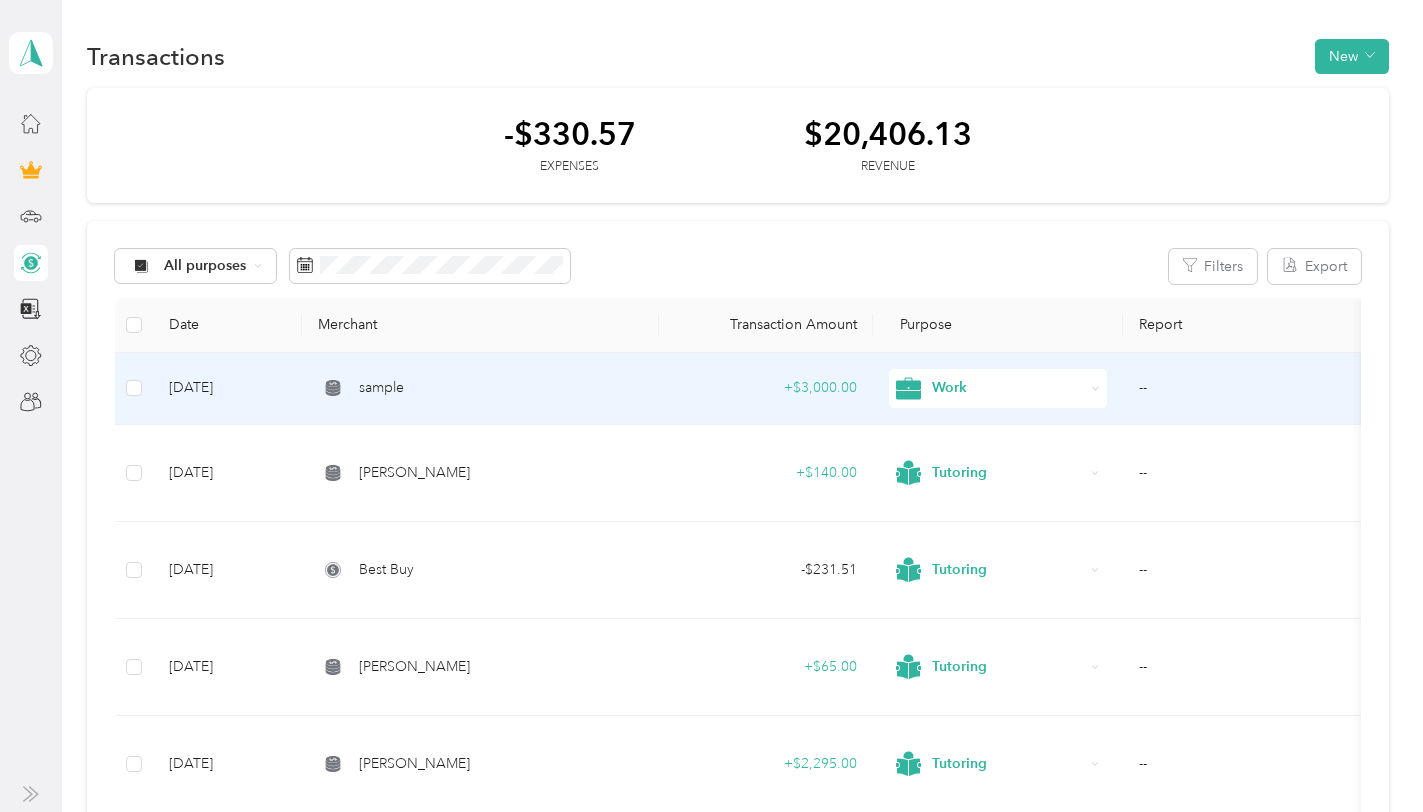 click on "Work" at bounding box center [998, 388] 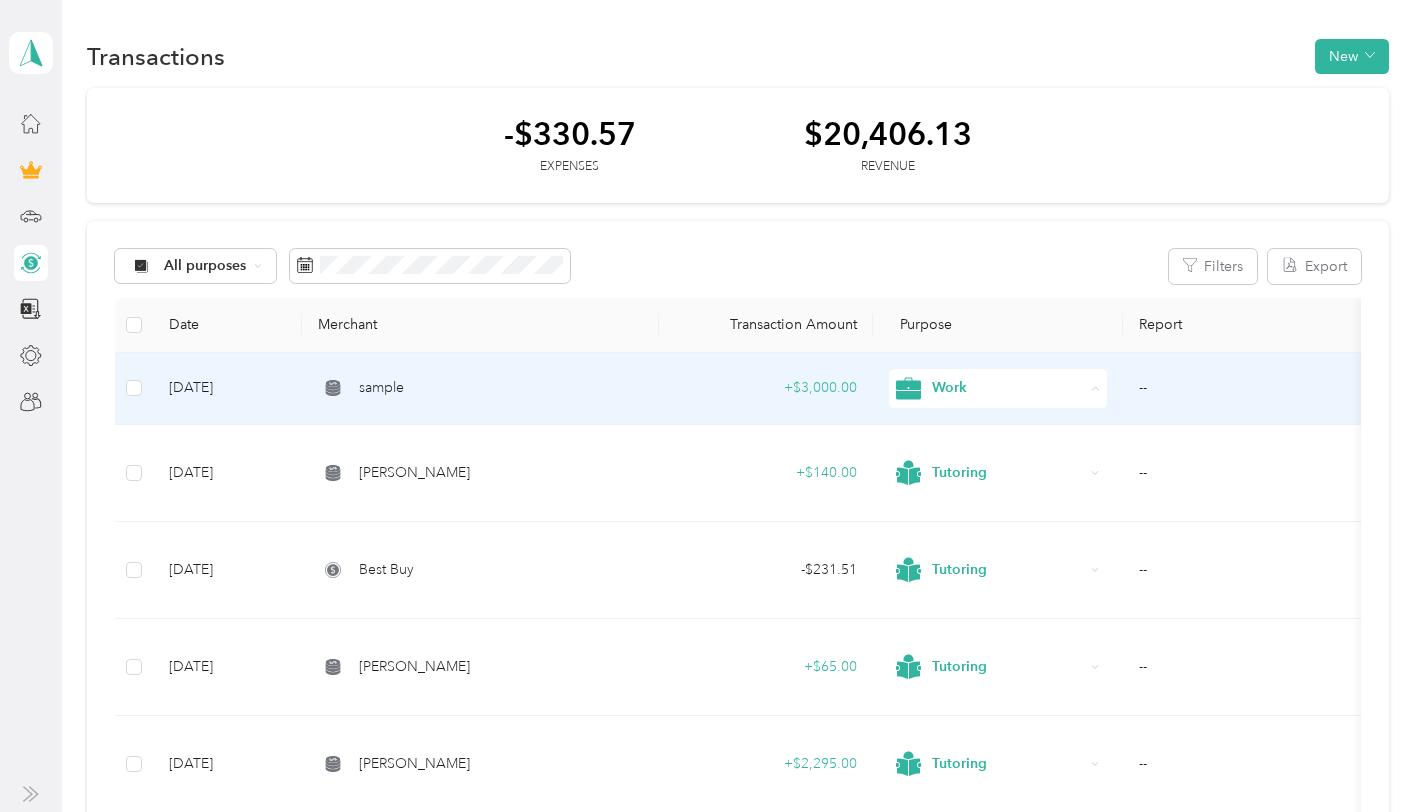click on "Tutoring" at bounding box center (1012, 584) 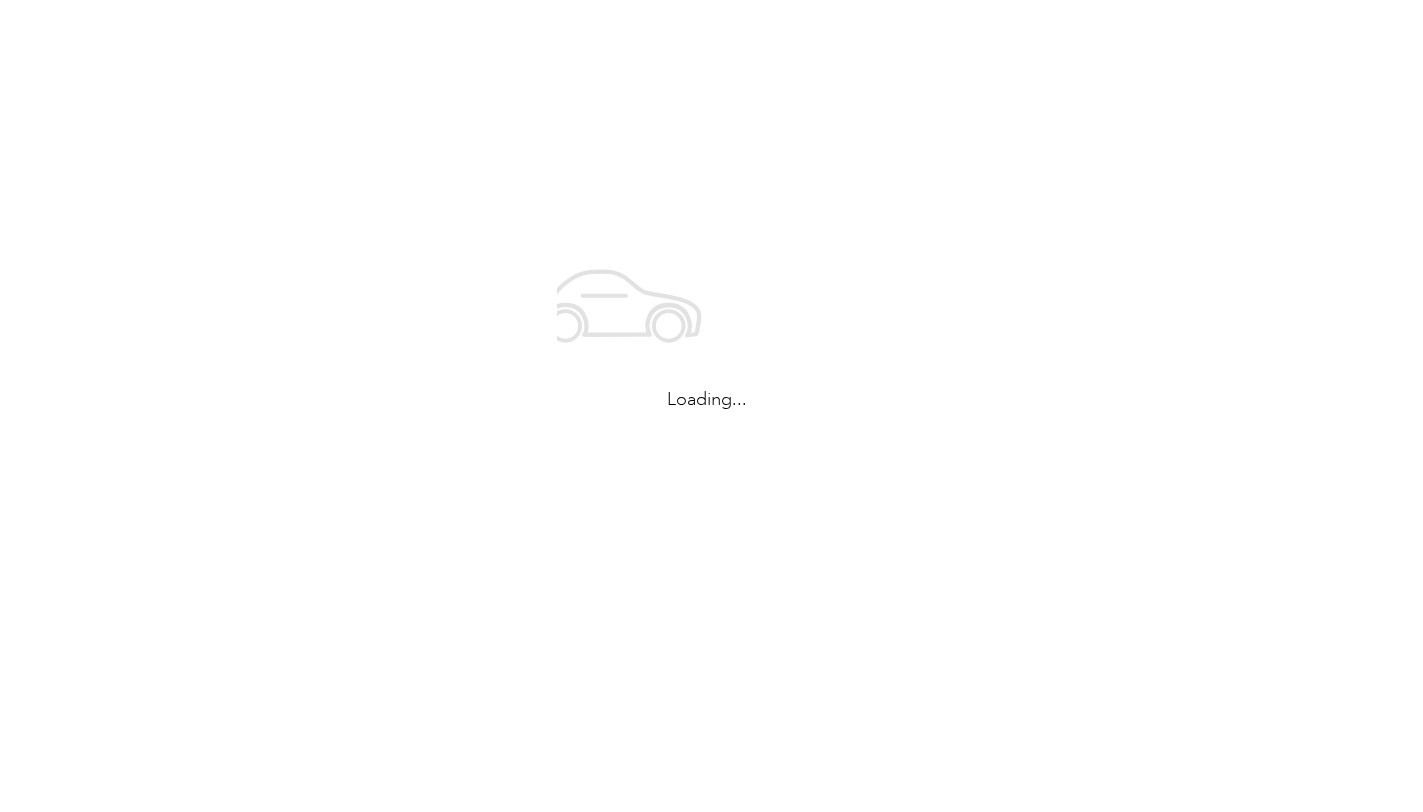 scroll, scrollTop: 0, scrollLeft: 0, axis: both 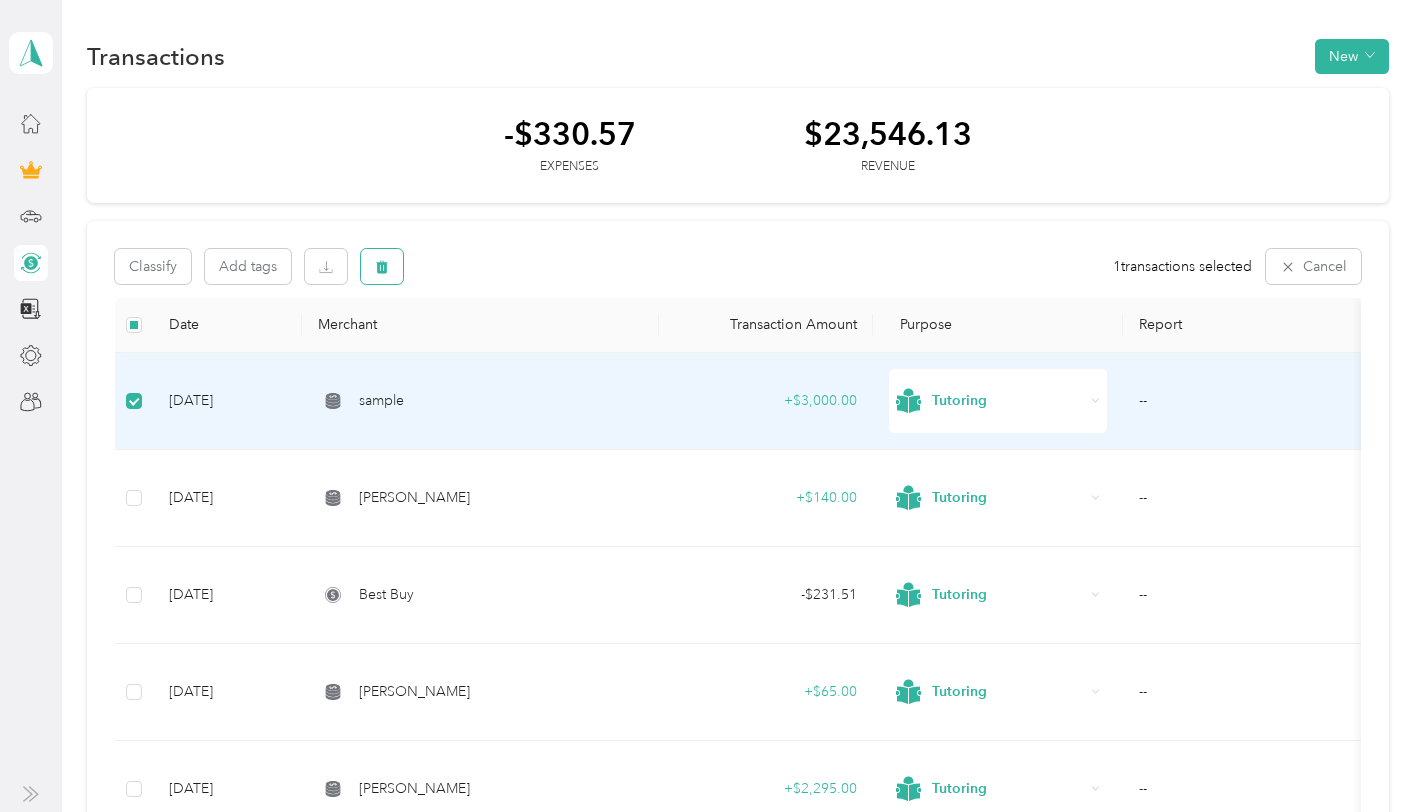 click 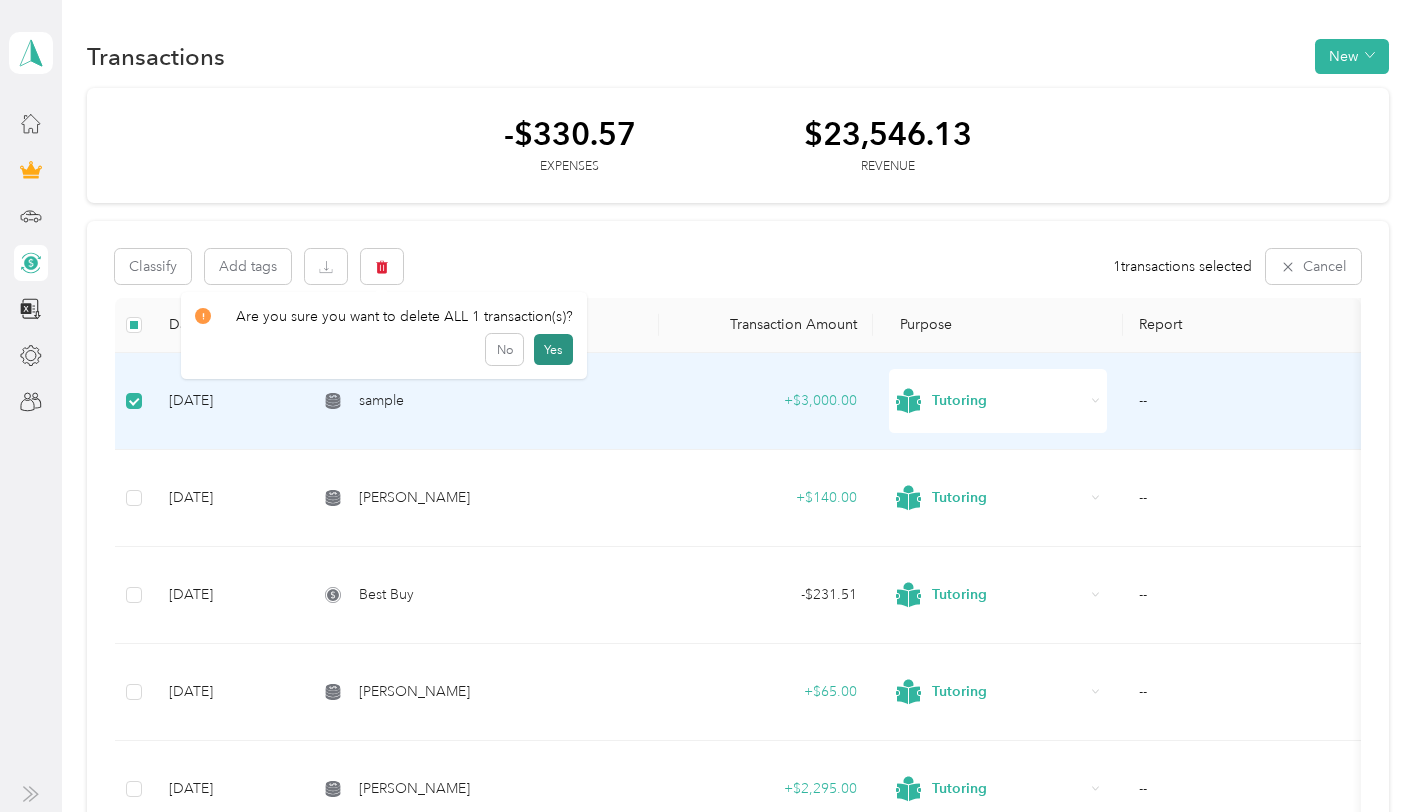 click on "Yes" at bounding box center [553, 350] 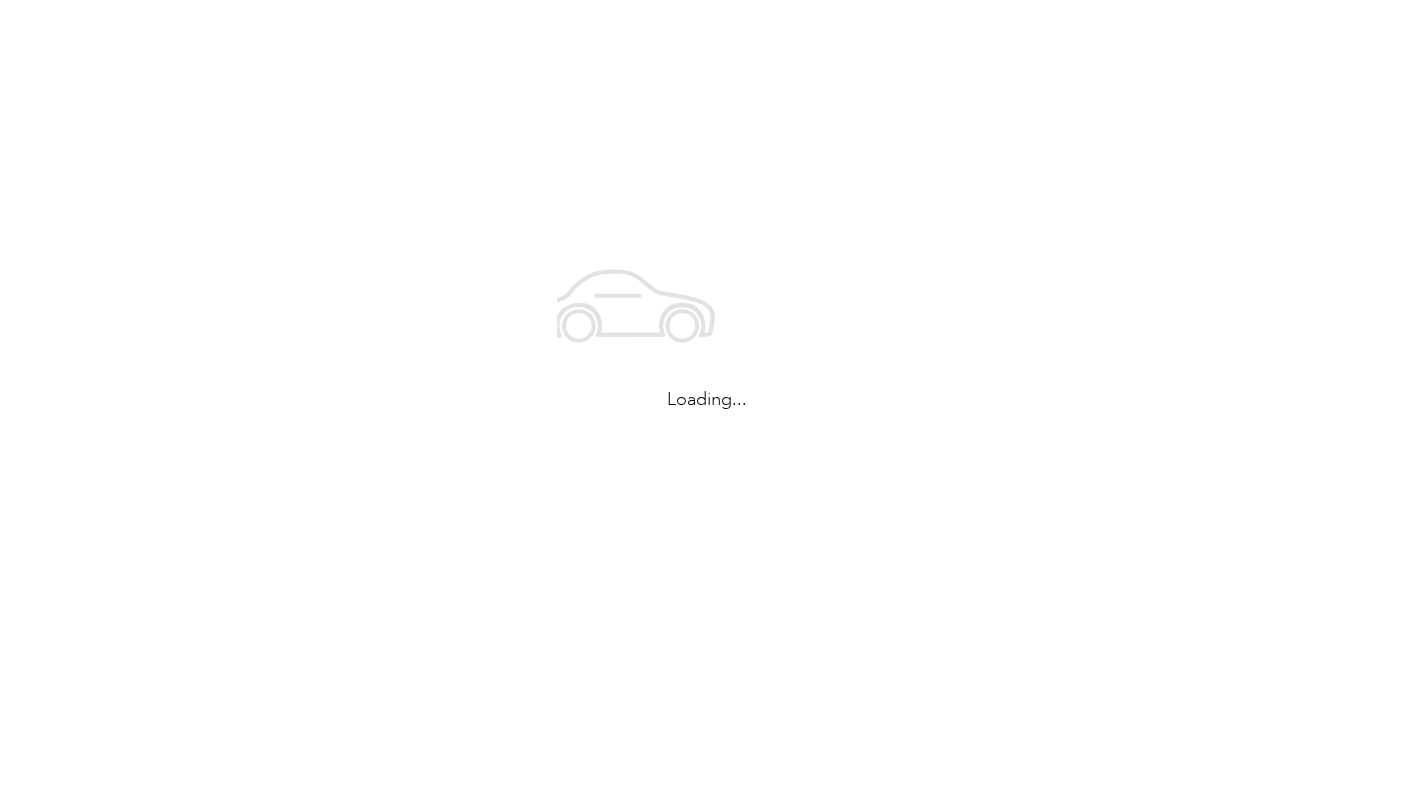 scroll, scrollTop: 0, scrollLeft: 0, axis: both 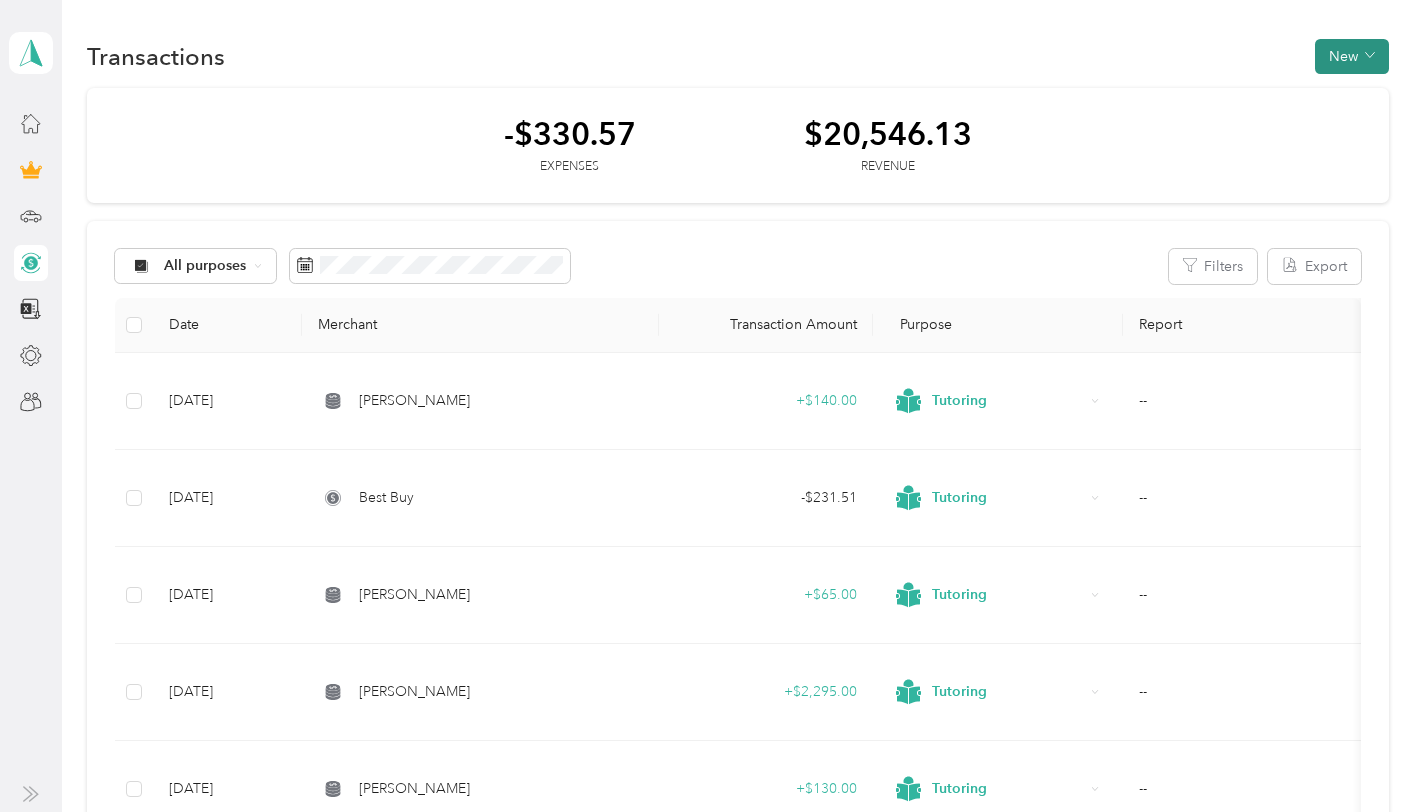 click on "New" at bounding box center (1352, 56) 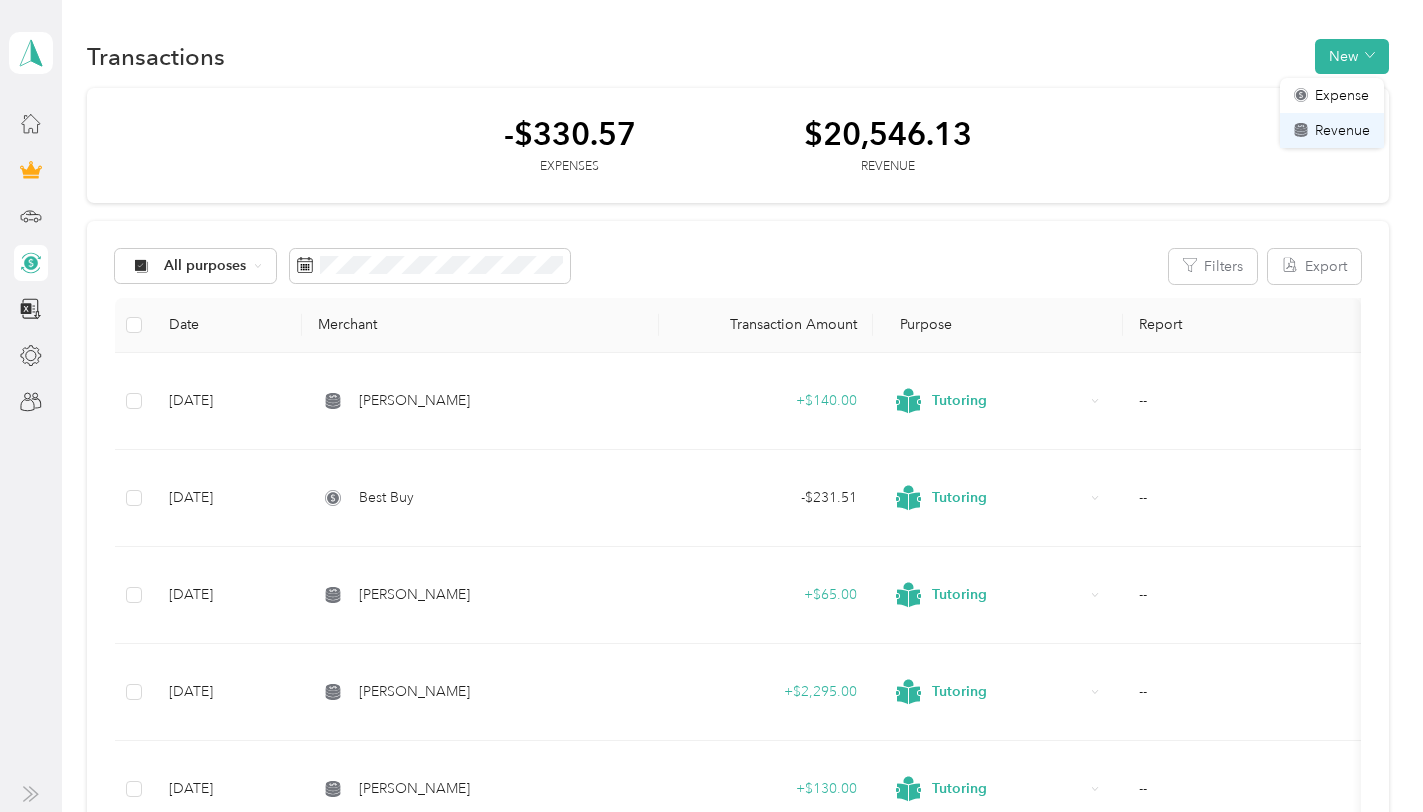 click on "Revenue" at bounding box center [1332, 130] 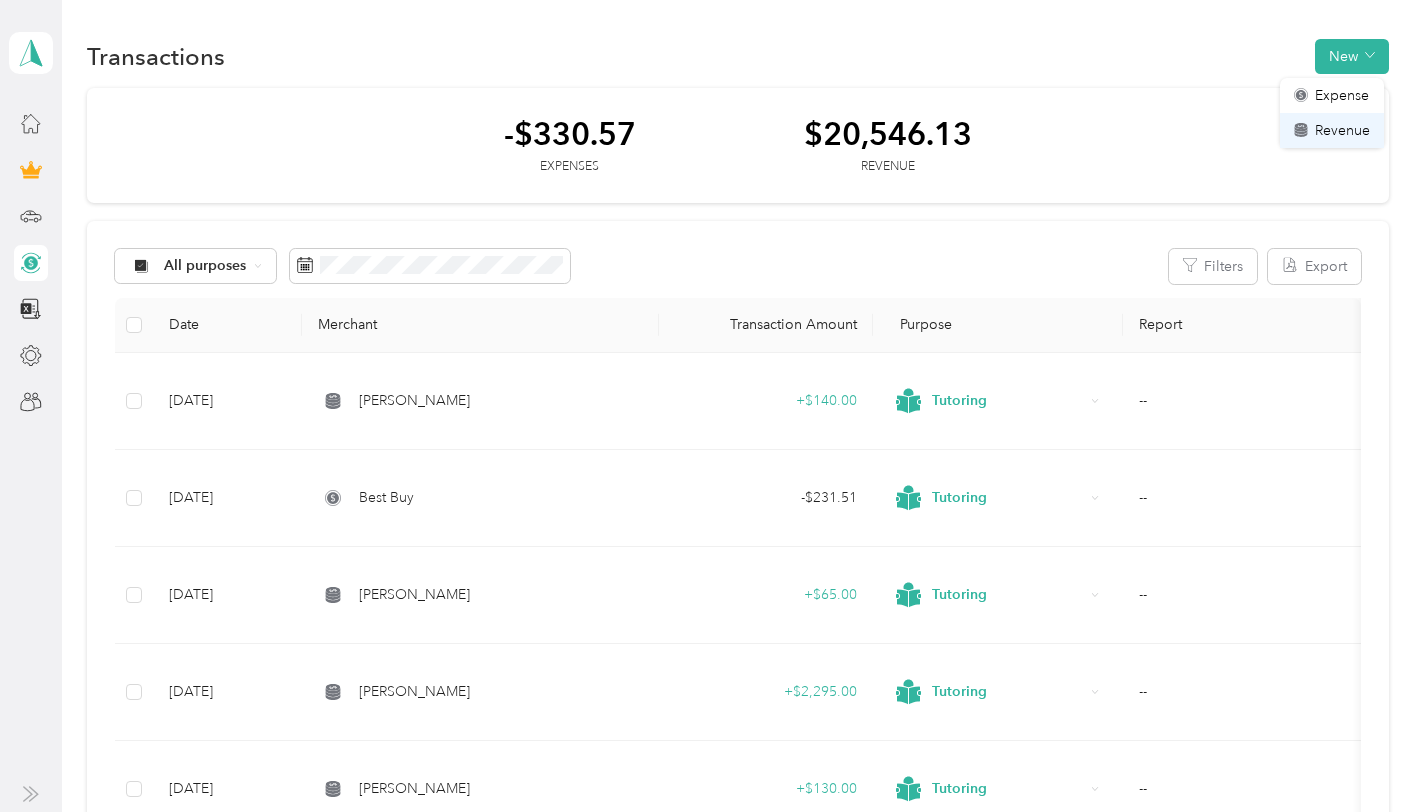click on "Revenue" at bounding box center (1332, 130) 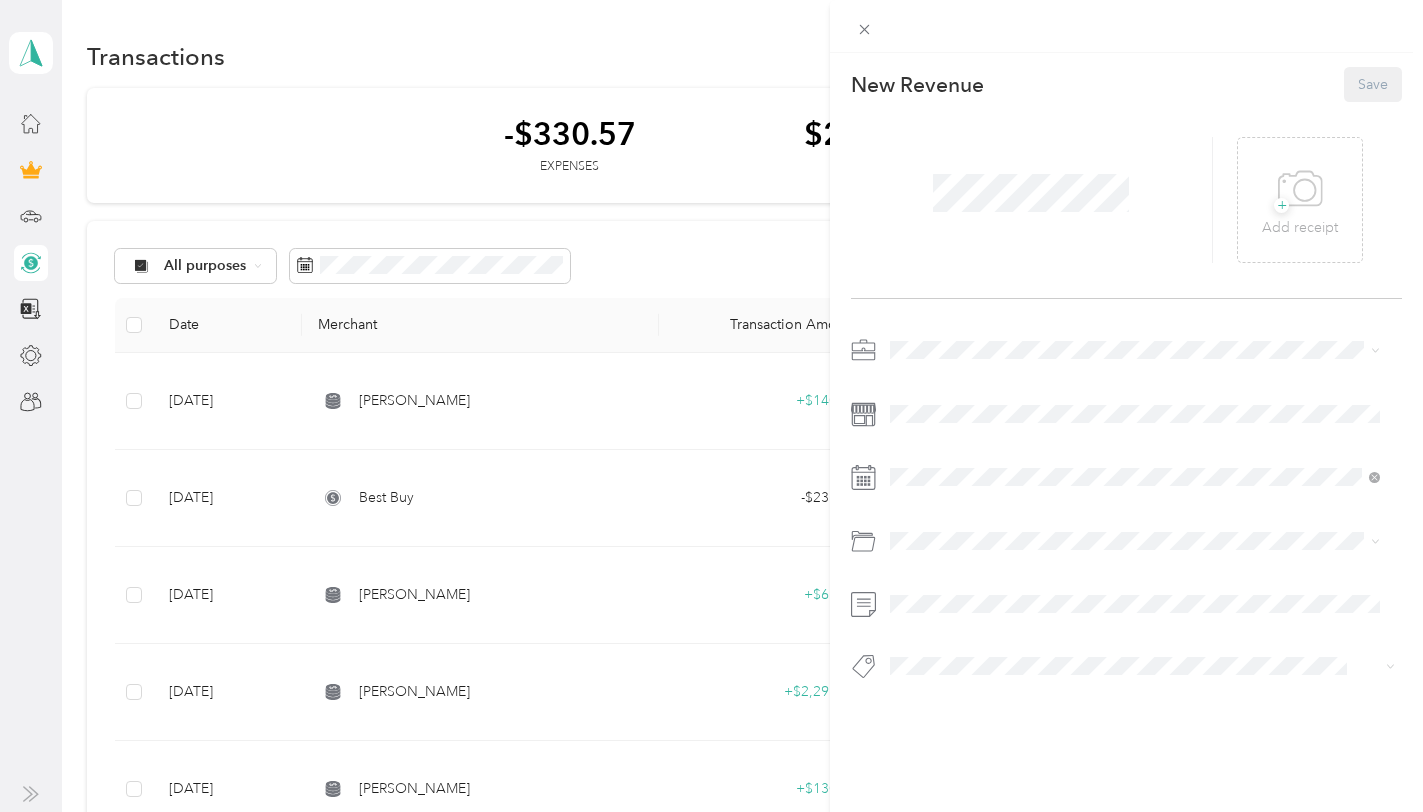 click at bounding box center (1031, 200) 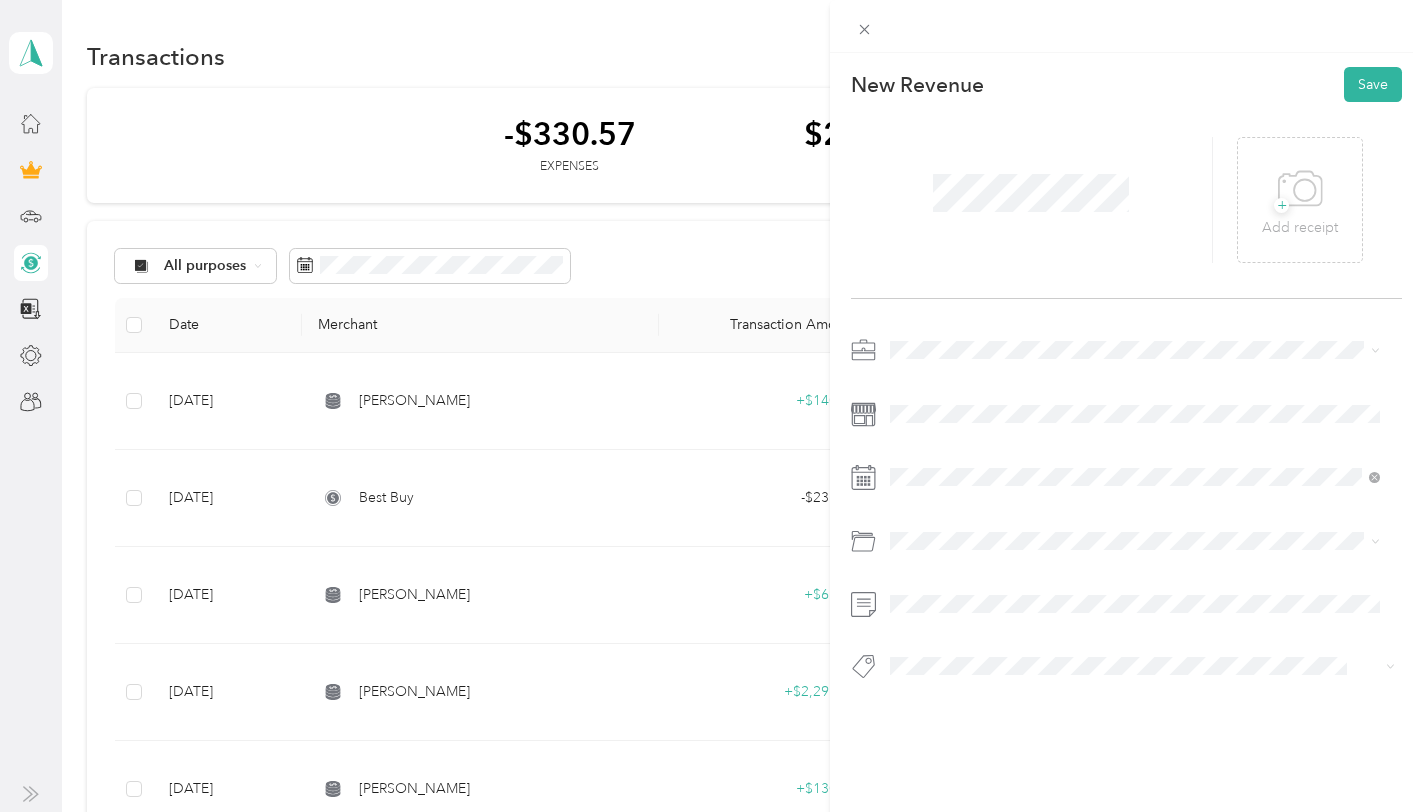 click 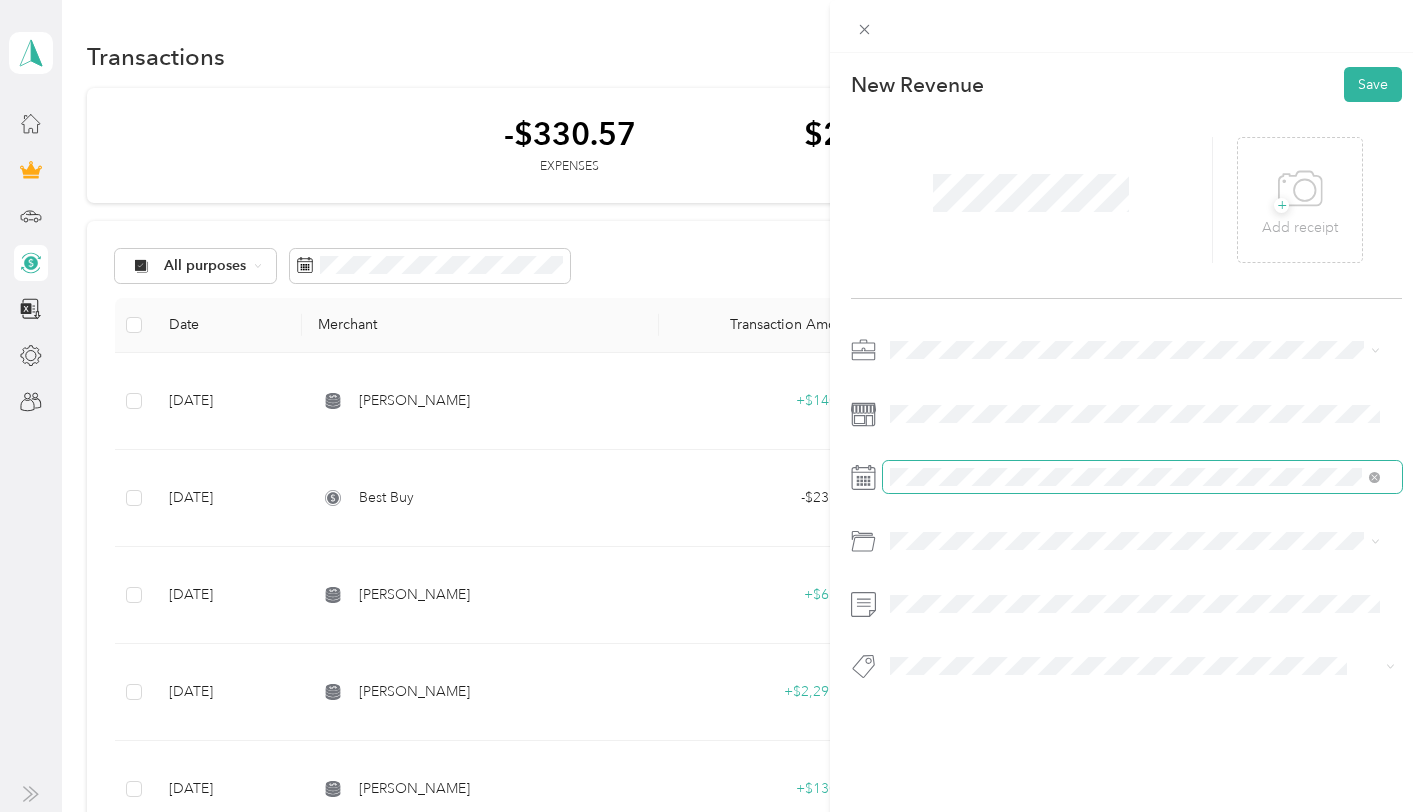 click at bounding box center (1142, 477) 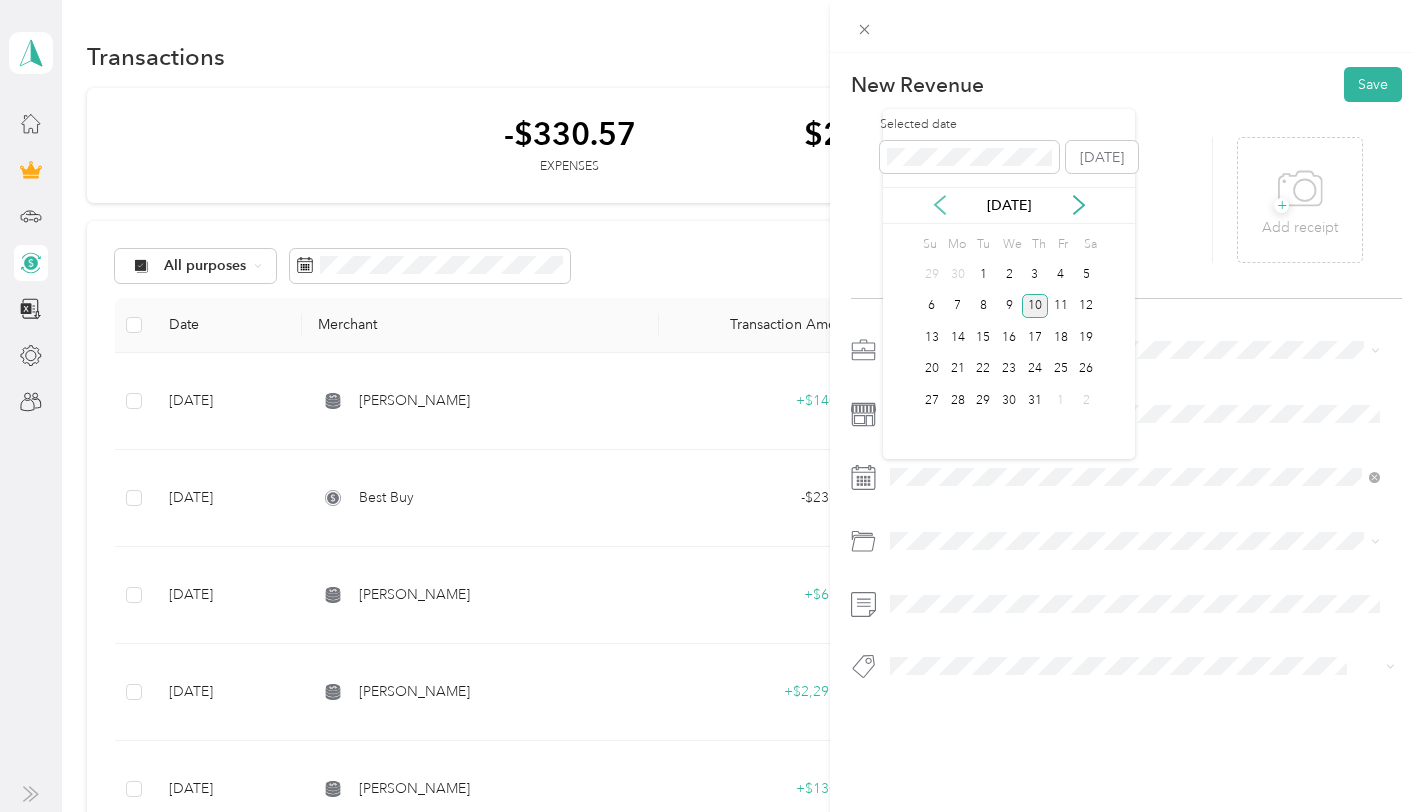 click 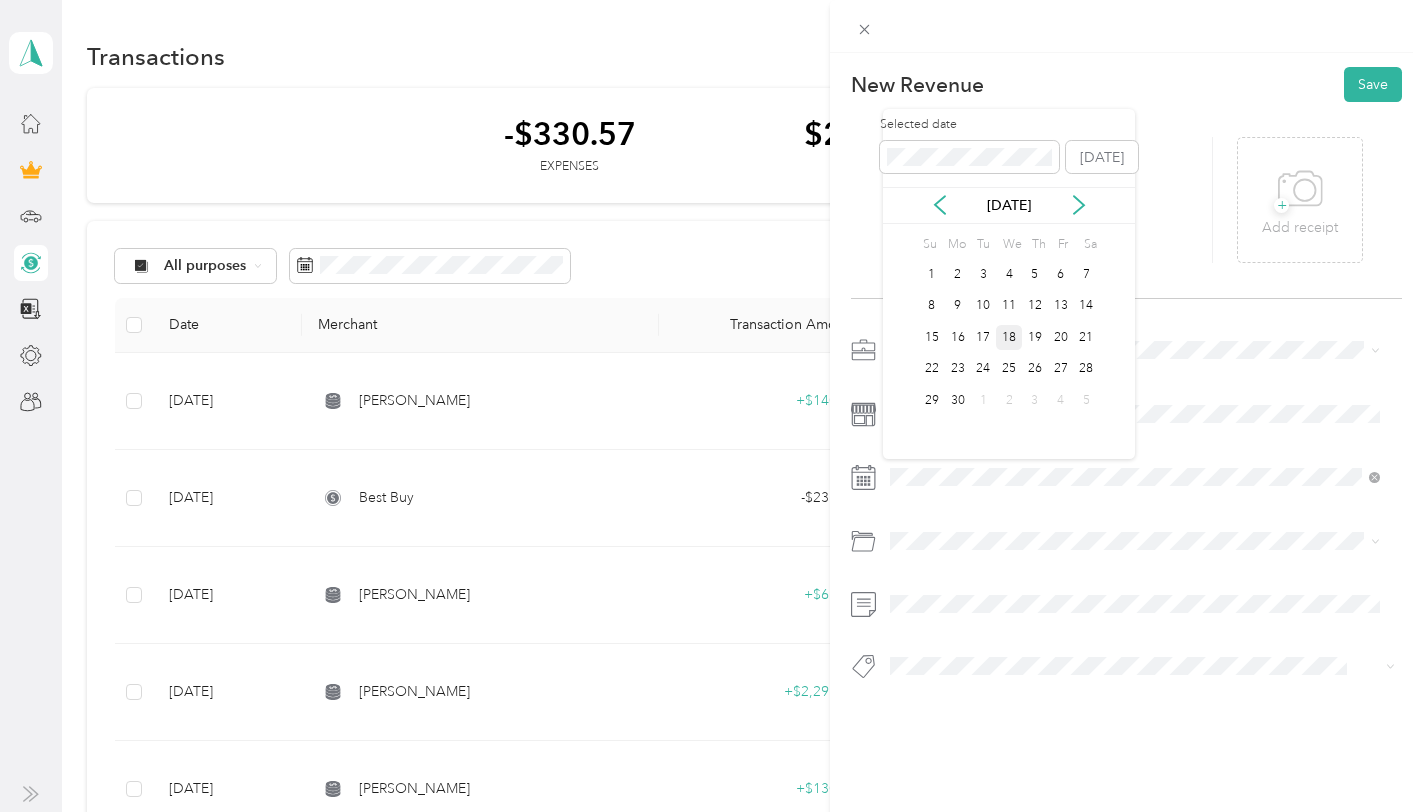 click on "18" at bounding box center [1009, 337] 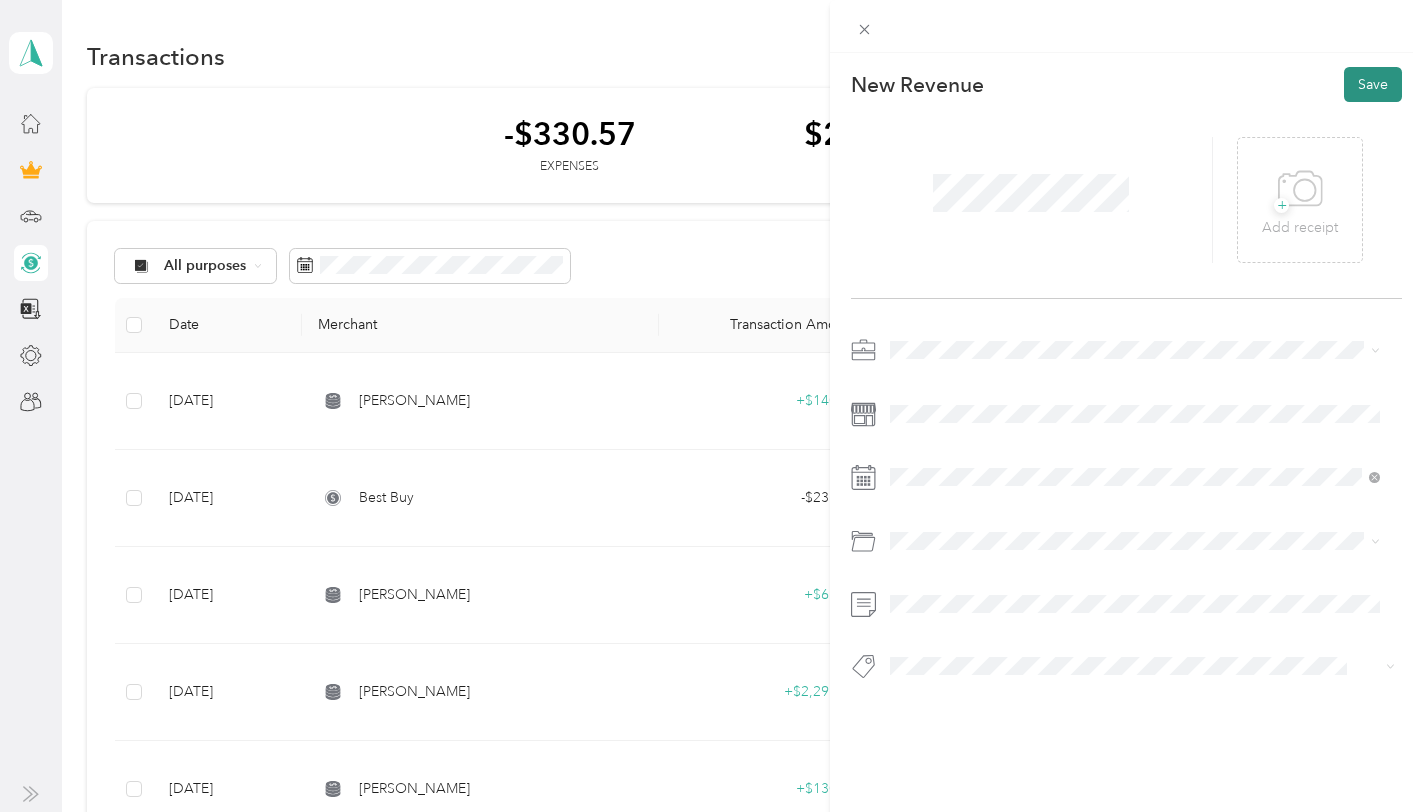 click on "Save" at bounding box center [1373, 84] 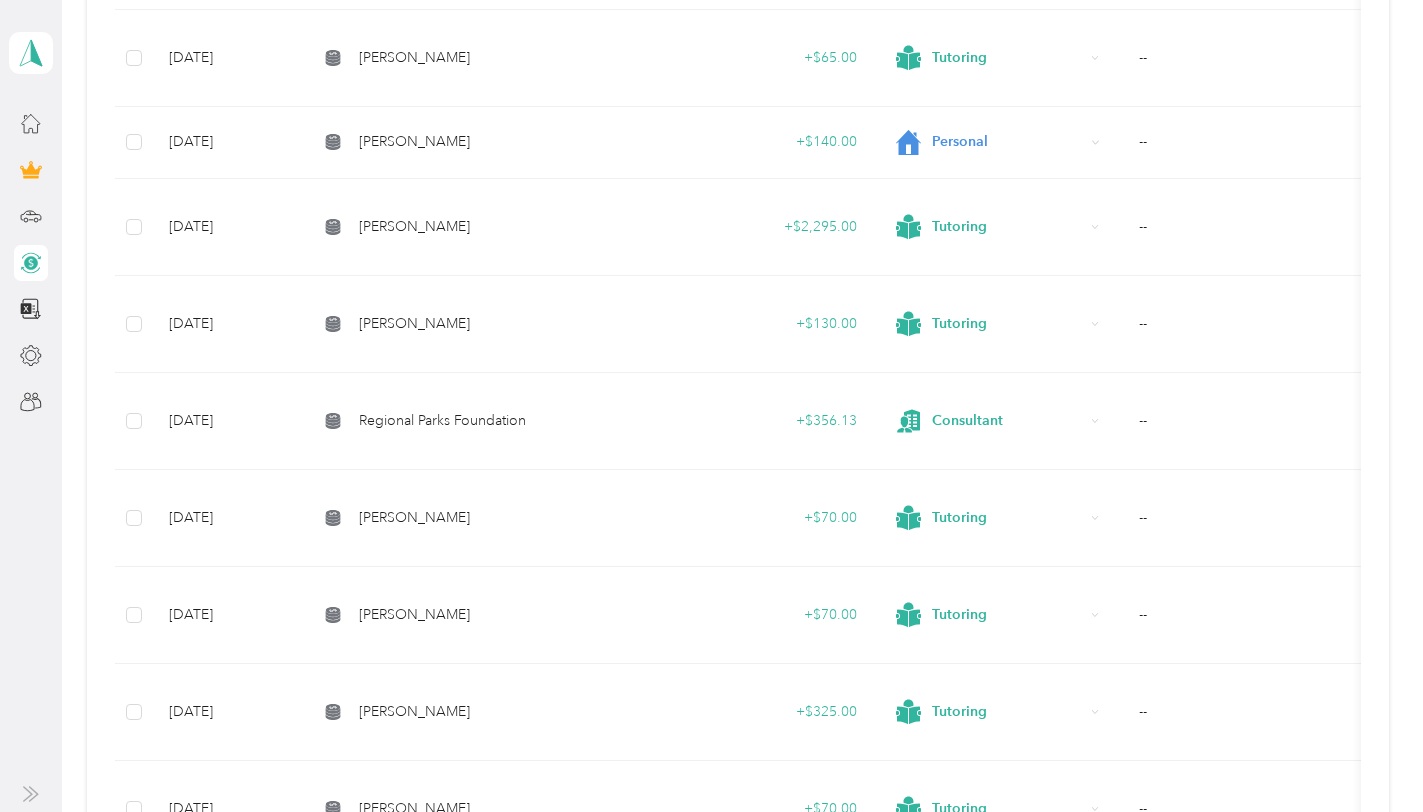 scroll, scrollTop: 441, scrollLeft: 0, axis: vertical 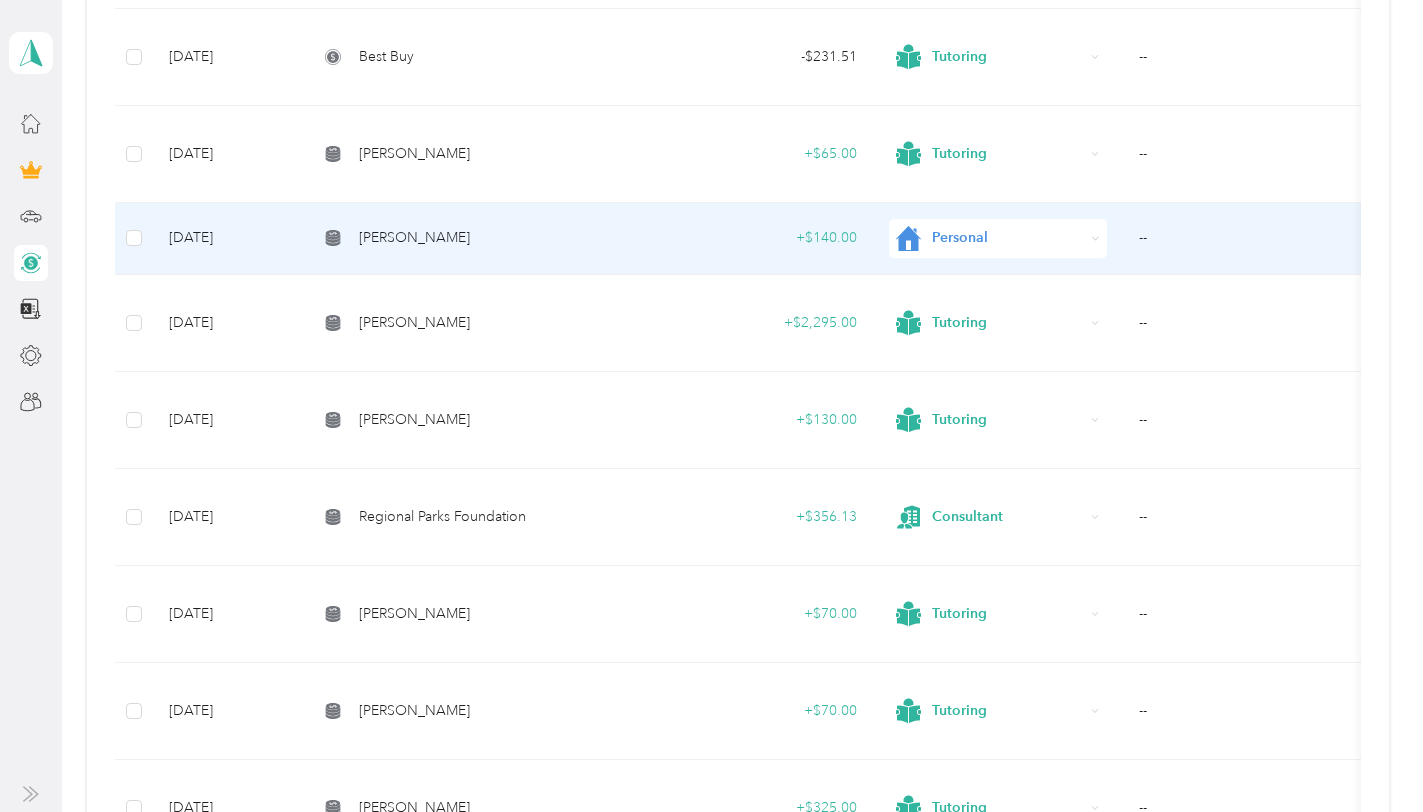 click on "Personal" at bounding box center [998, 238] 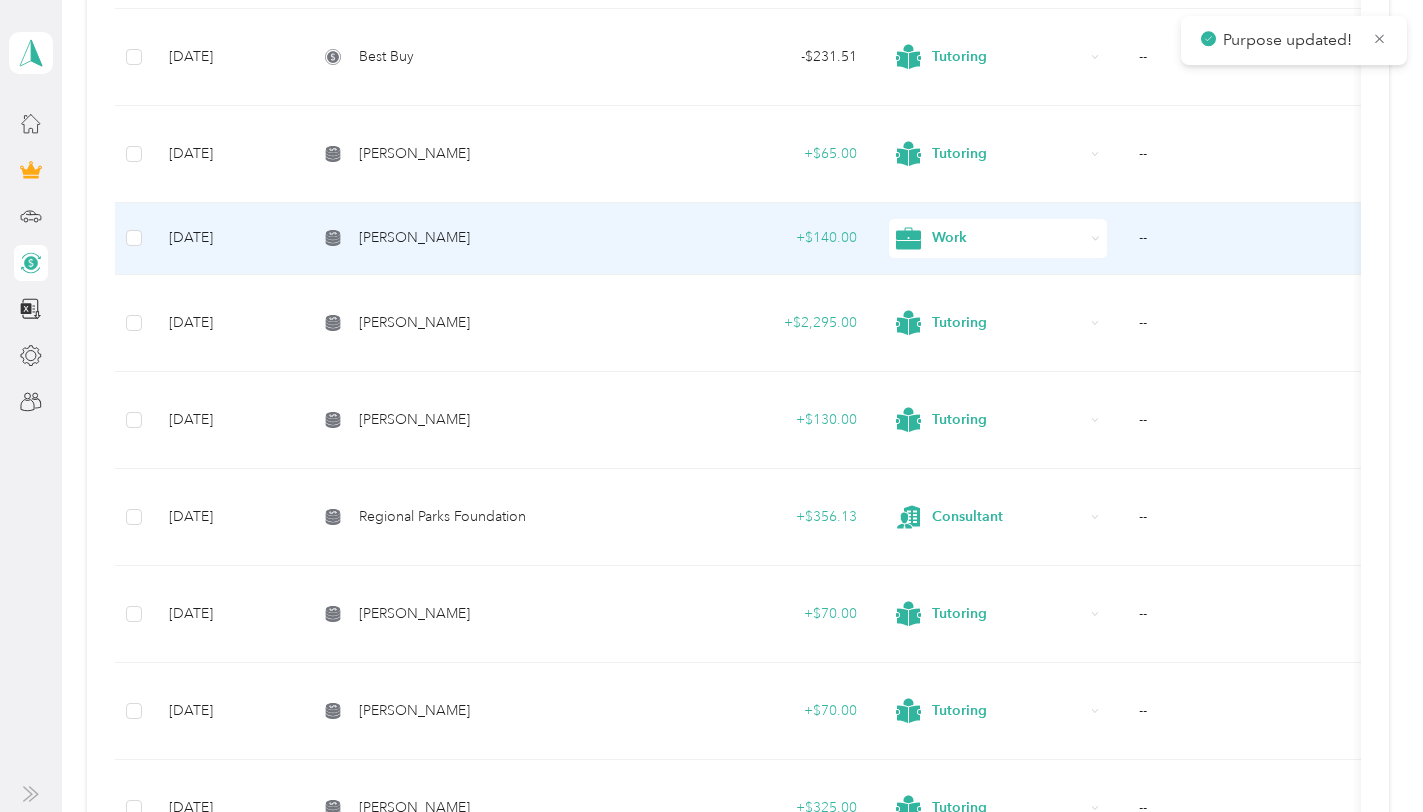 click on "Work" at bounding box center (1008, 238) 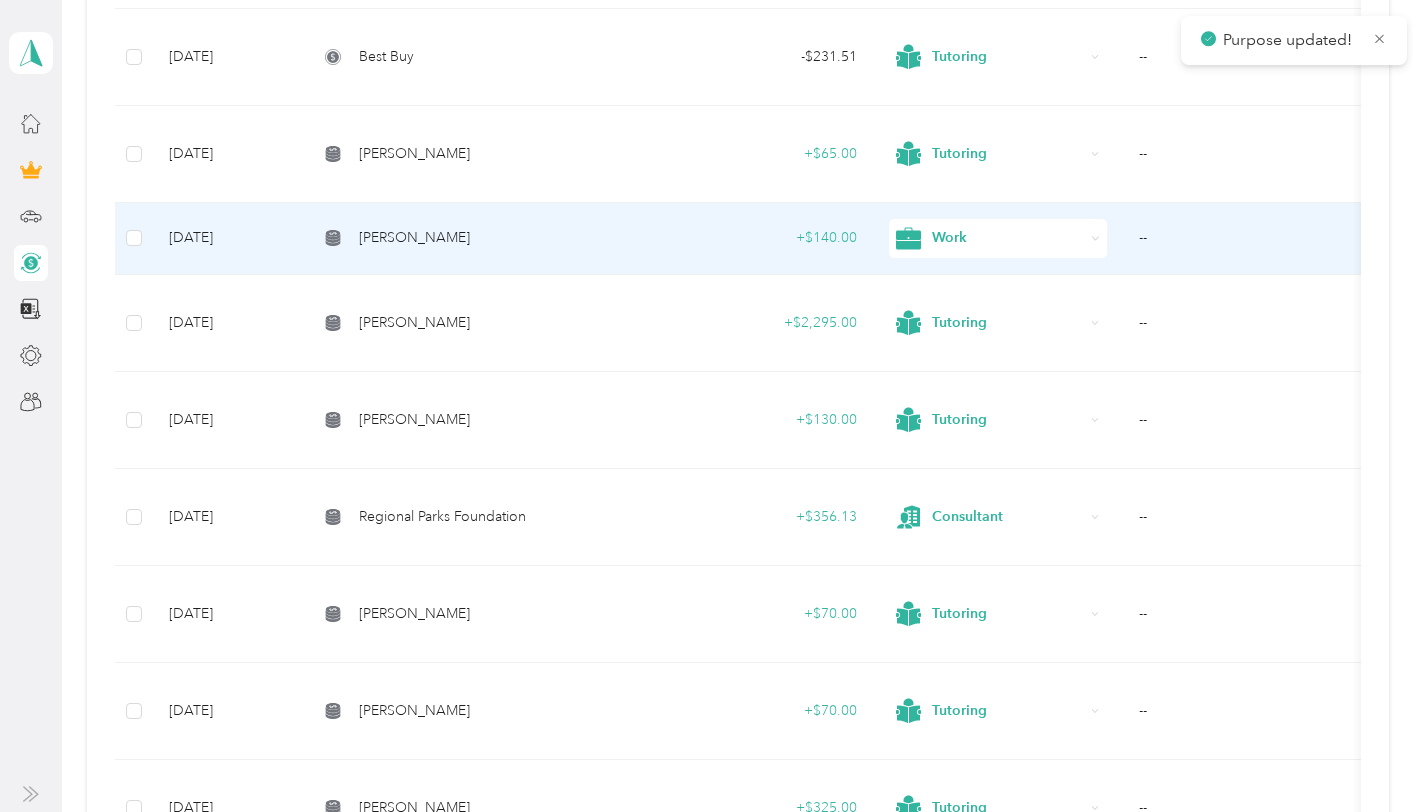 click on "Tutoring" at bounding box center [994, 429] 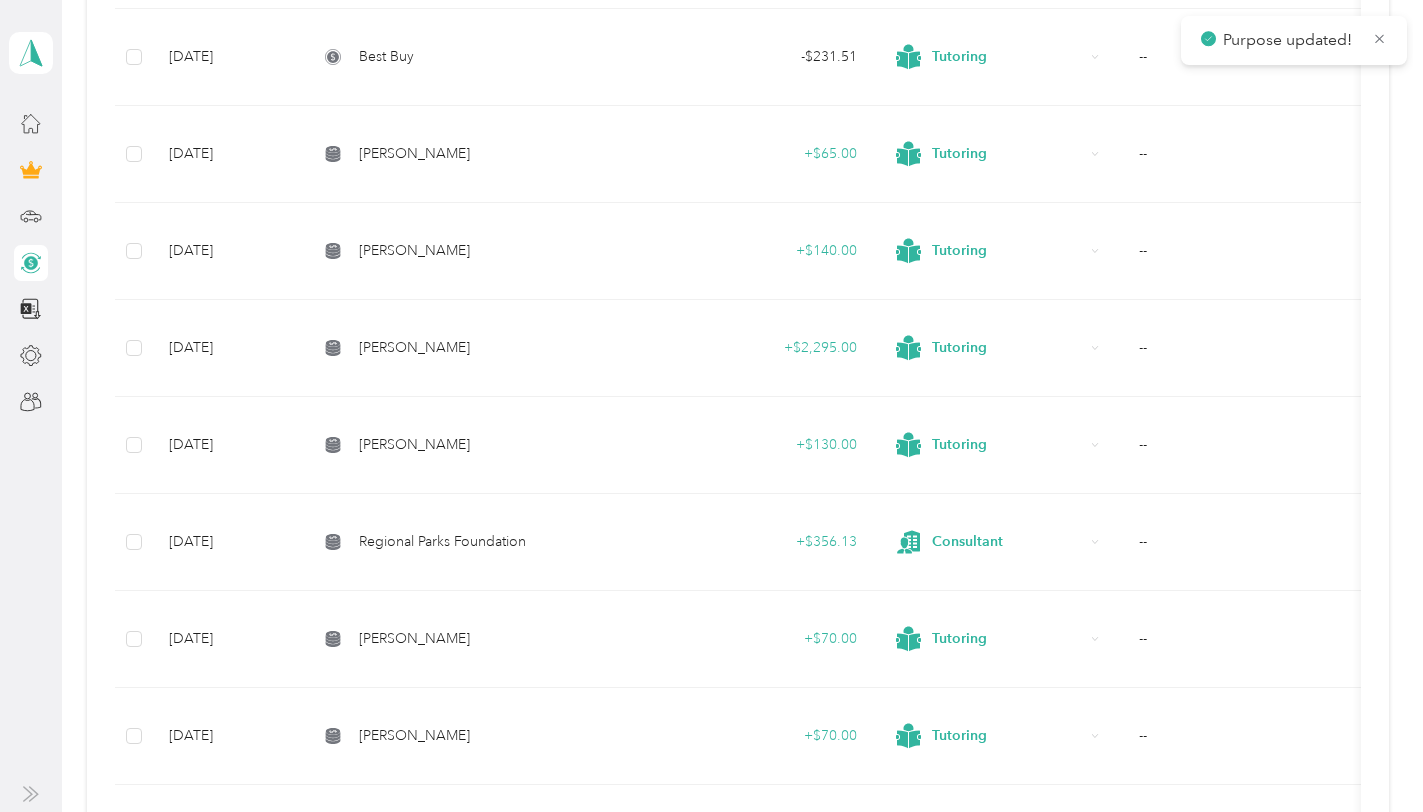 scroll, scrollTop: 0, scrollLeft: 0, axis: both 